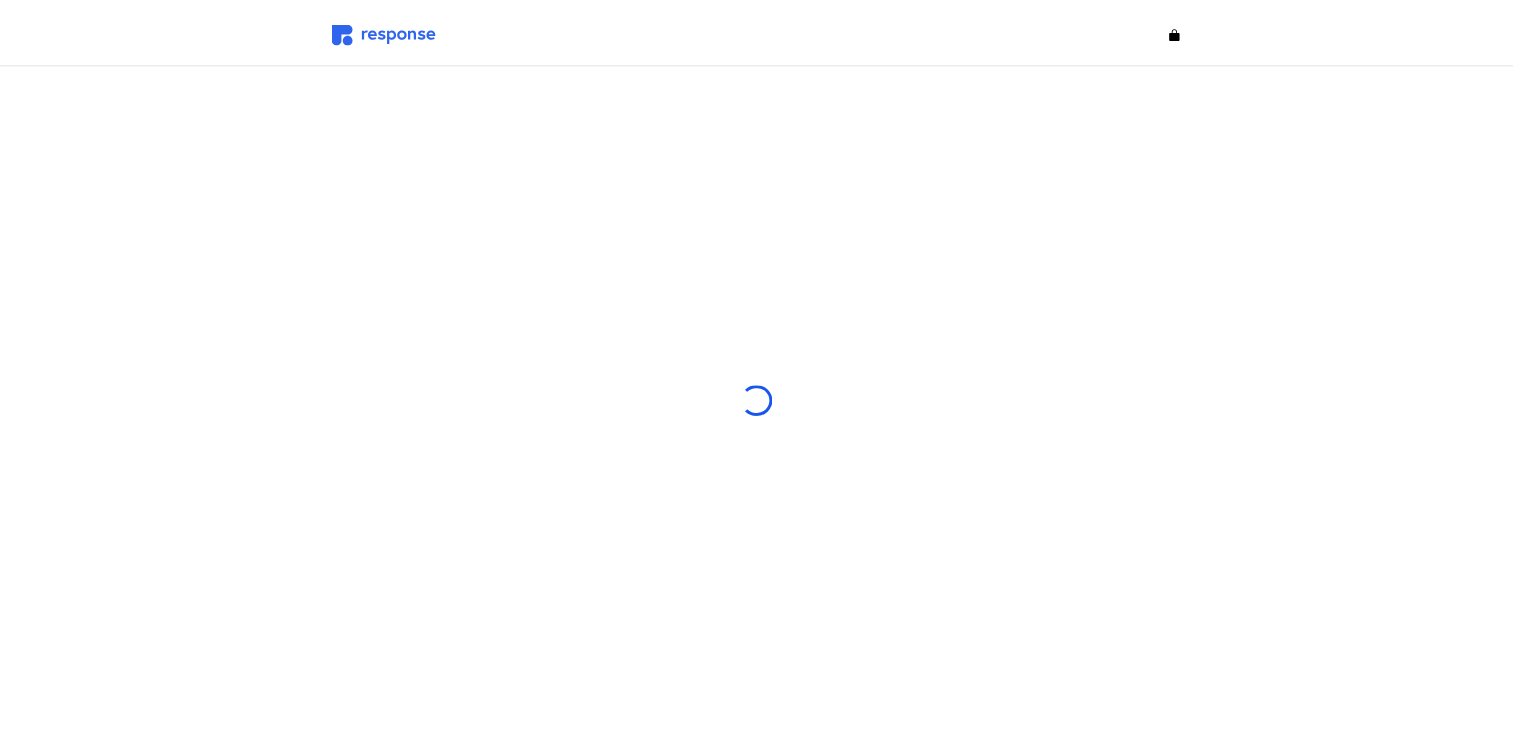 scroll, scrollTop: 0, scrollLeft: 0, axis: both 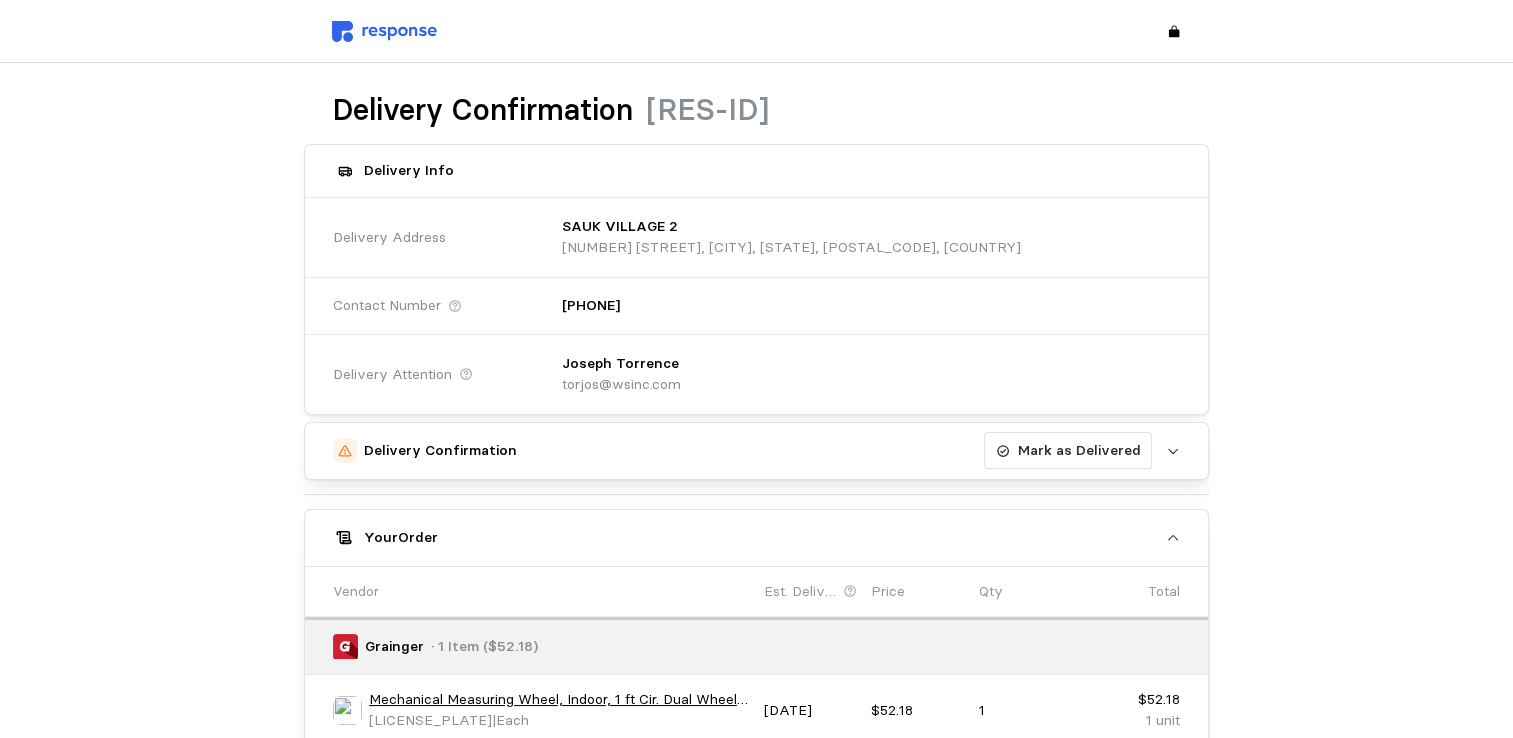 click at bounding box center (384, 31) 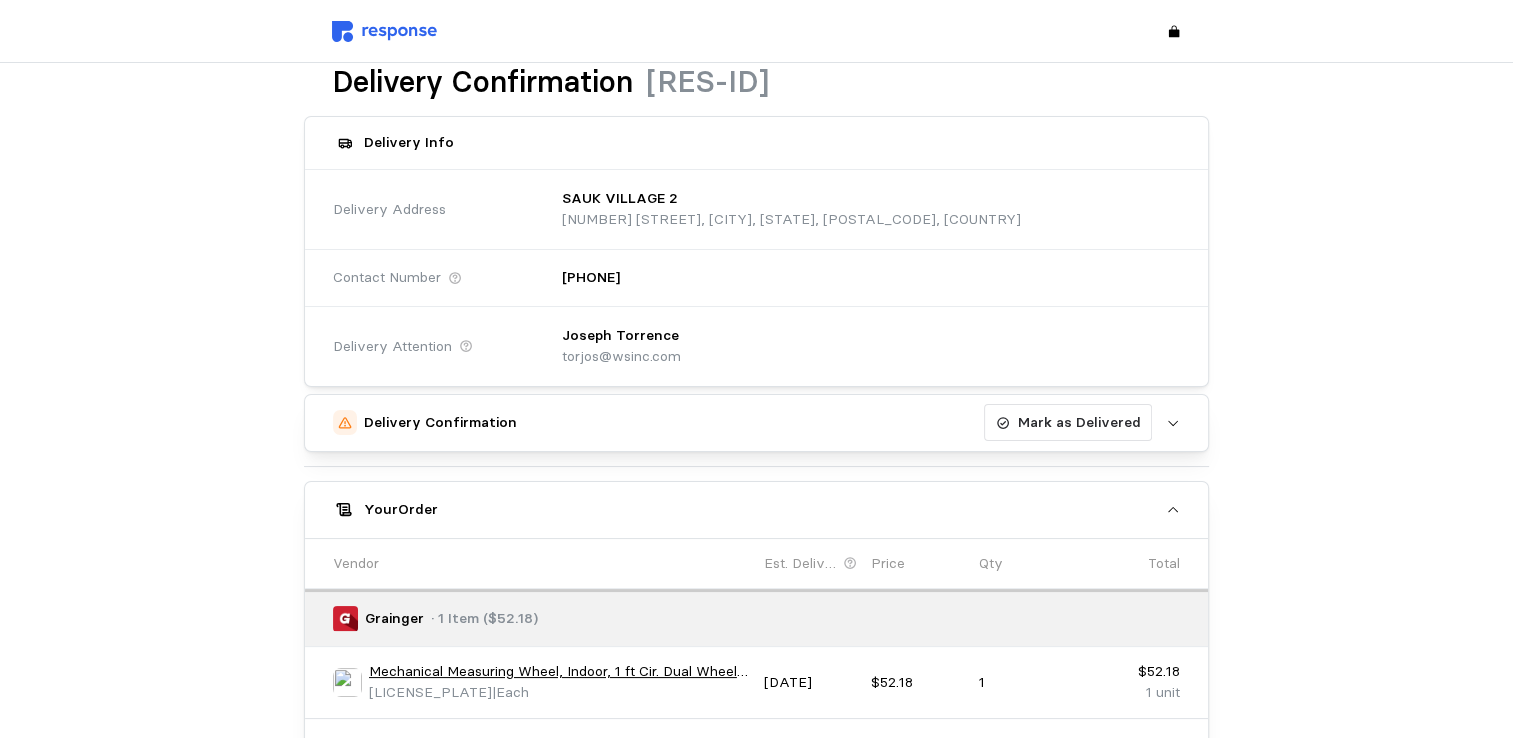 scroll, scrollTop: 0, scrollLeft: 0, axis: both 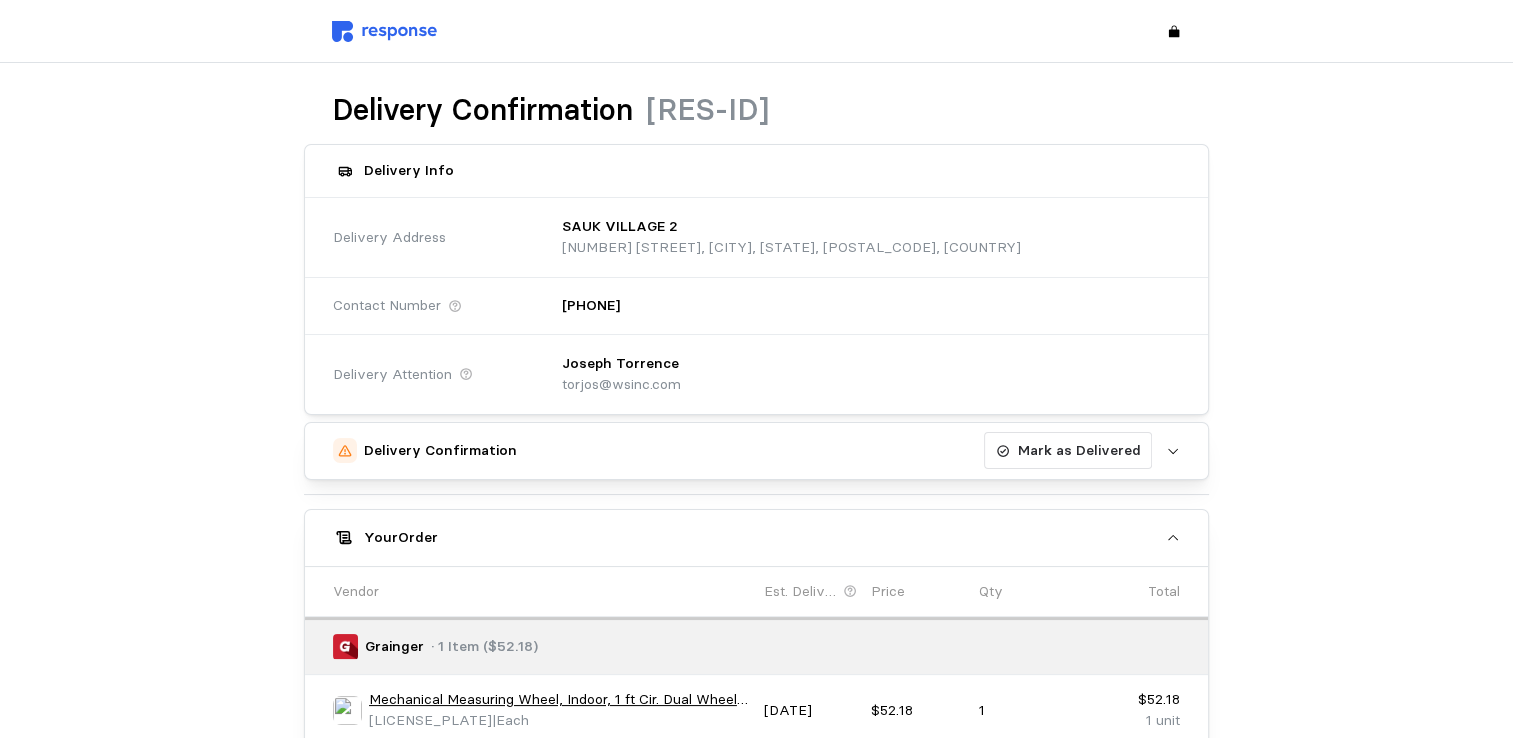 click at bounding box center (384, 31) 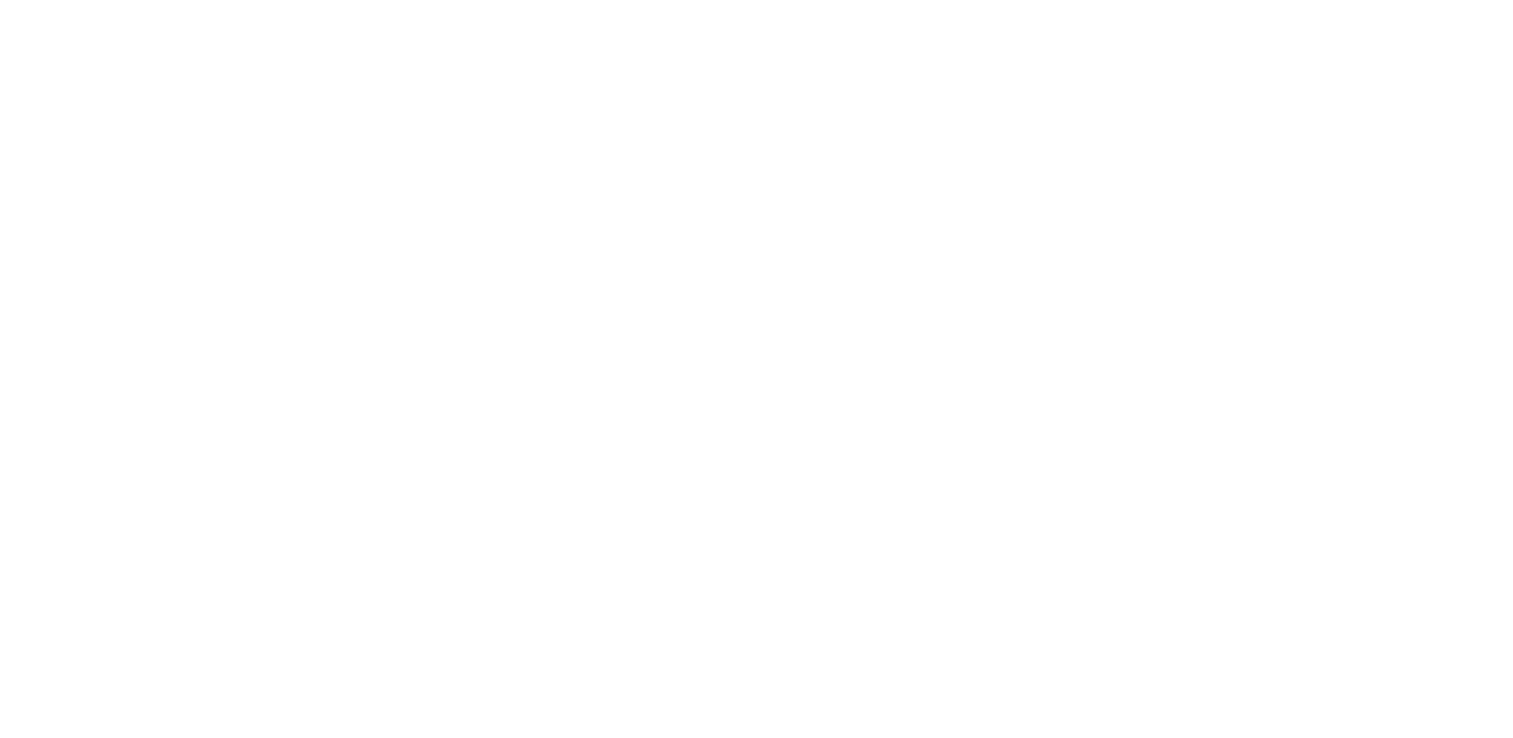 scroll, scrollTop: 0, scrollLeft: 0, axis: both 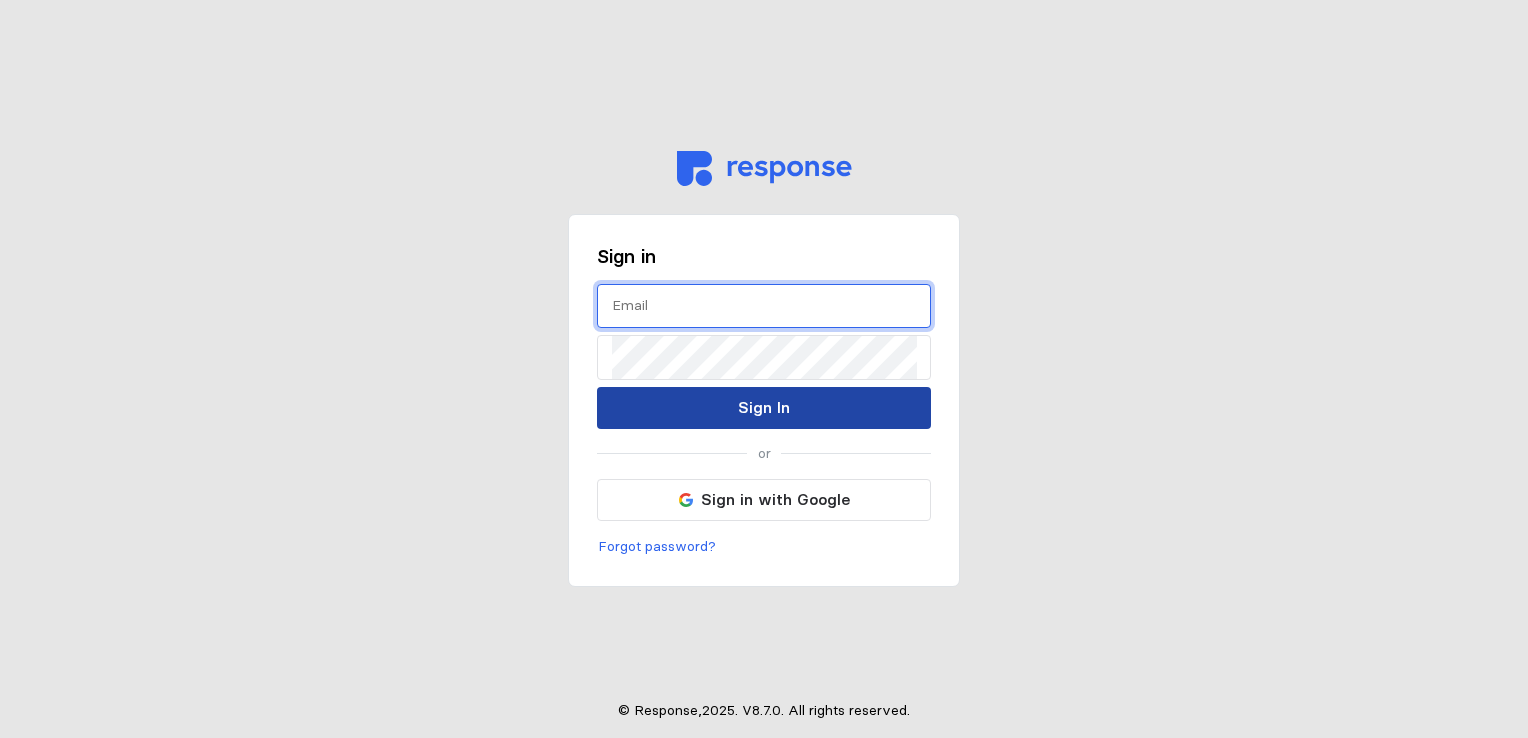 type on "torjos@wsinc.com" 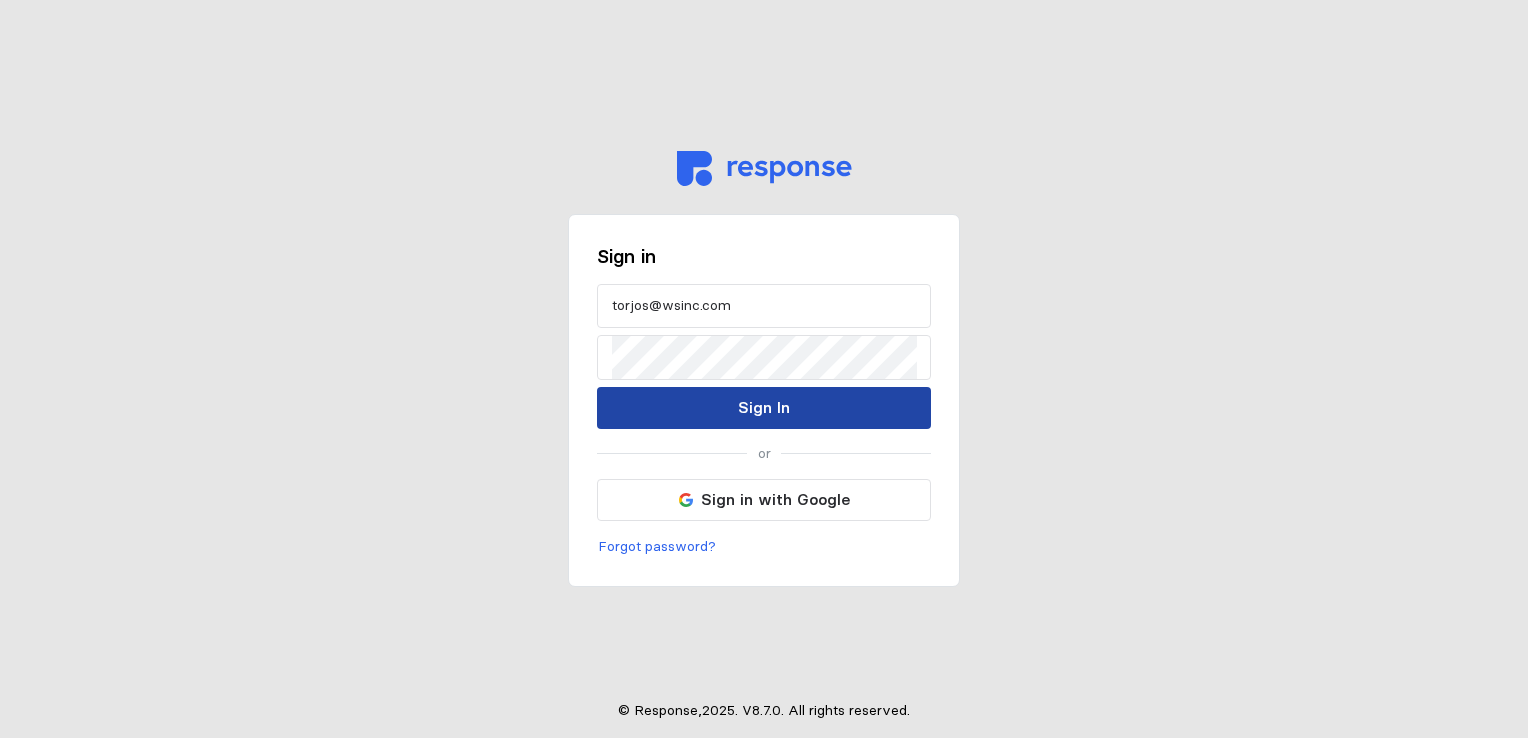 click on "Sign In" at bounding box center [764, 407] 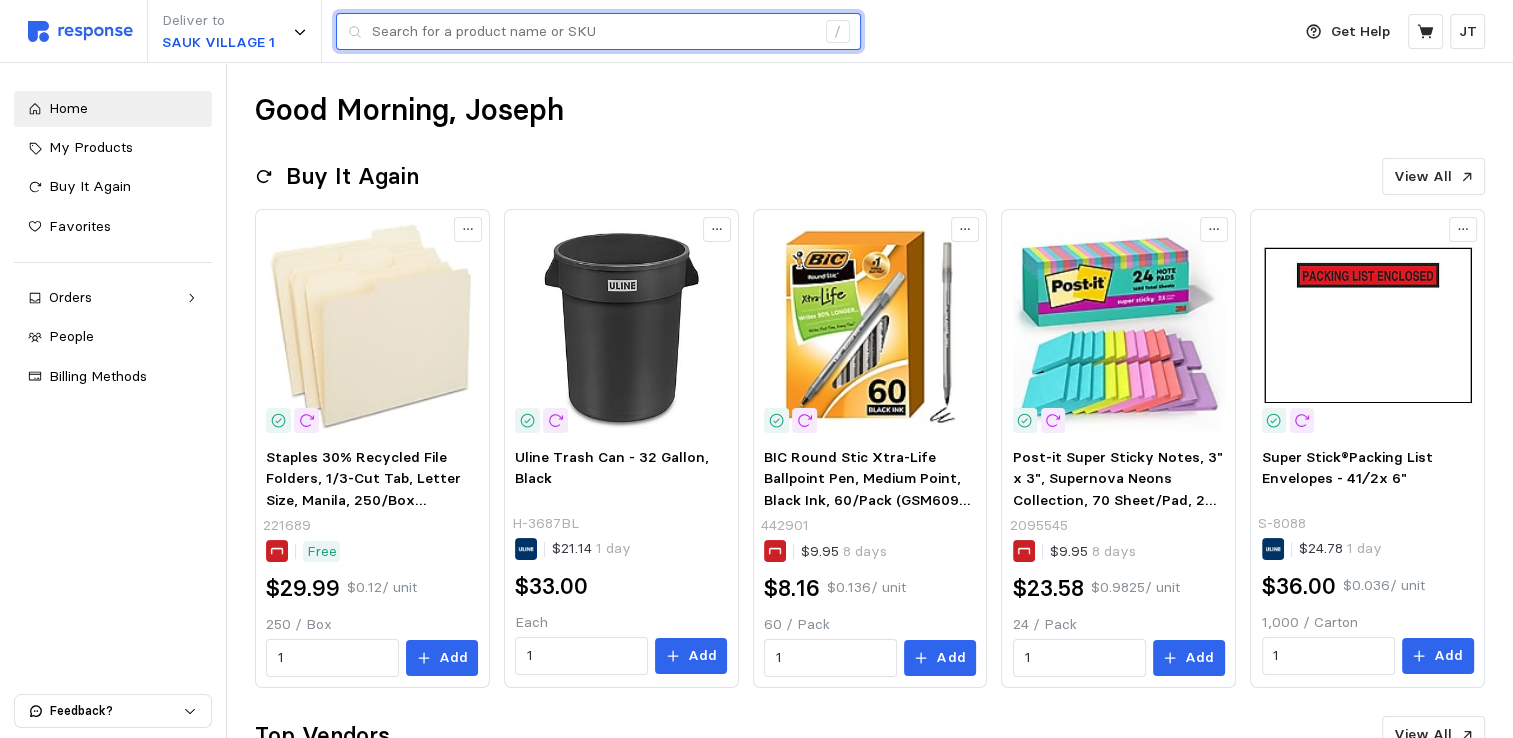 click at bounding box center (593, 32) 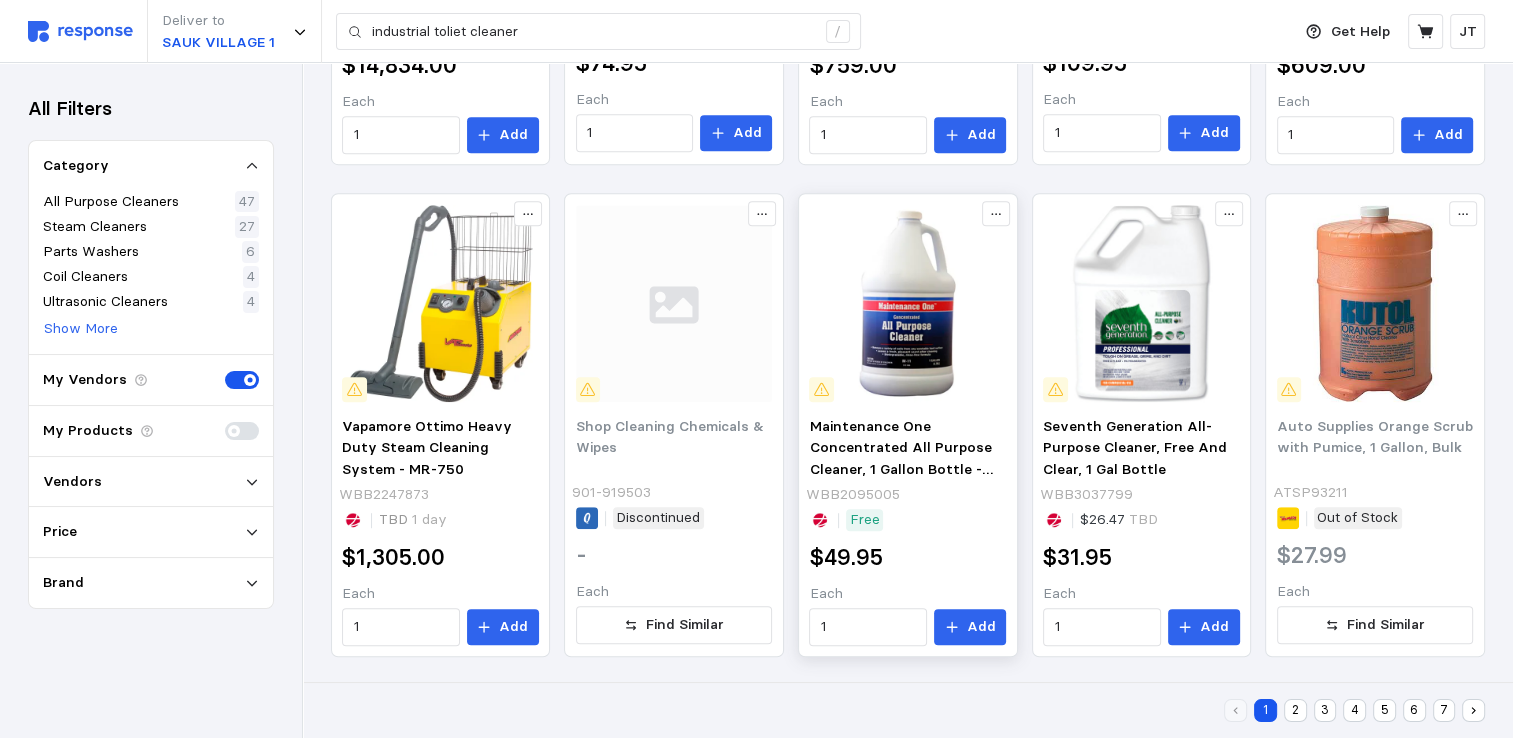 scroll, scrollTop: 1151, scrollLeft: 0, axis: vertical 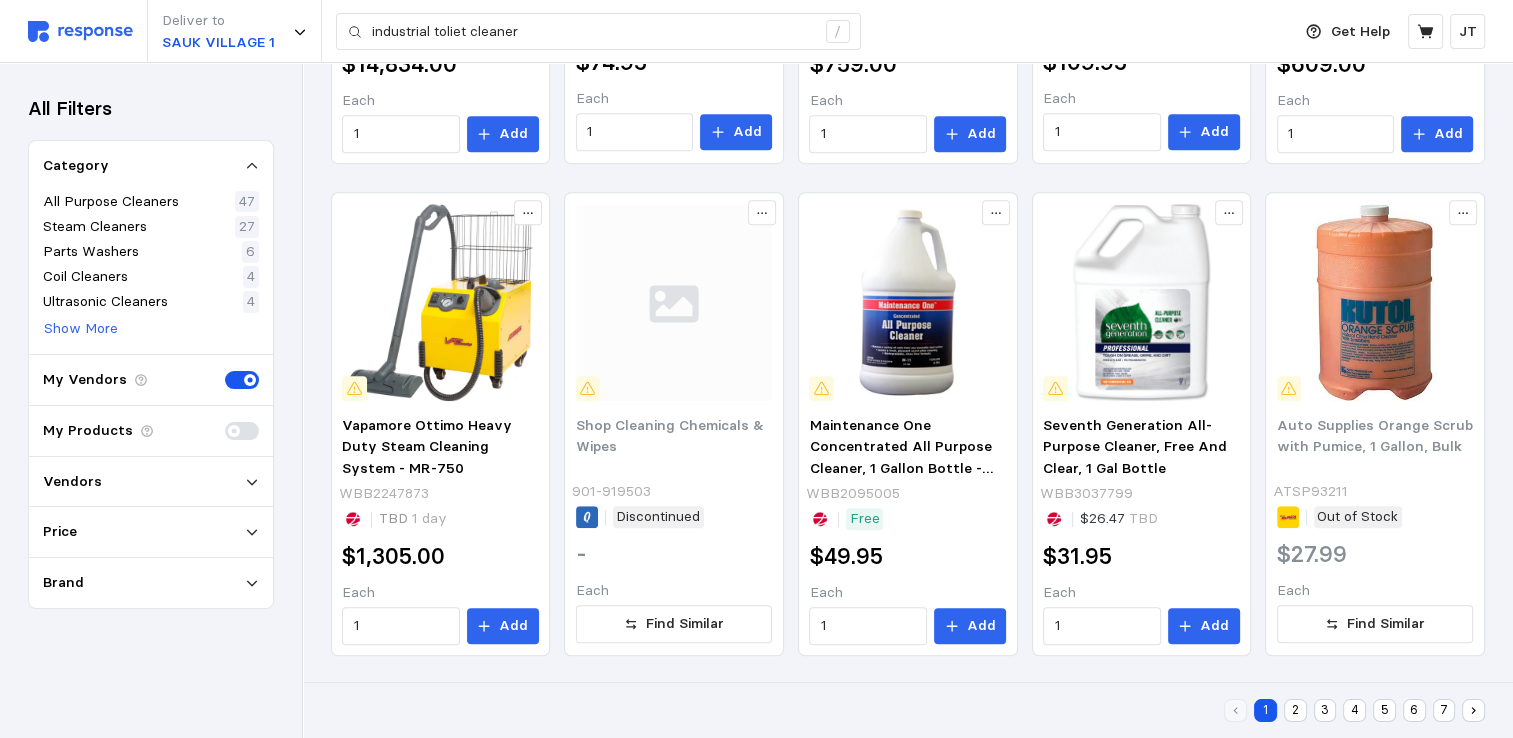 click on "Vendors" at bounding box center [151, 482] 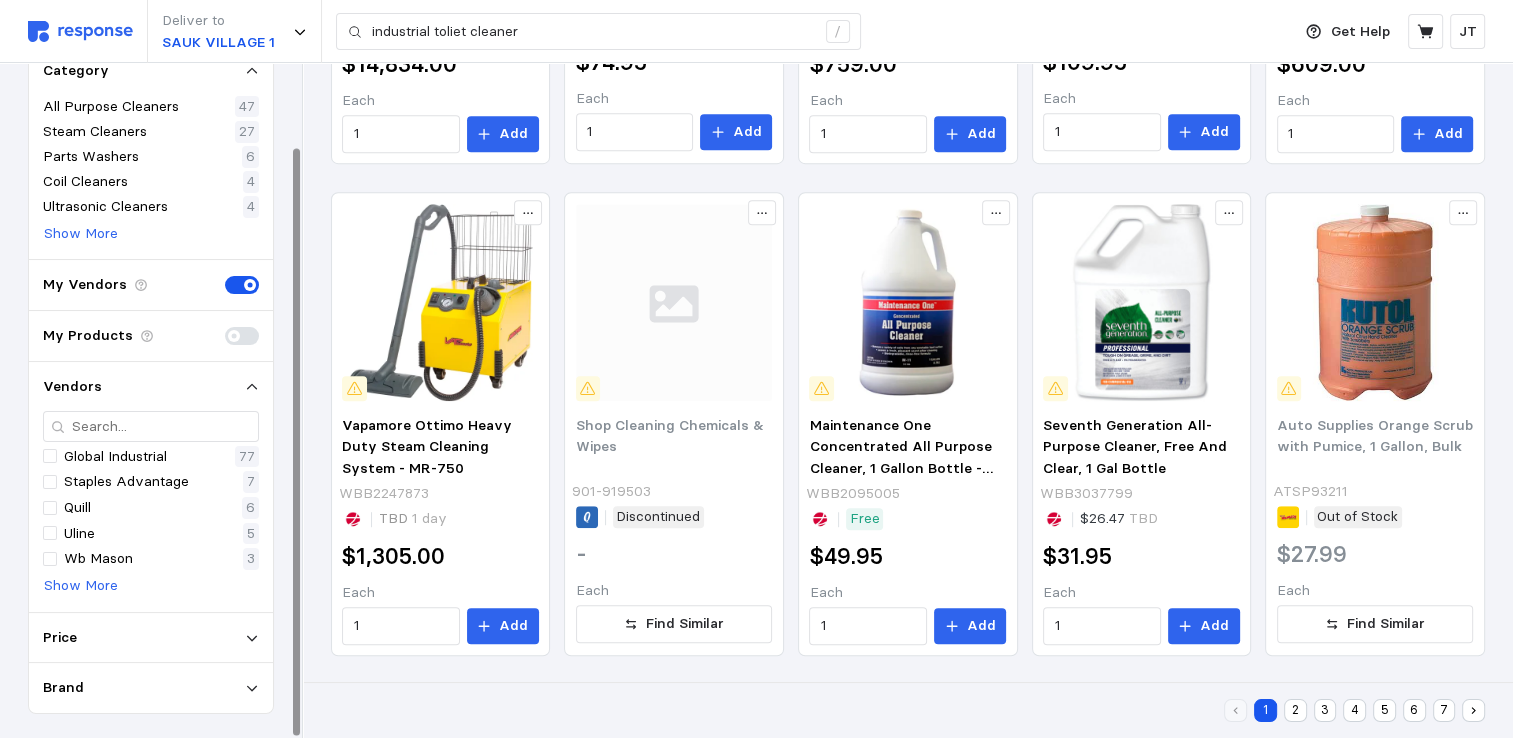 scroll, scrollTop: 96, scrollLeft: 0, axis: vertical 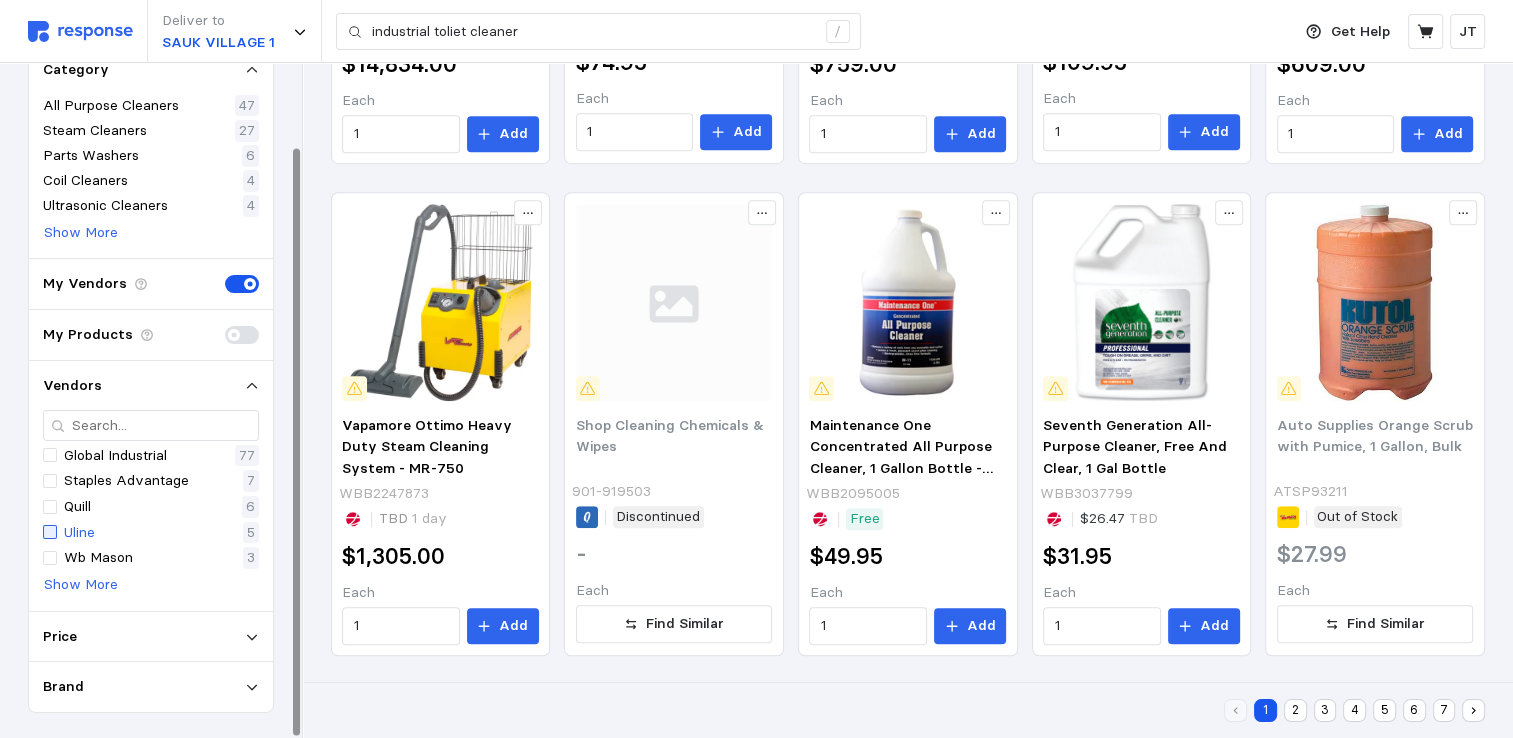 click at bounding box center [50, 532] 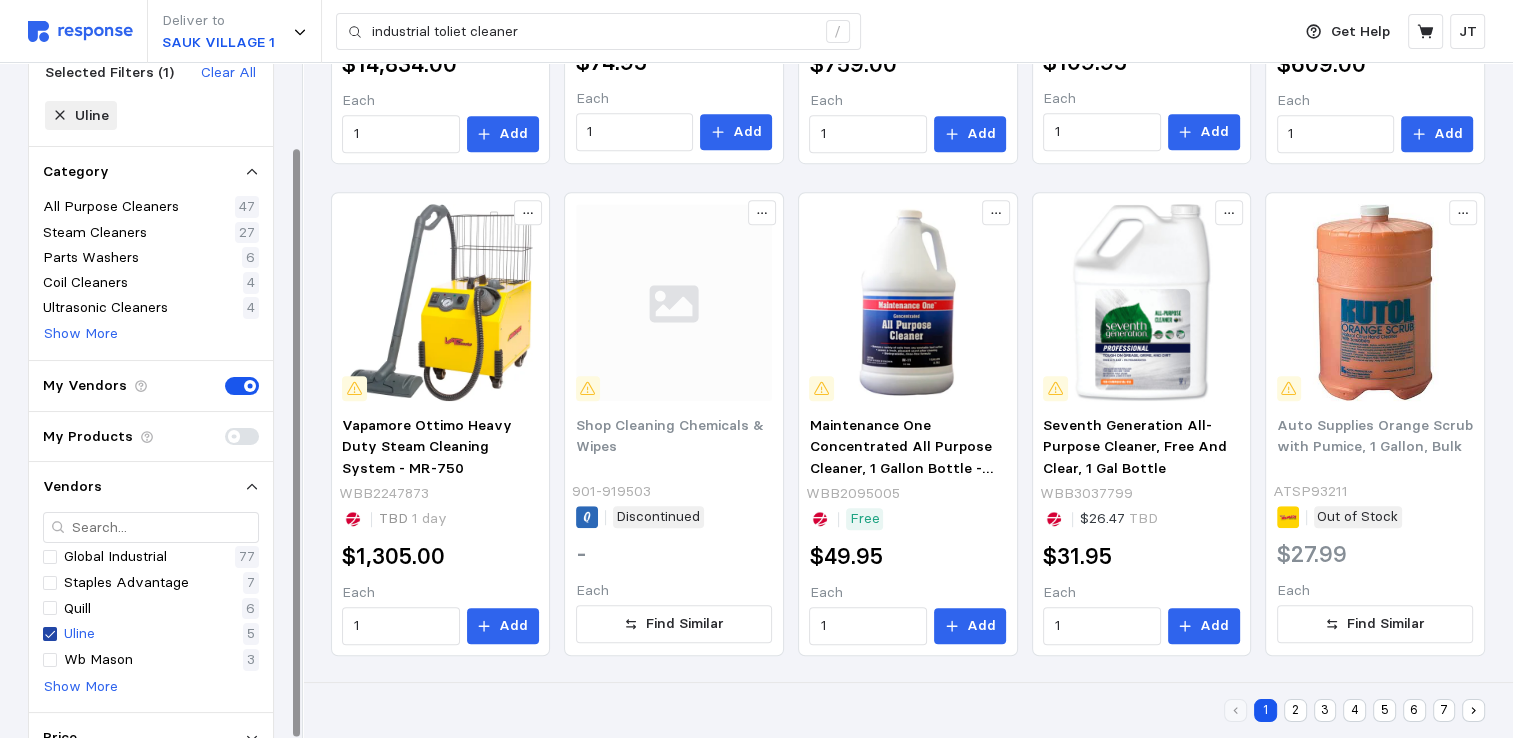 scroll, scrollTop: 196, scrollLeft: 0, axis: vertical 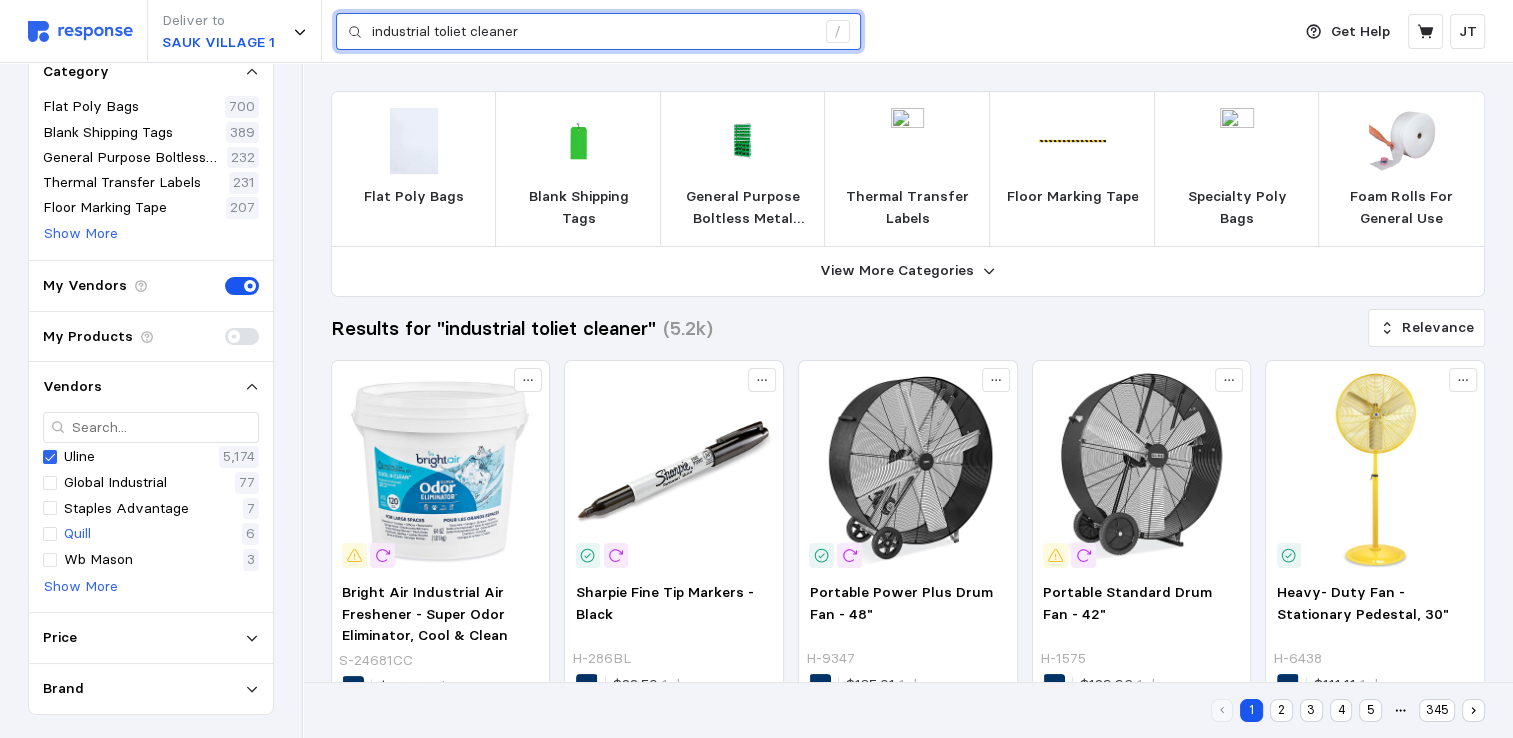click on "industrial toliet cleaner" at bounding box center (593, 32) 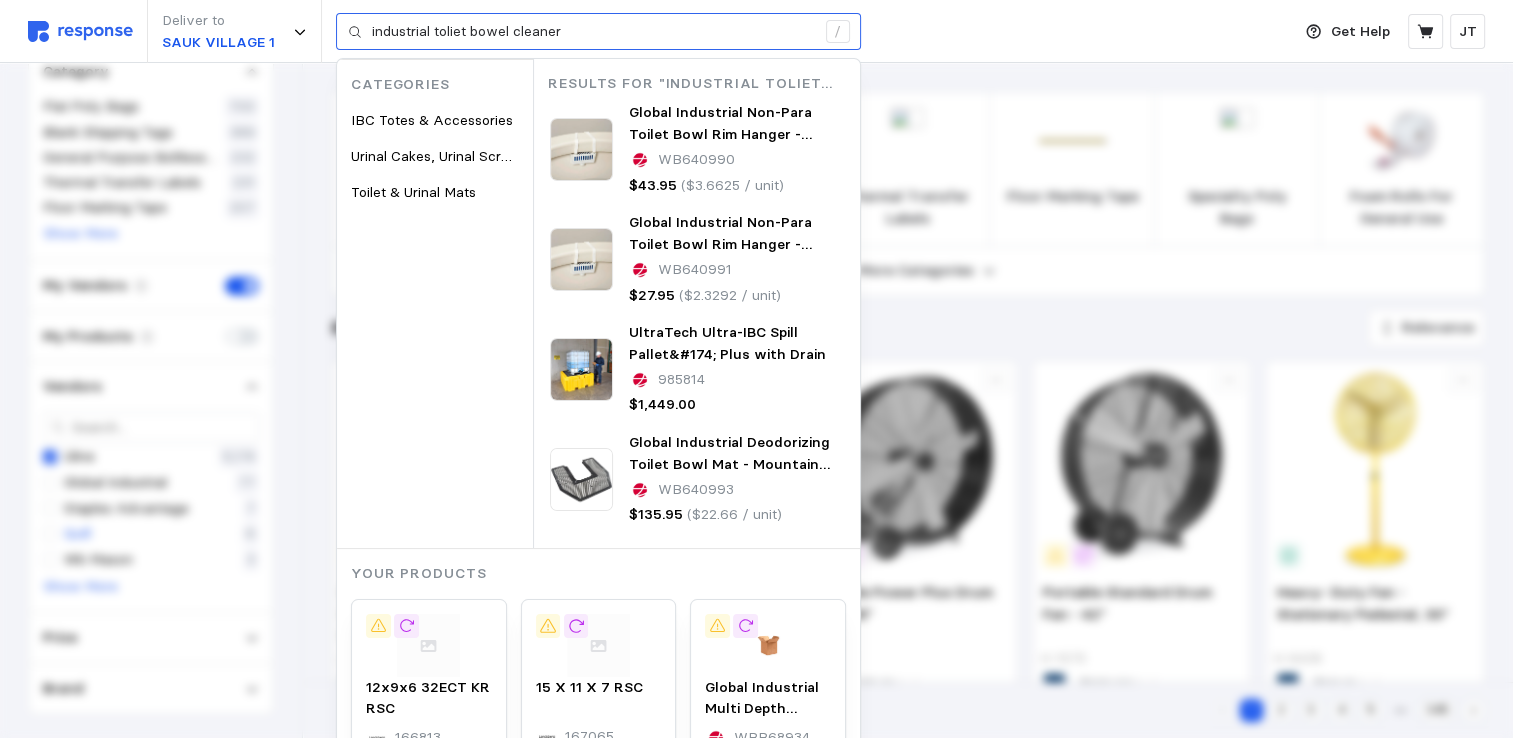 scroll, scrollTop: 96, scrollLeft: 0, axis: vertical 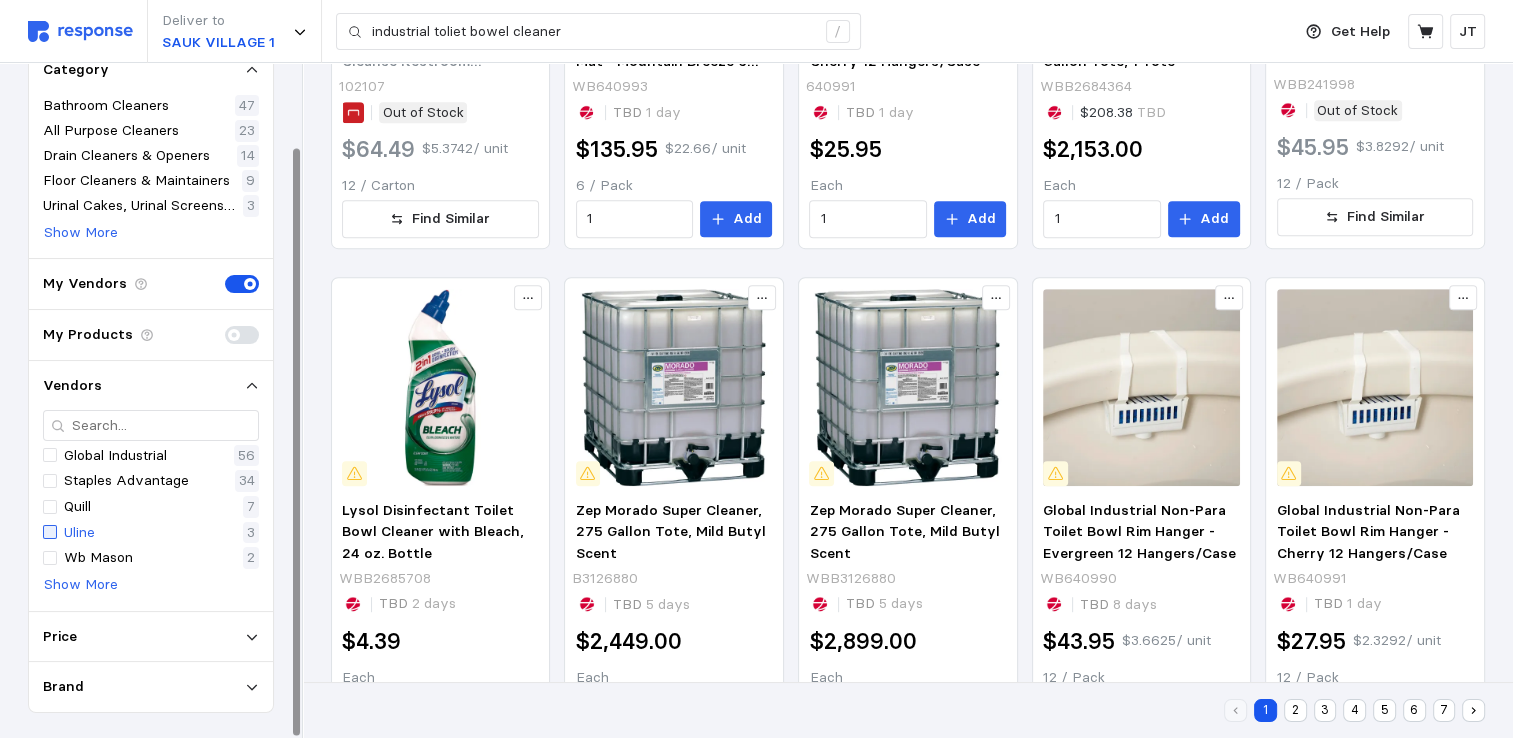 click at bounding box center (50, 532) 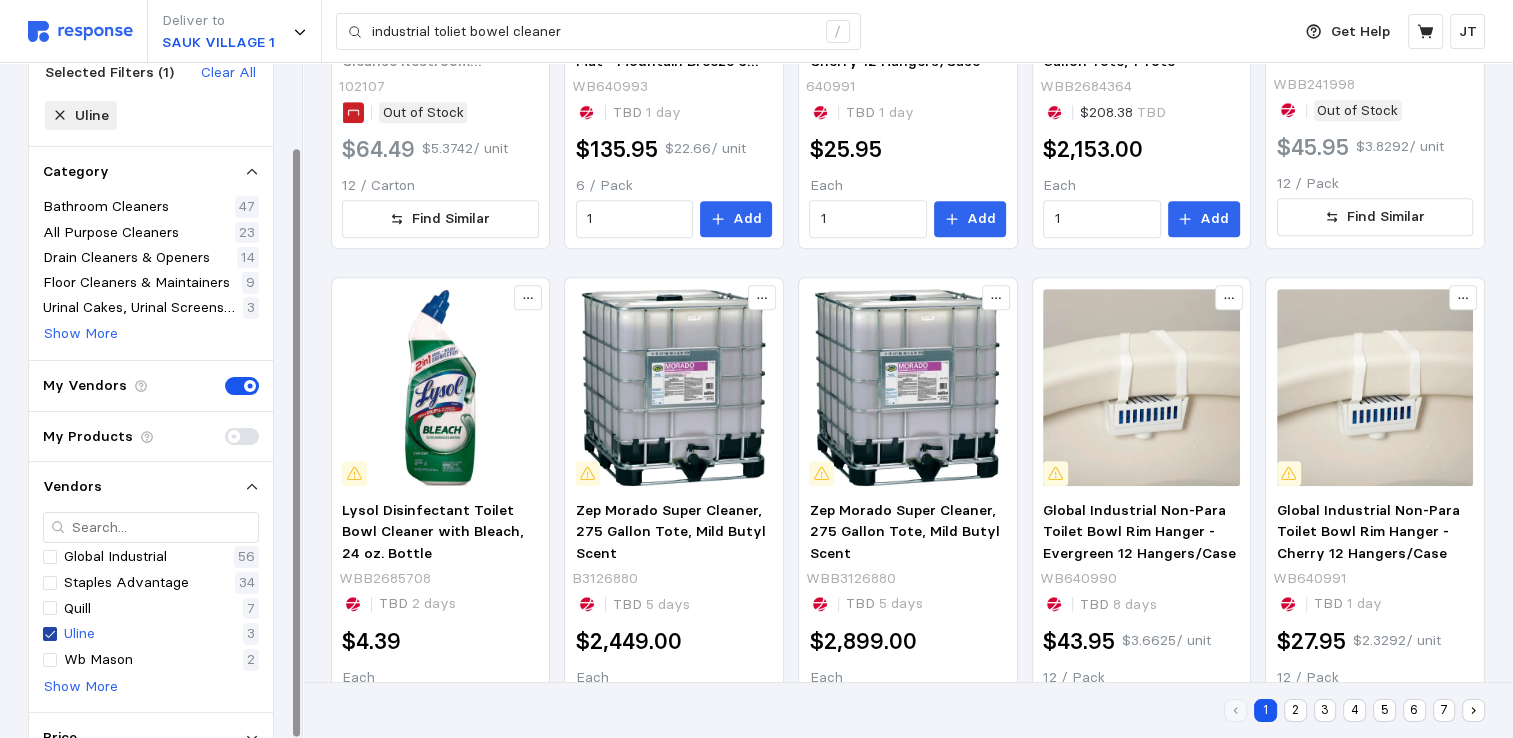 scroll, scrollTop: 196, scrollLeft: 0, axis: vertical 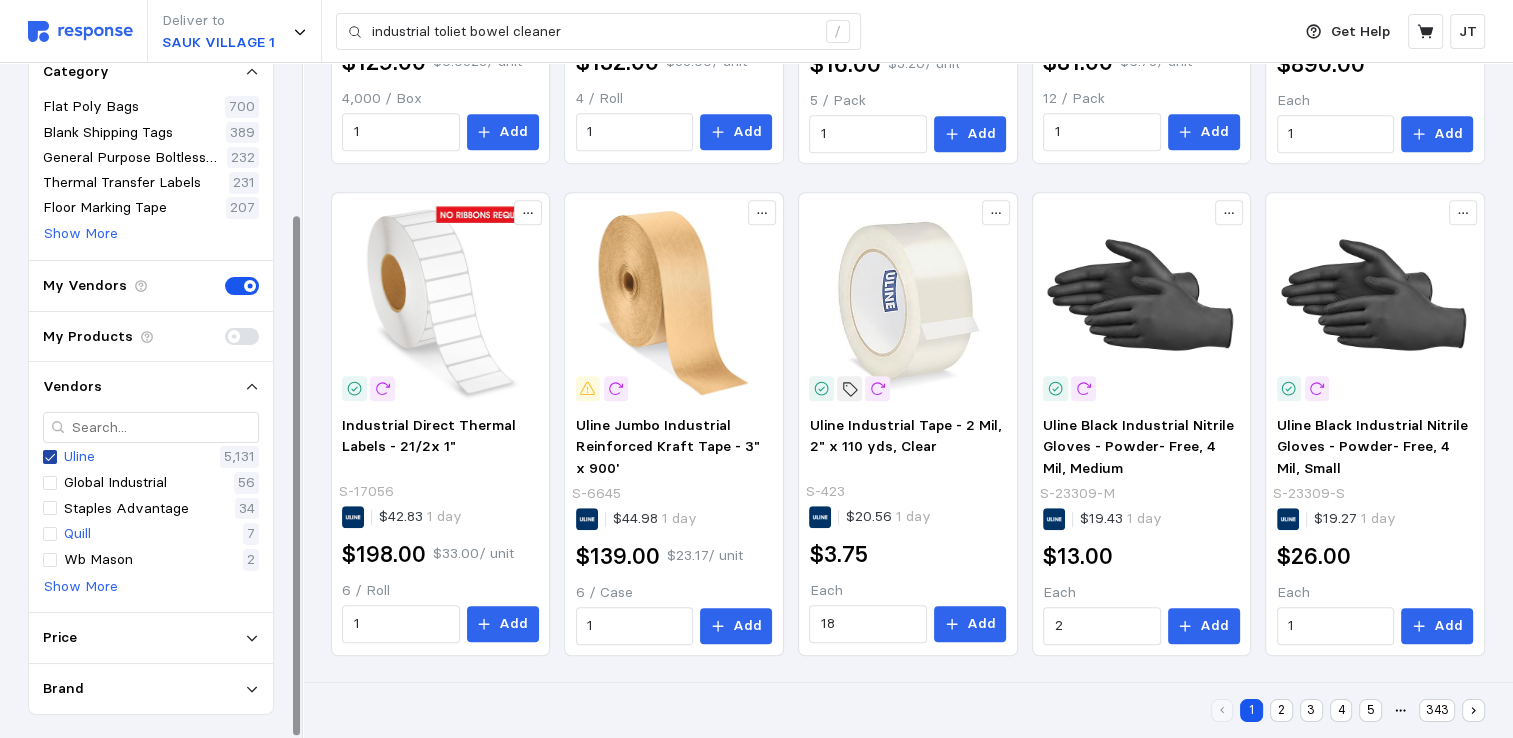 click 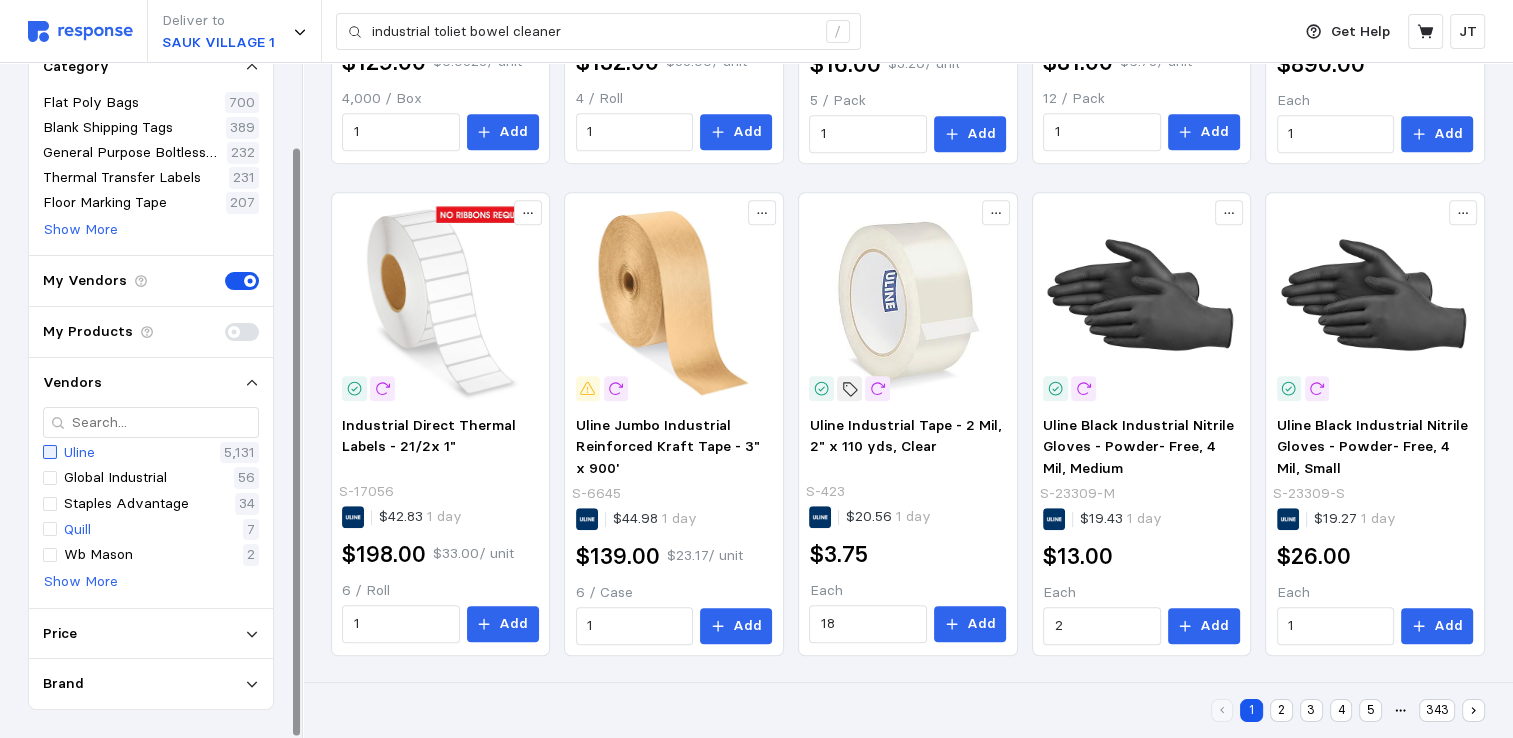 scroll, scrollTop: 96, scrollLeft: 0, axis: vertical 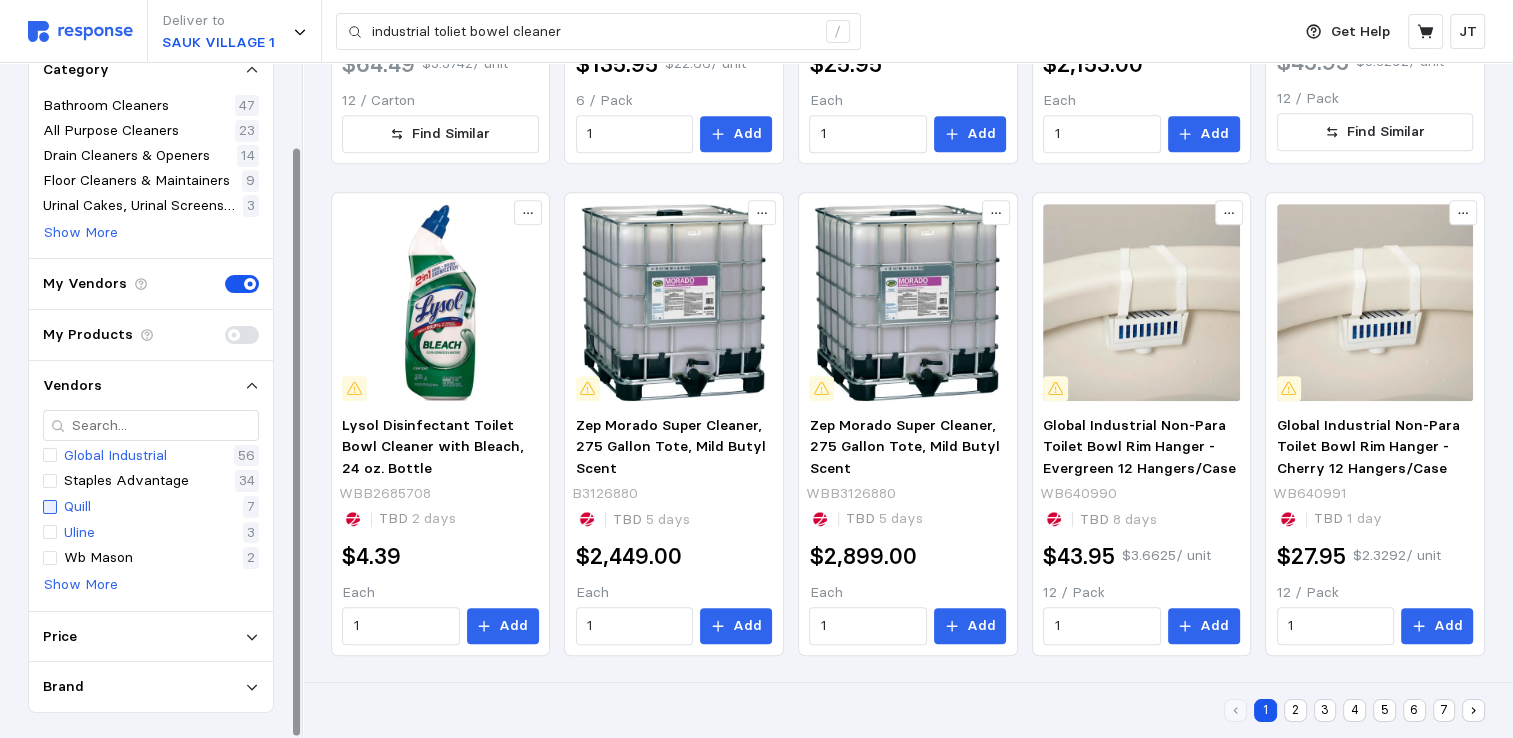 click at bounding box center [50, 507] 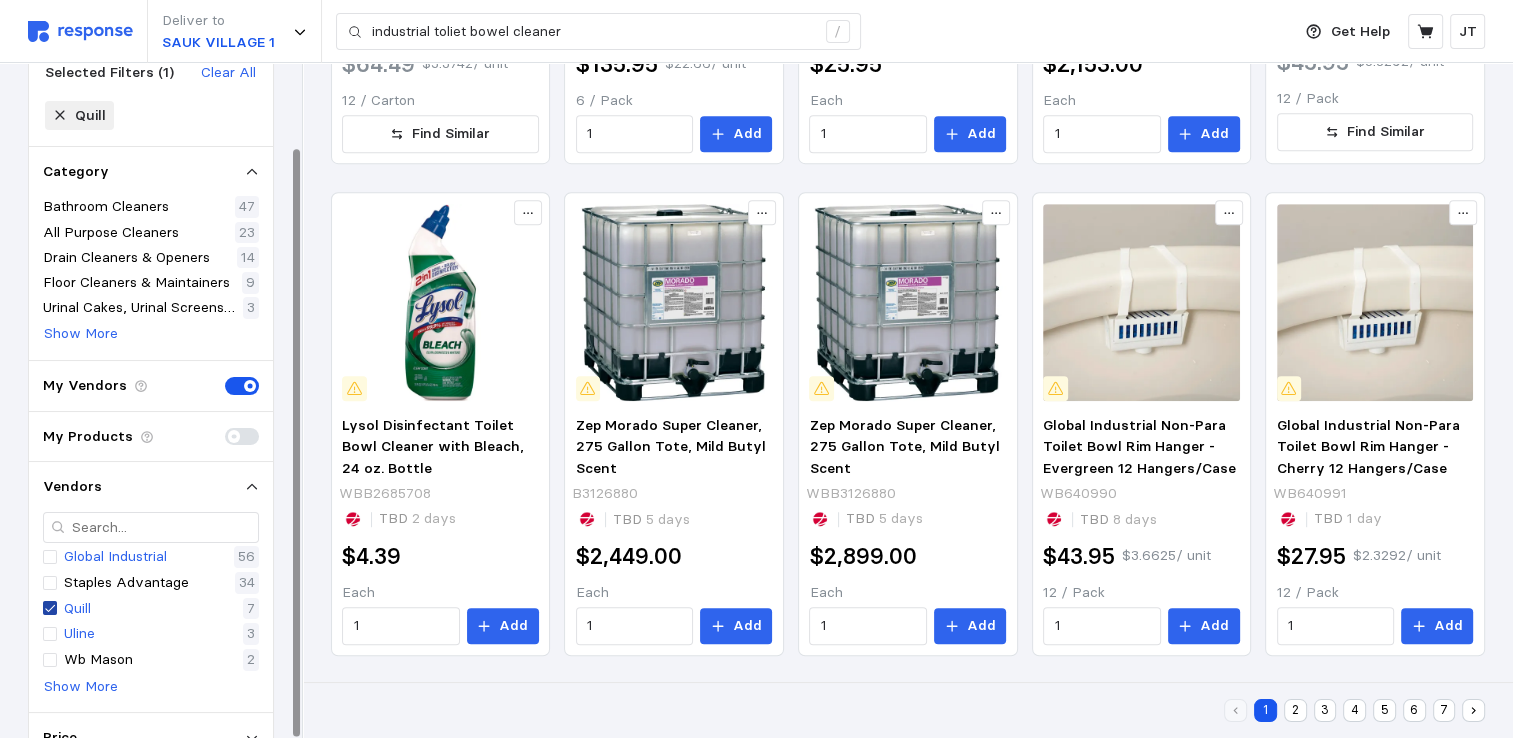 scroll, scrollTop: 196, scrollLeft: 0, axis: vertical 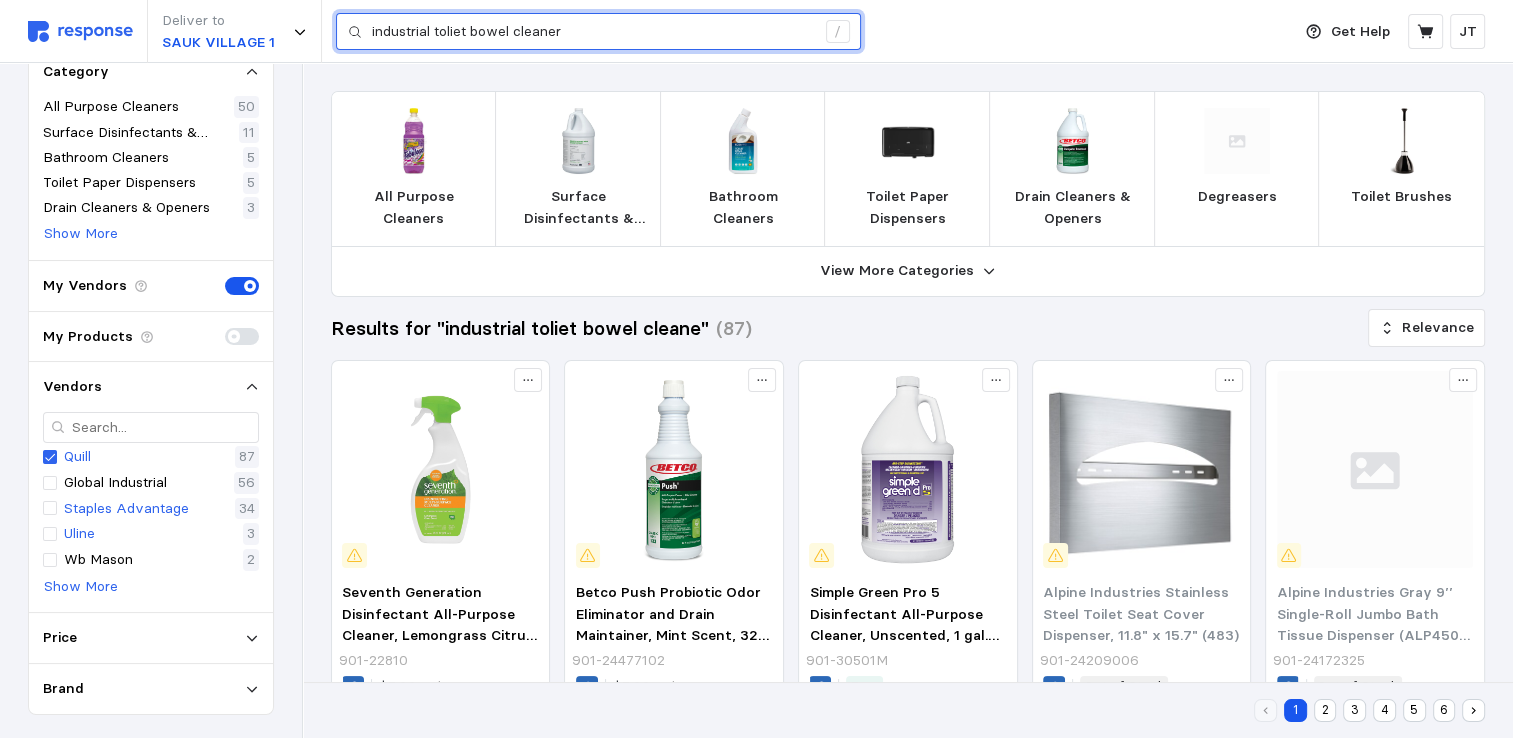 click on "industrial toliet bowel cleaner" at bounding box center [593, 32] 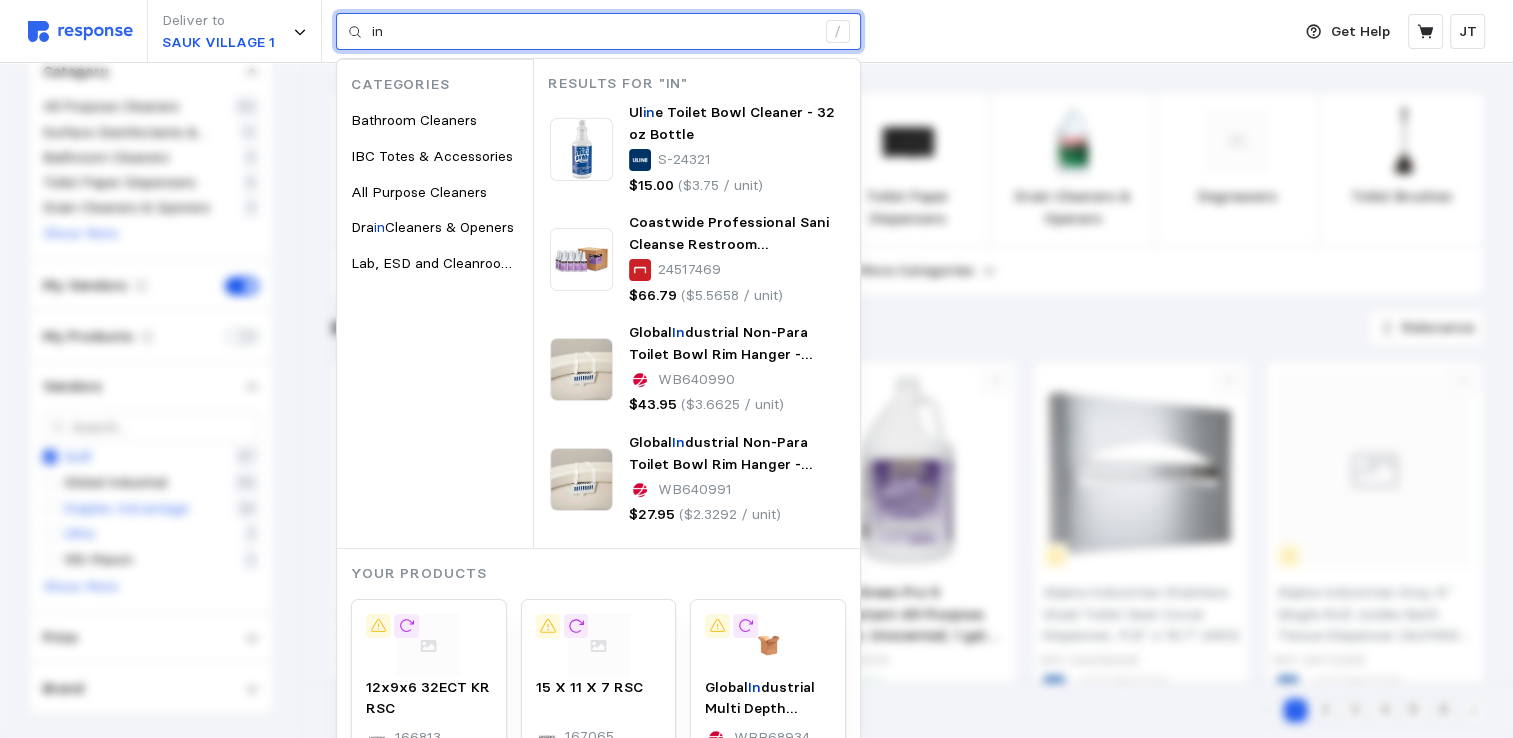 type on "i" 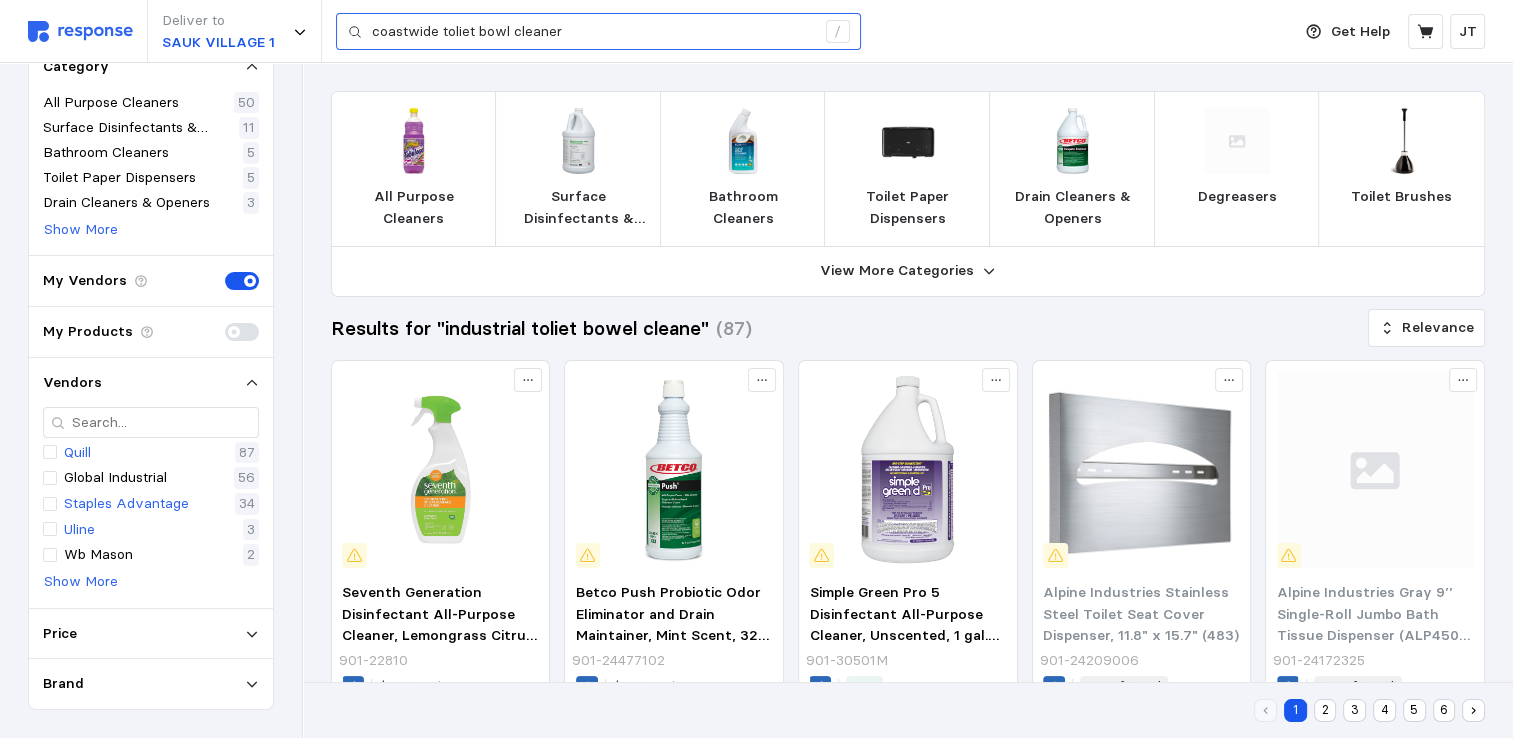scroll, scrollTop: 96, scrollLeft: 0, axis: vertical 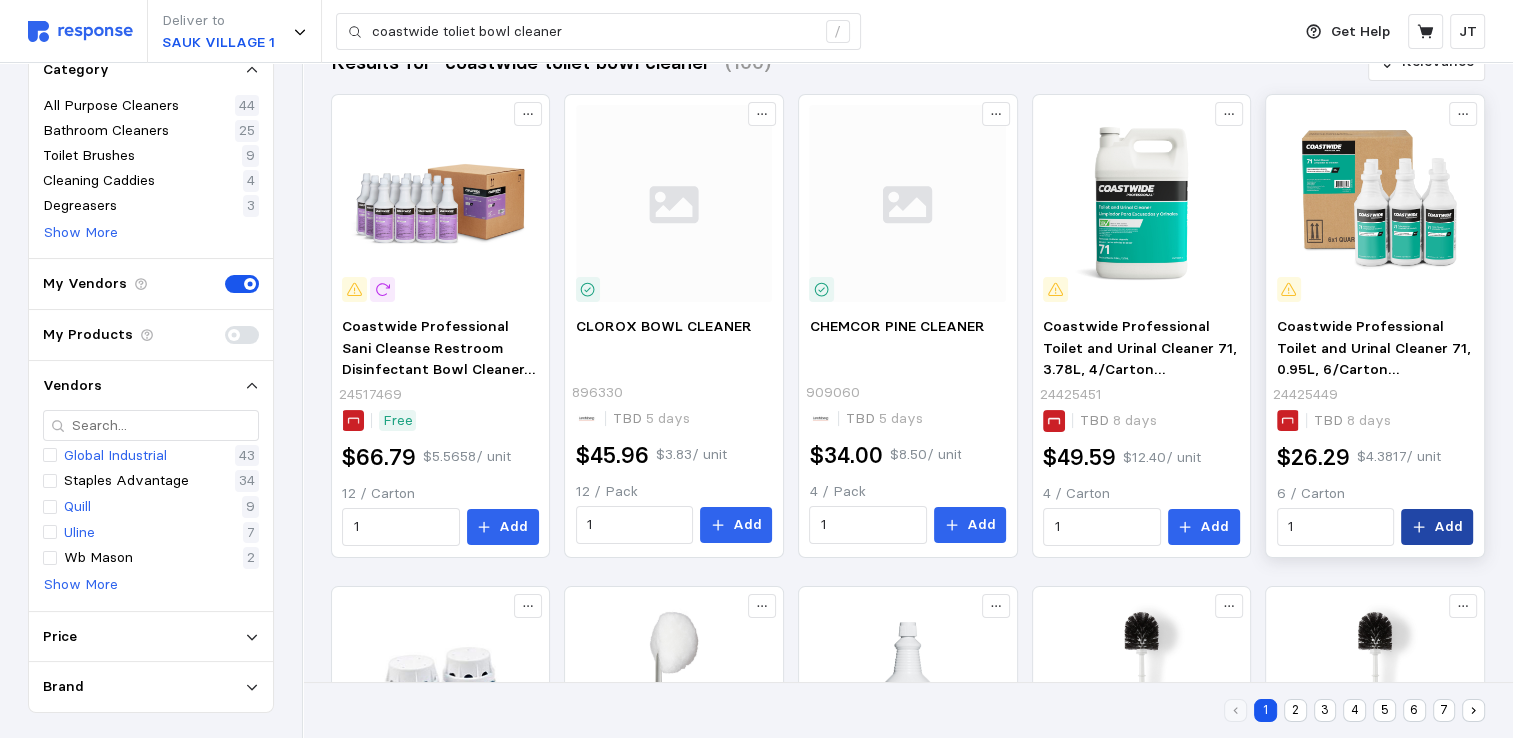 click 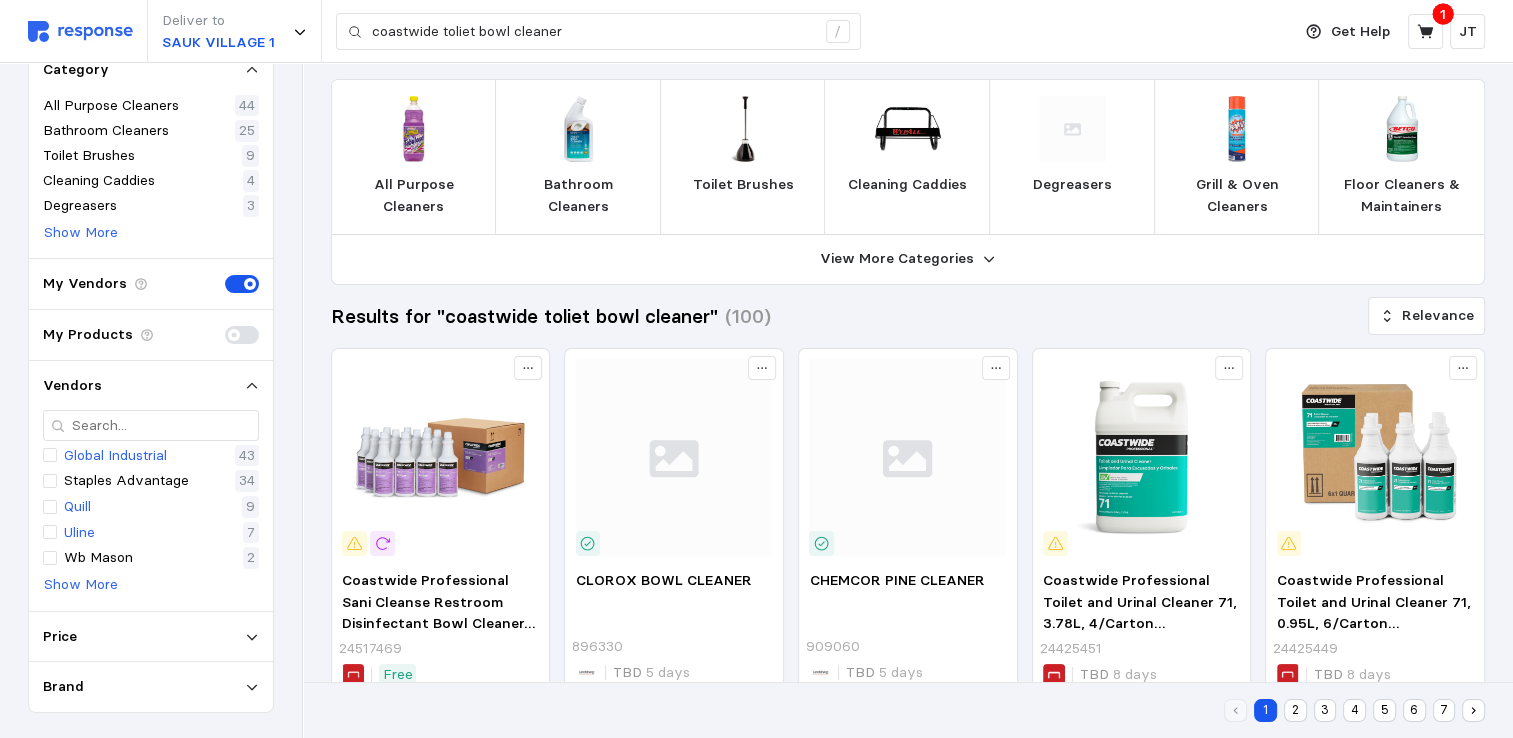 scroll, scrollTop: 0, scrollLeft: 0, axis: both 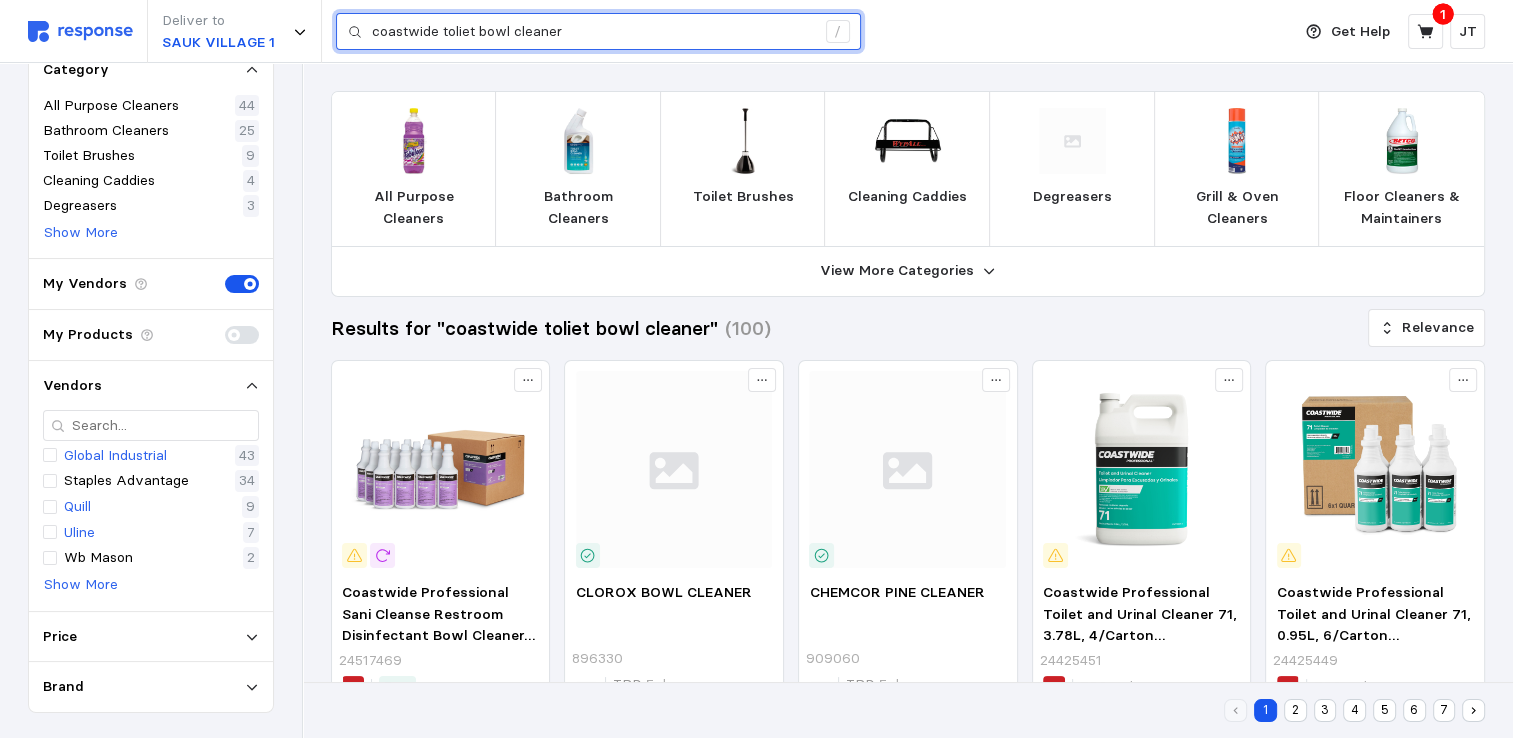 drag, startPoint x: 595, startPoint y: 38, endPoint x: 152, endPoint y: -21, distance: 446.91162 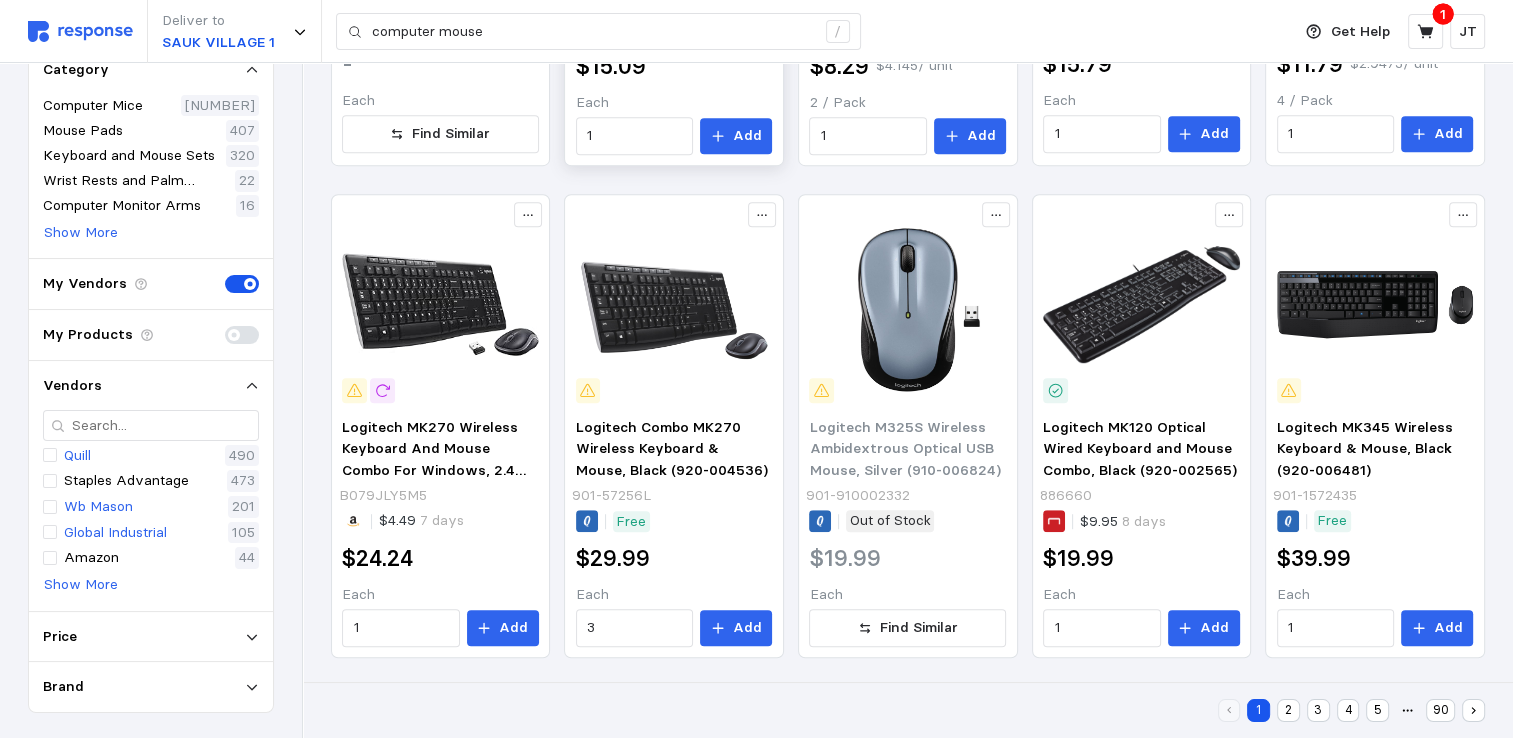scroll, scrollTop: 1151, scrollLeft: 0, axis: vertical 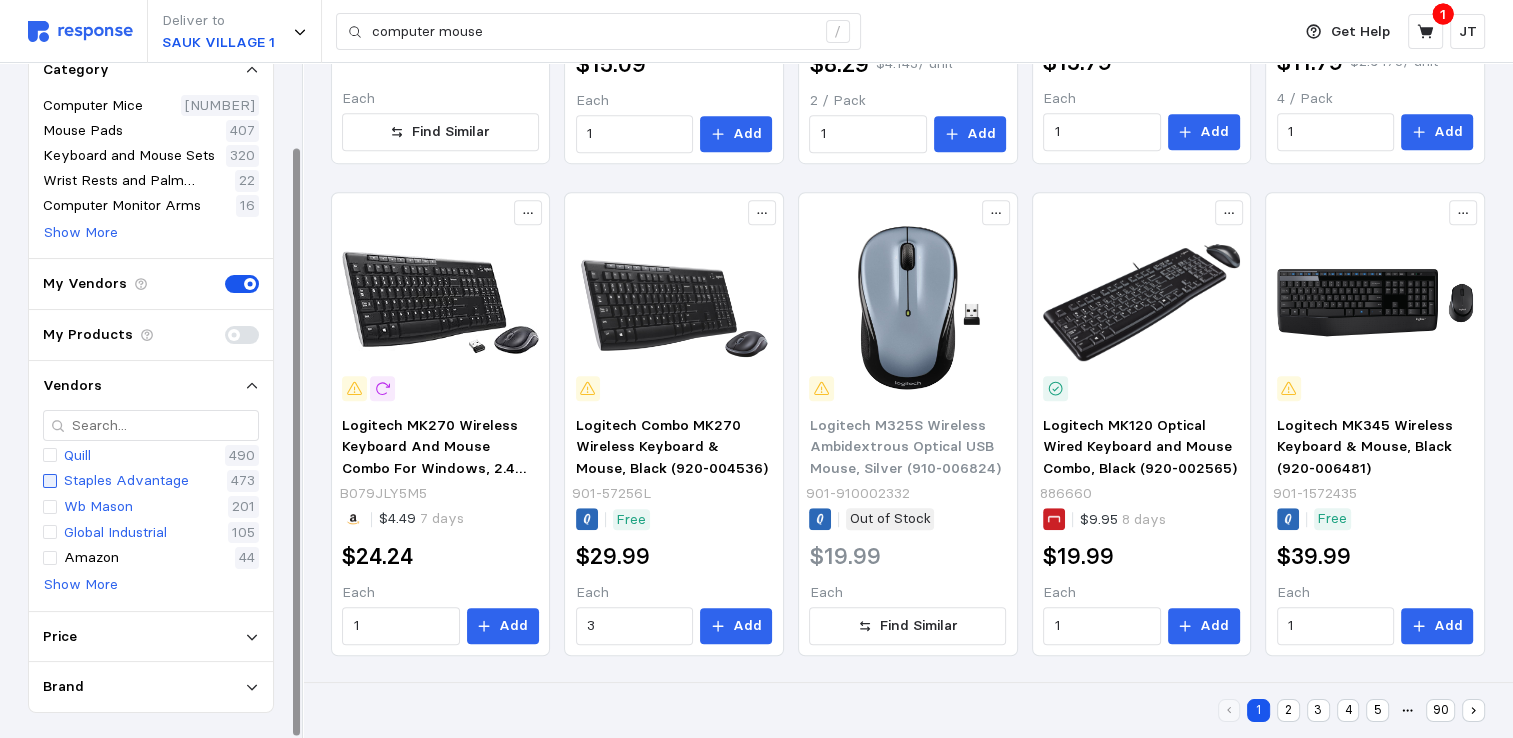 click at bounding box center [50, 481] 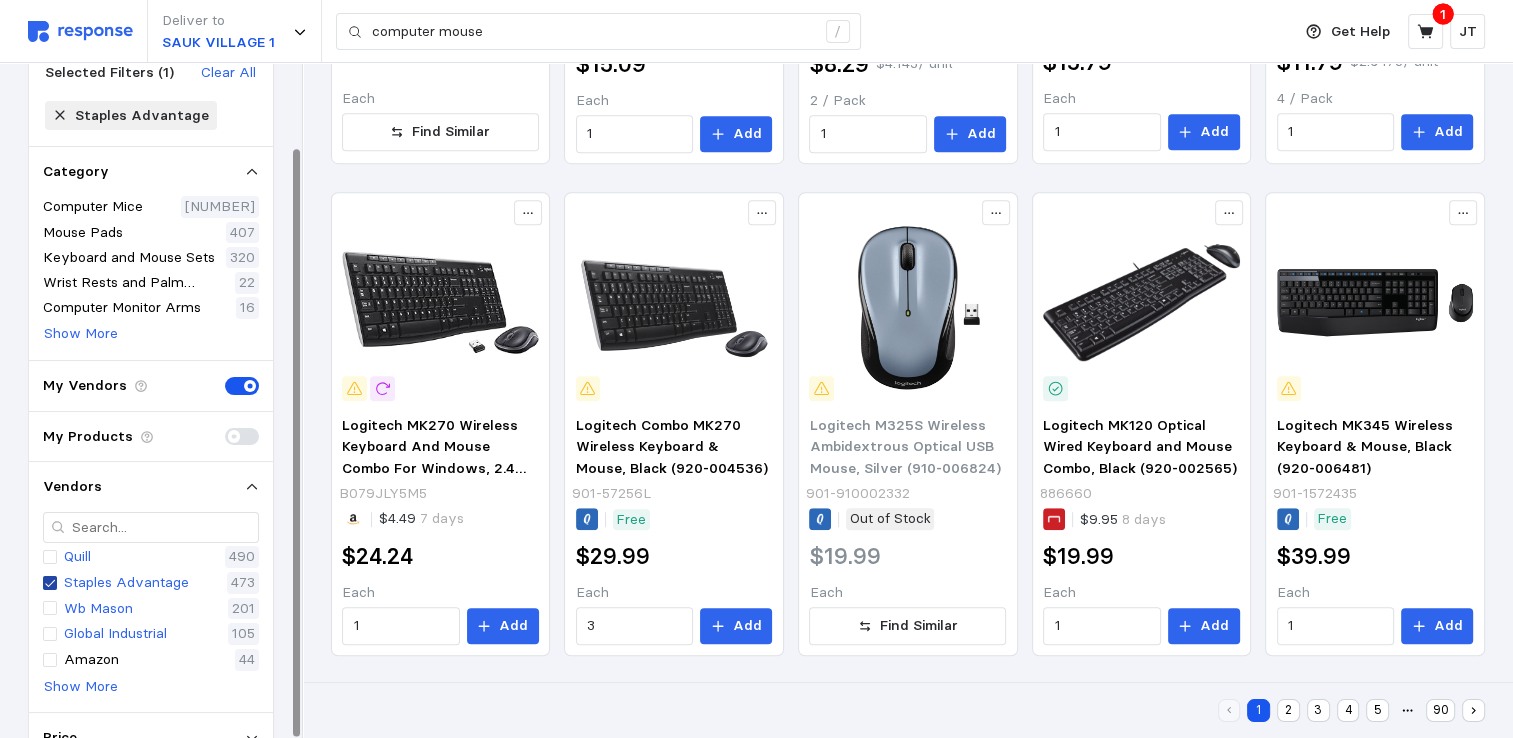 scroll, scrollTop: 196, scrollLeft: 0, axis: vertical 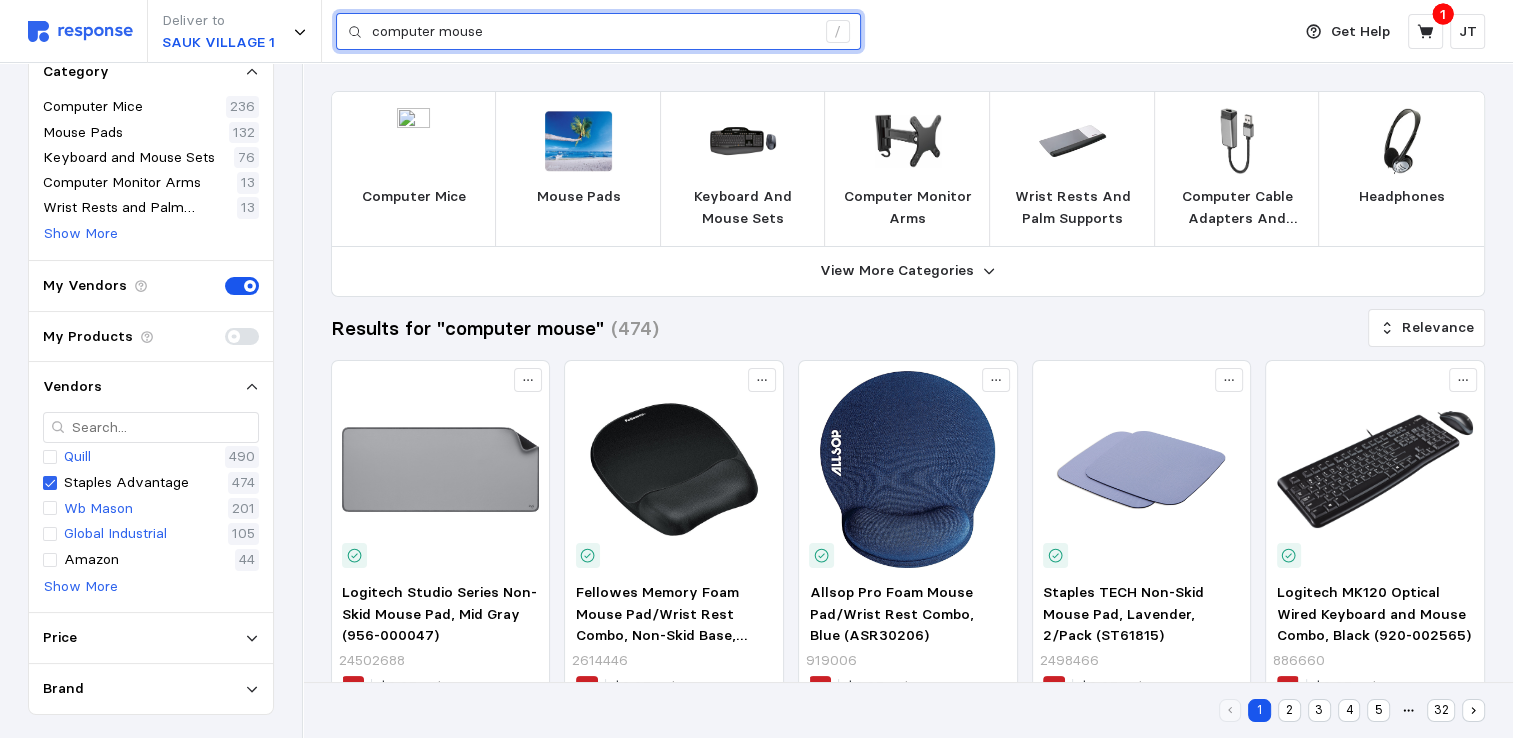 click on "computer mouse" at bounding box center [593, 32] 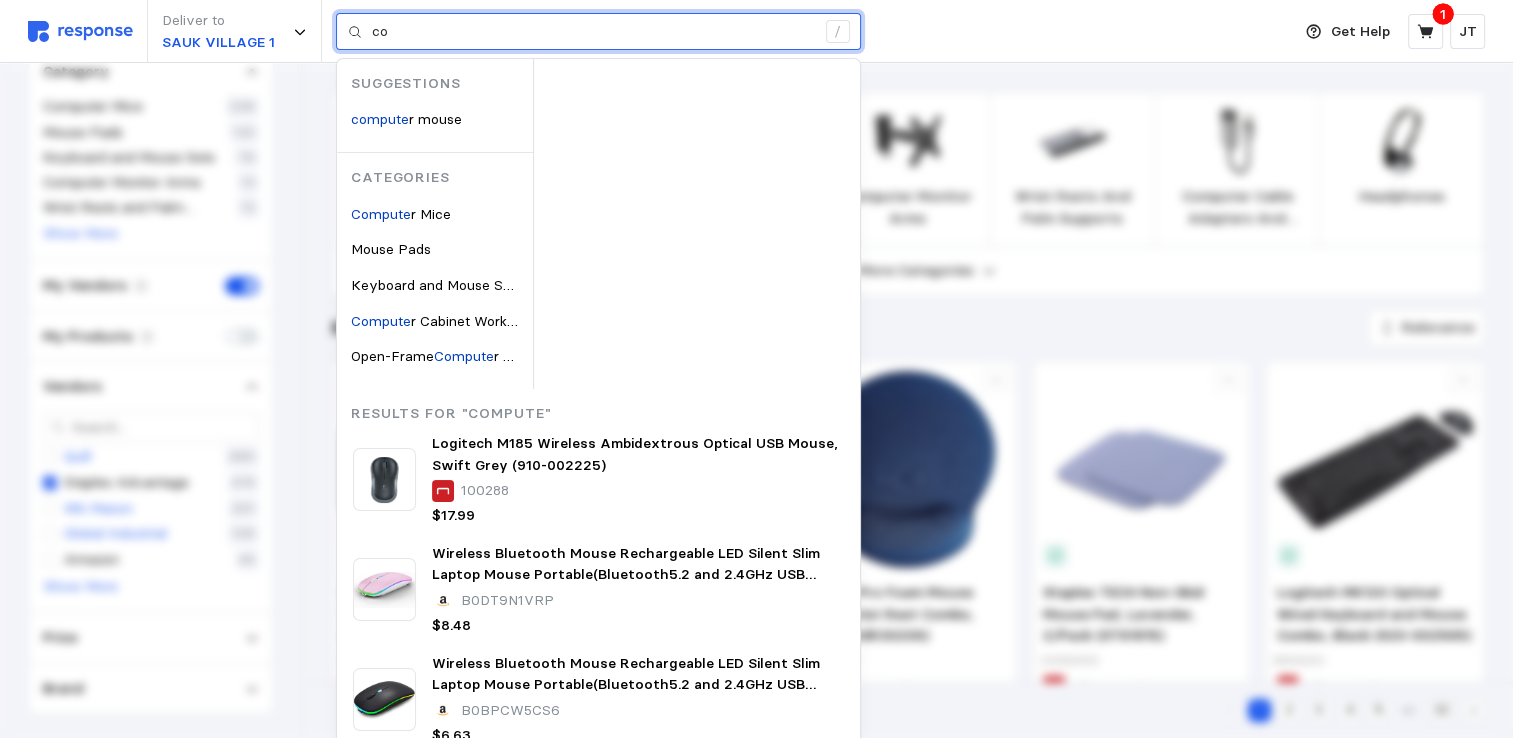 type on "c" 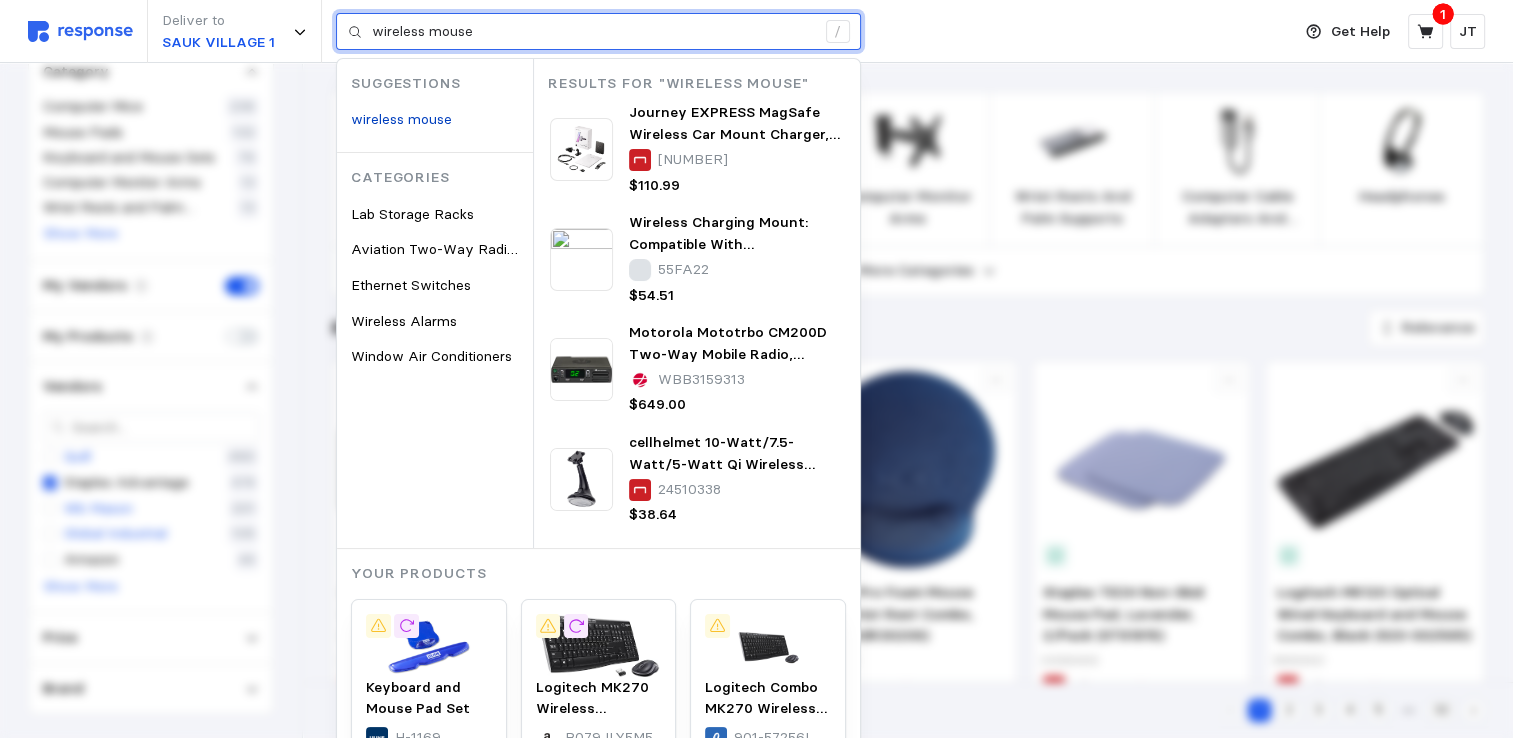 type on "wireless mouse" 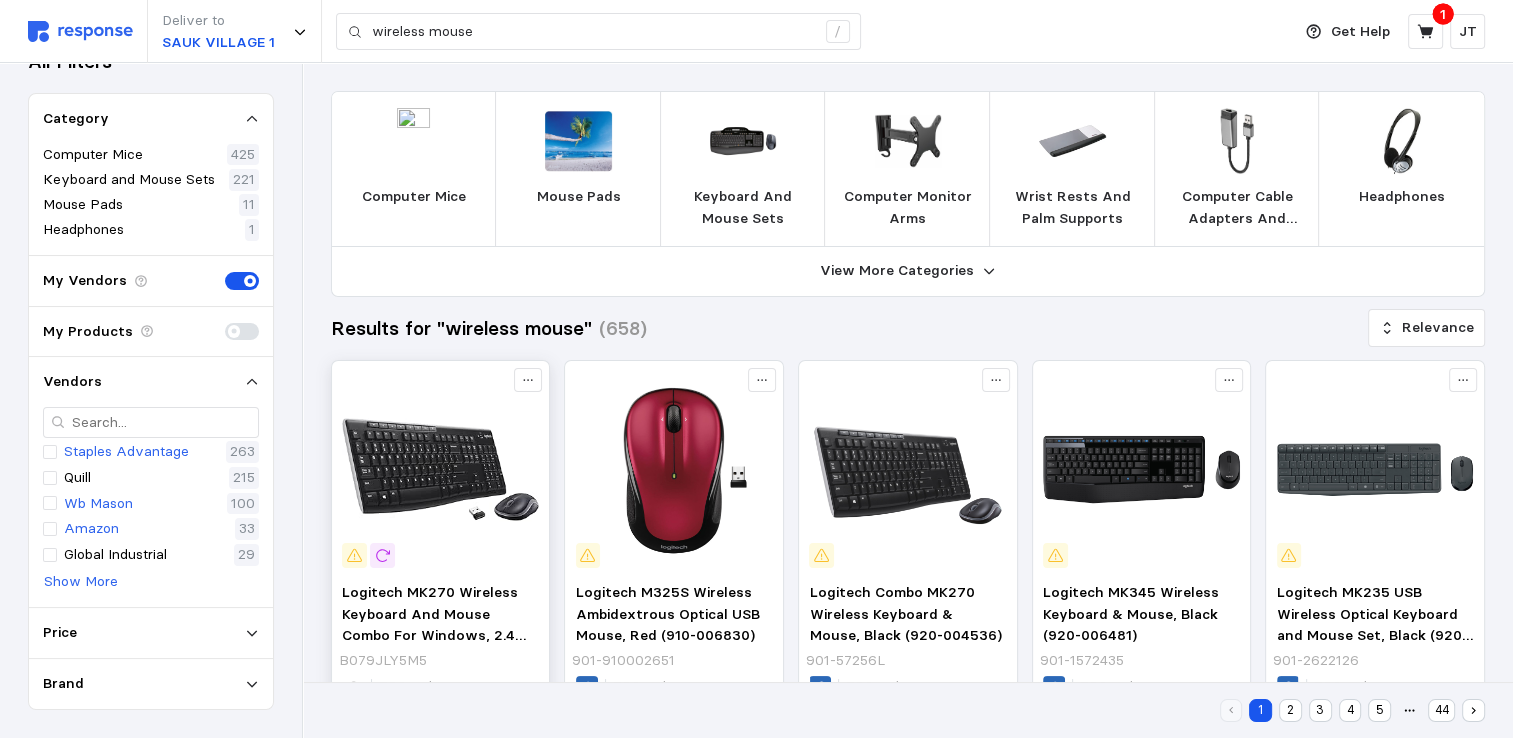 scroll, scrollTop: 44, scrollLeft: 0, axis: vertical 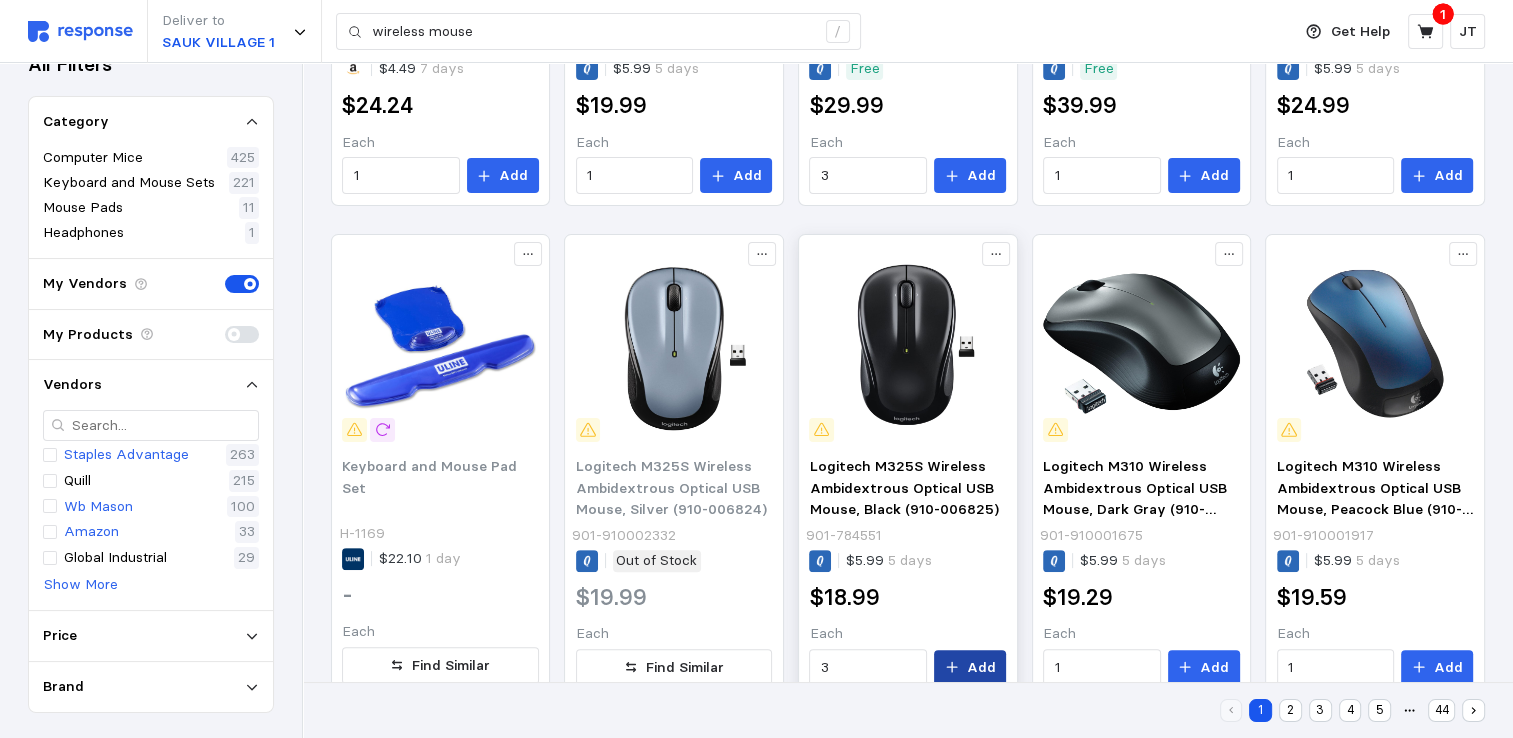 click on "Add" at bounding box center (970, 668) 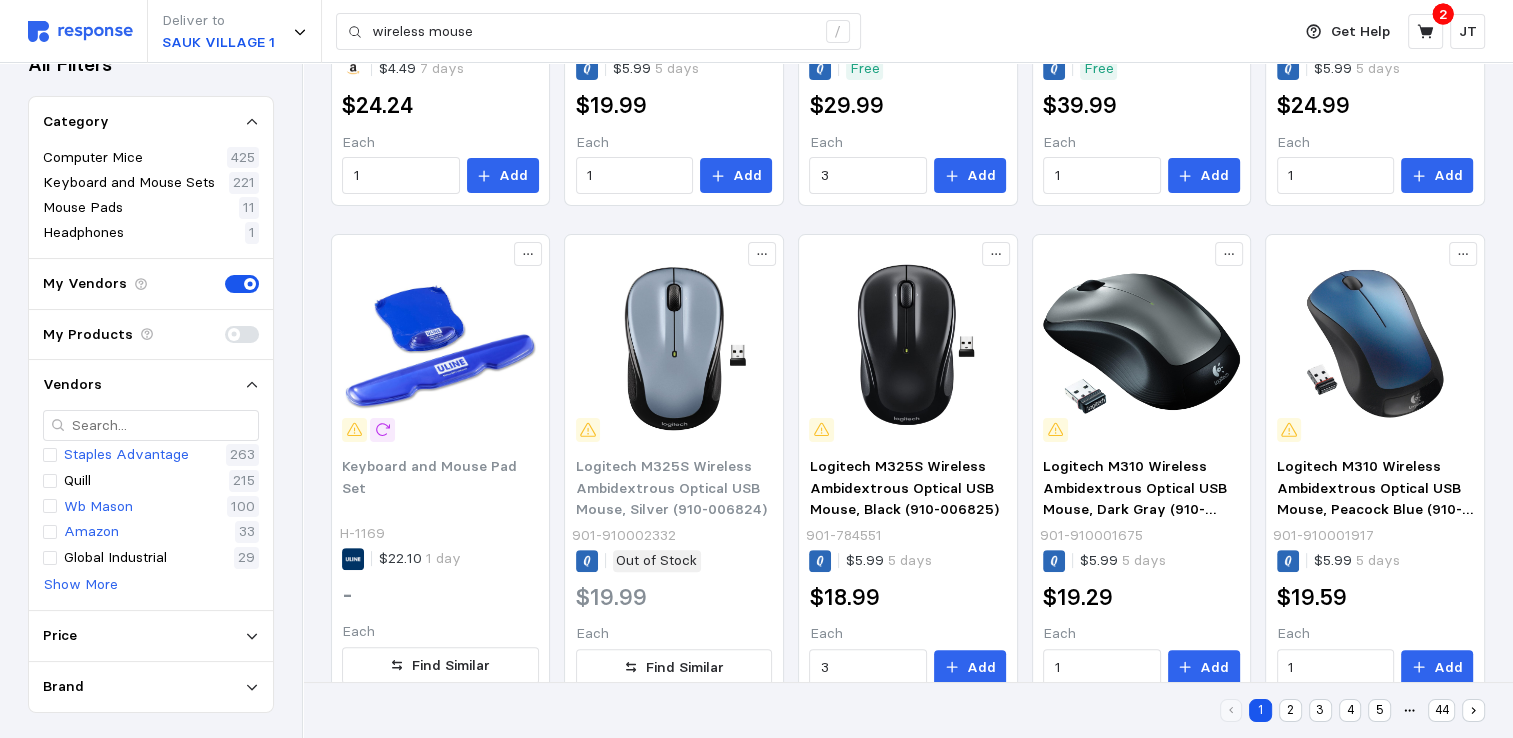 scroll, scrollTop: 665, scrollLeft: 0, axis: vertical 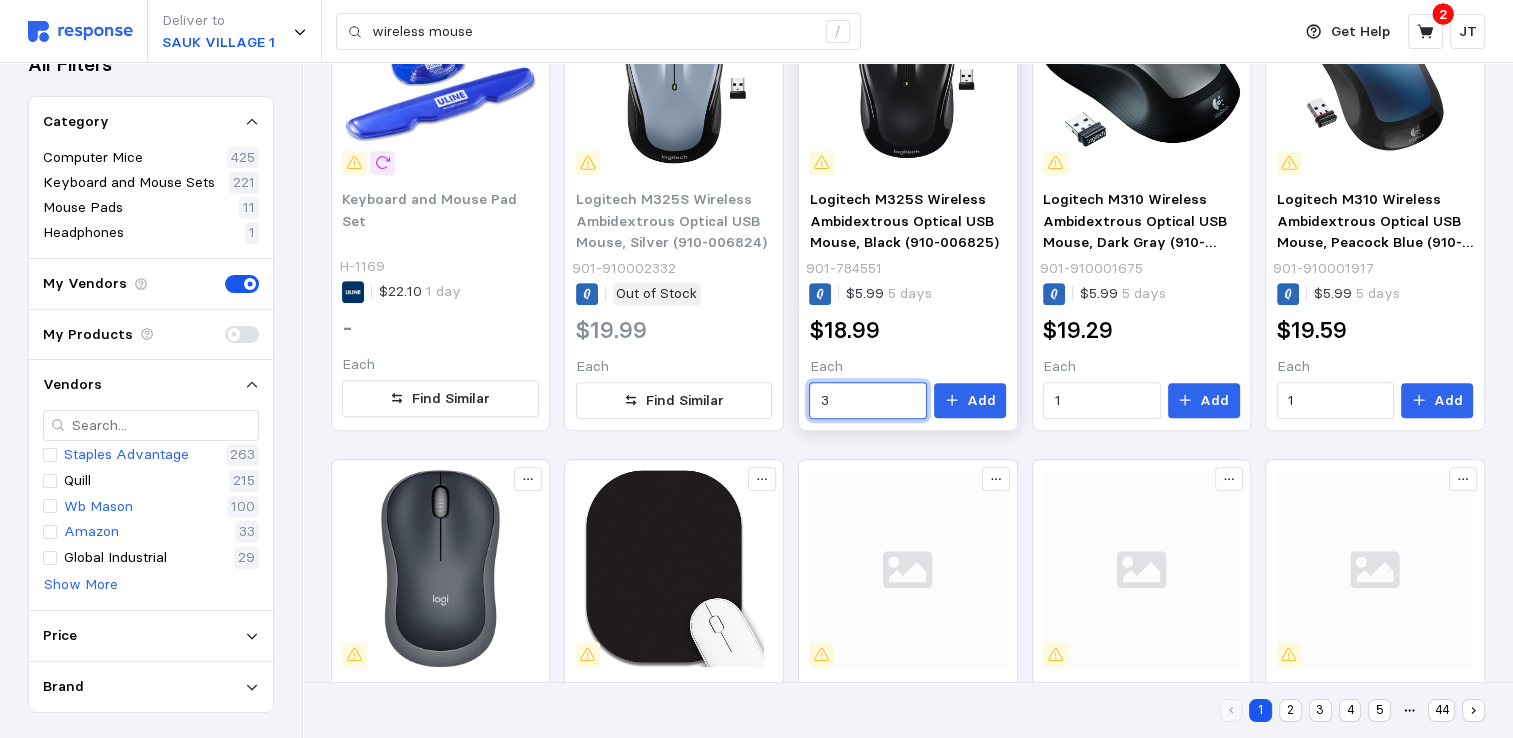click on "3" at bounding box center (868, 401) 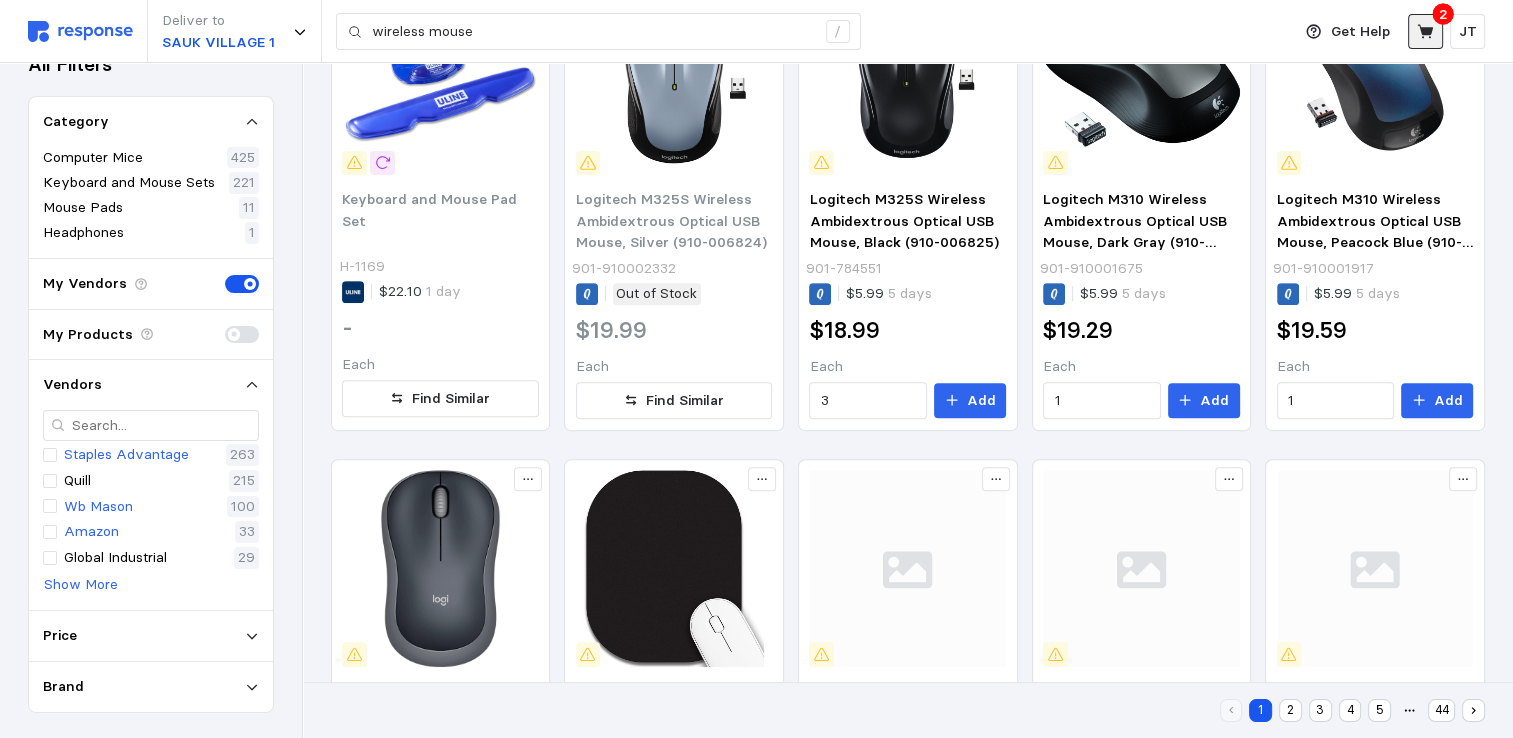 click 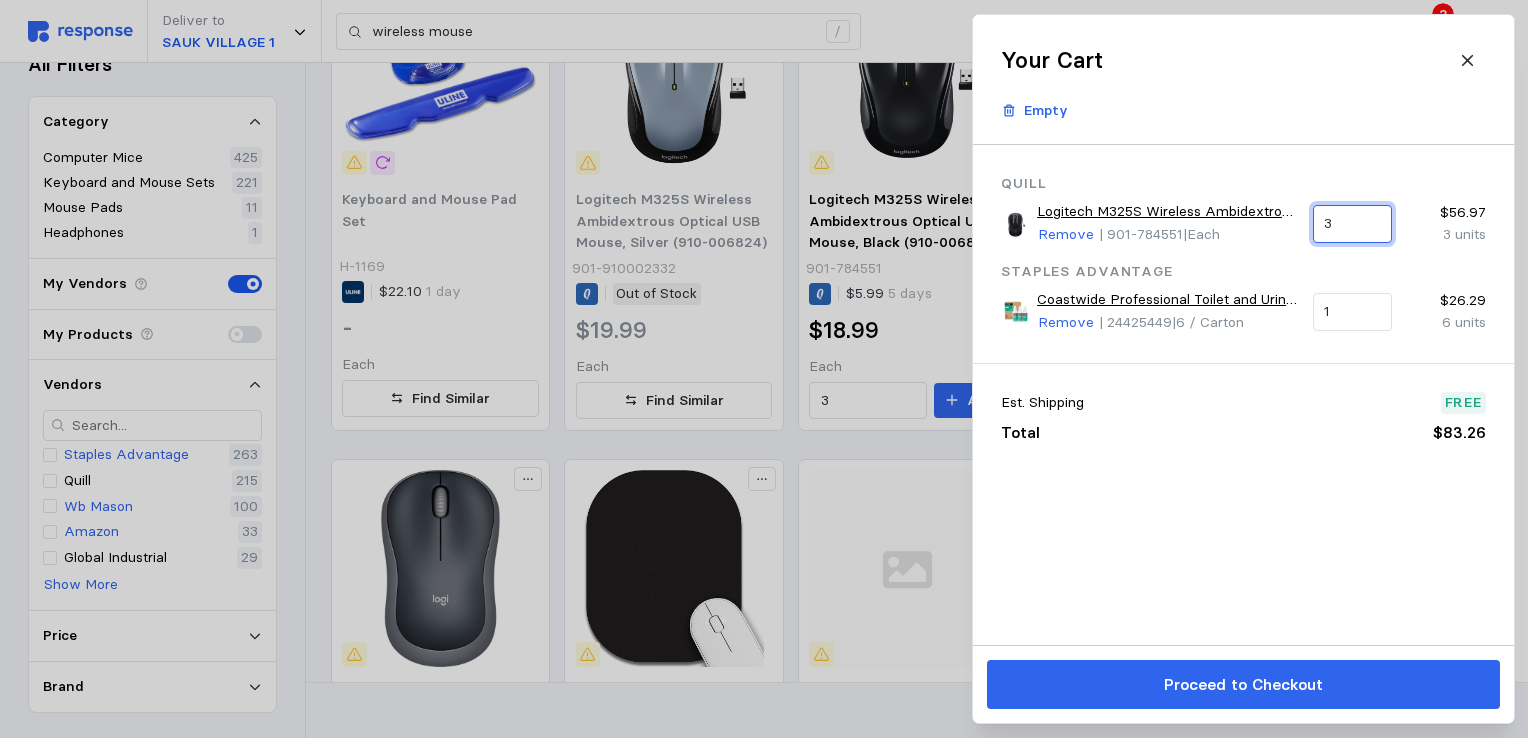 click on "3" at bounding box center (1352, 224) 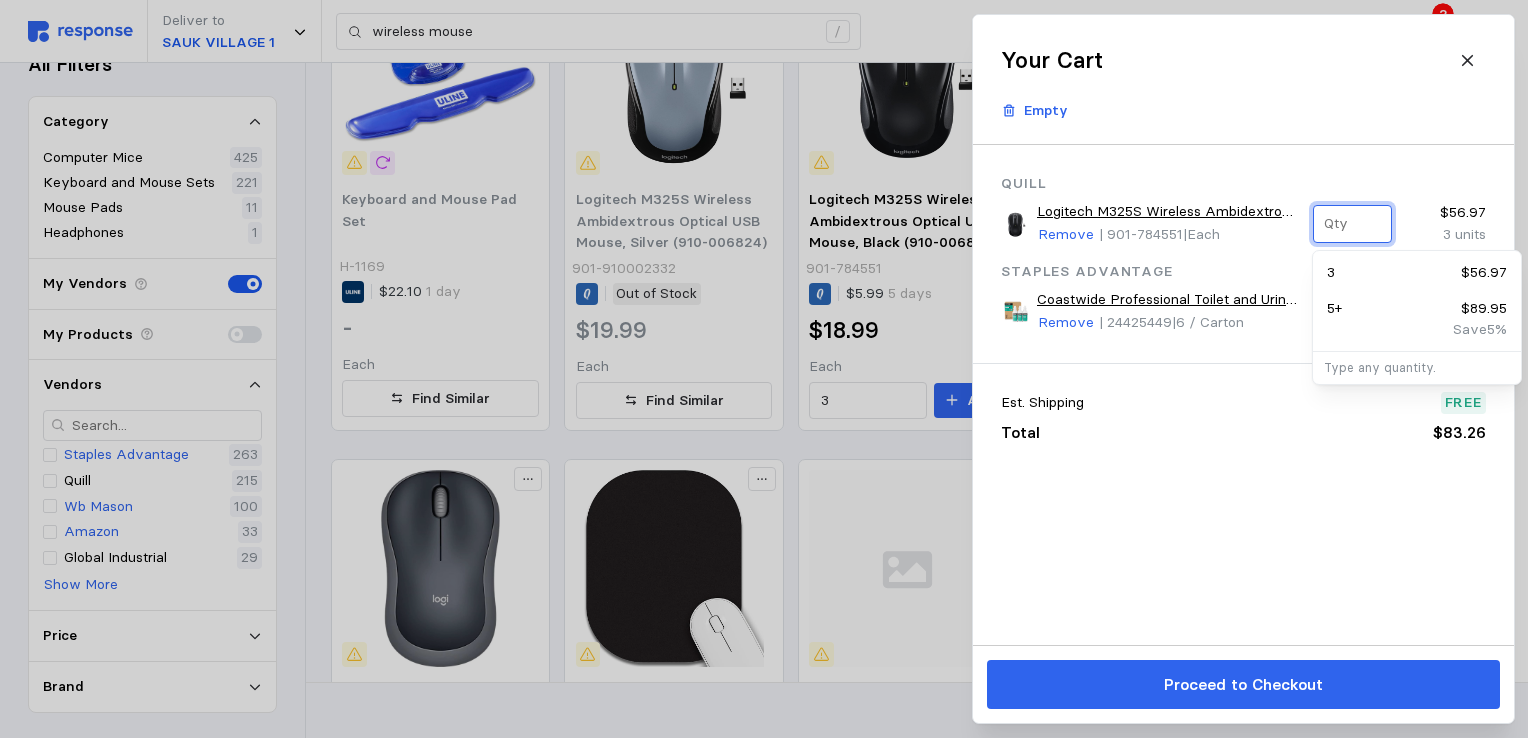 click at bounding box center (1352, 224) 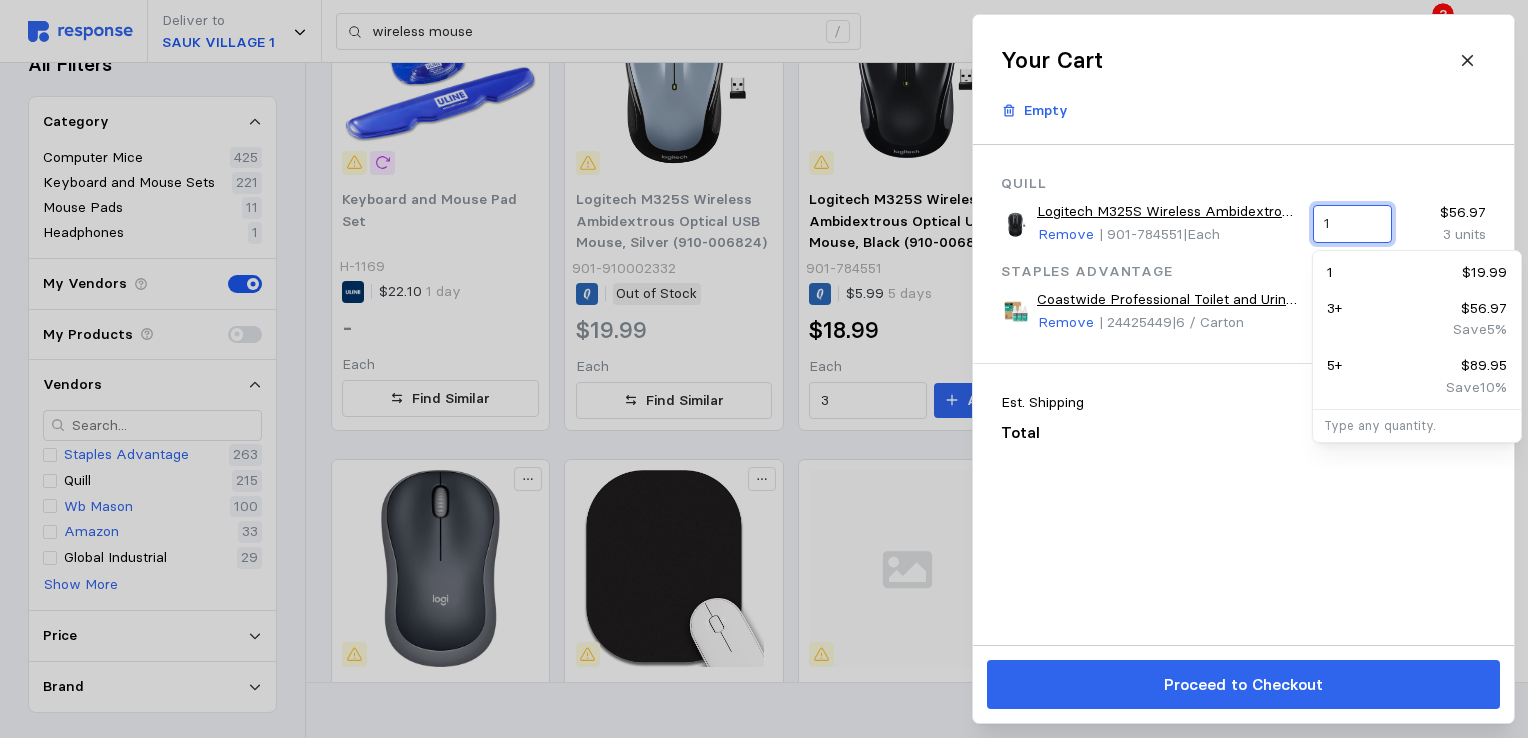type on "1" 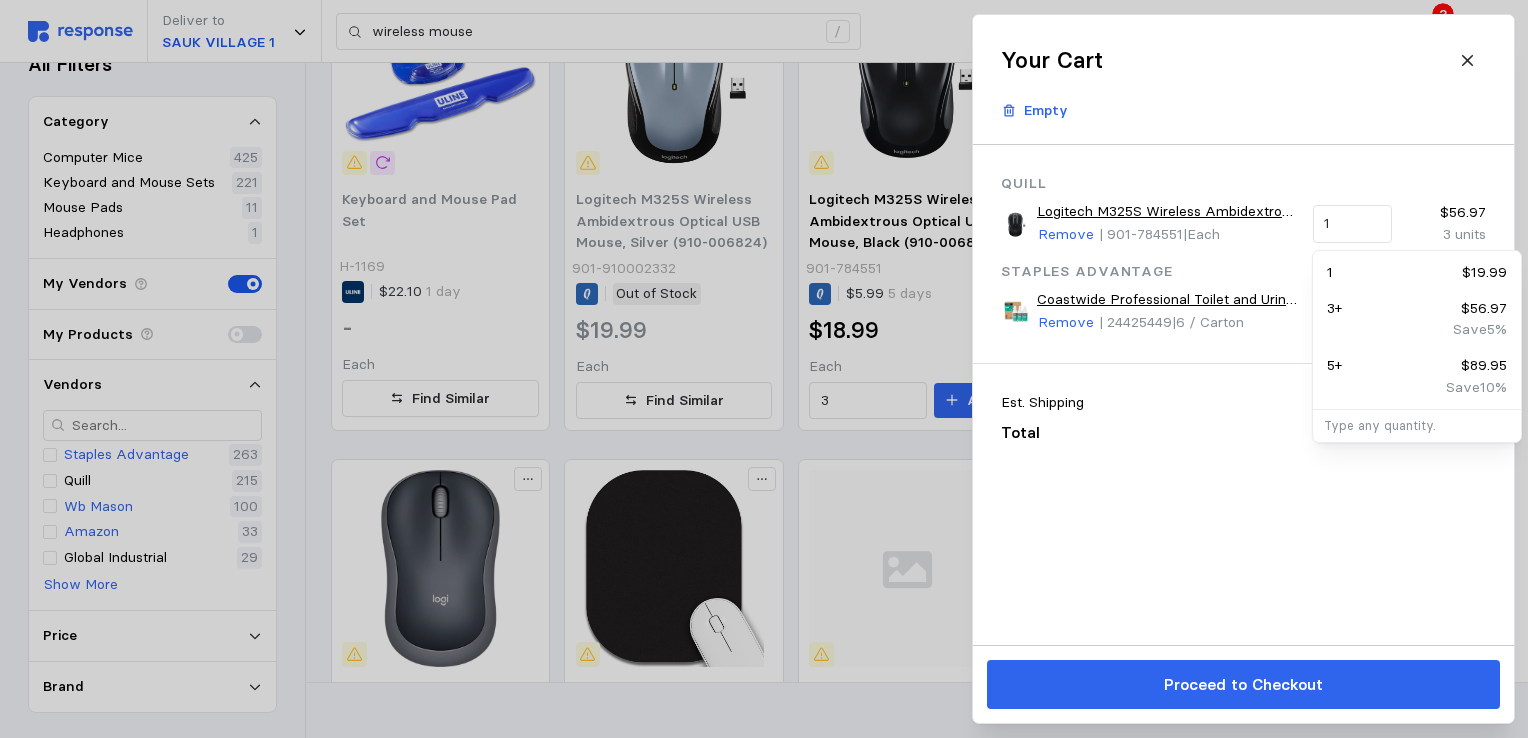 click on "Your Cart Empty" at bounding box center [1243, 79] 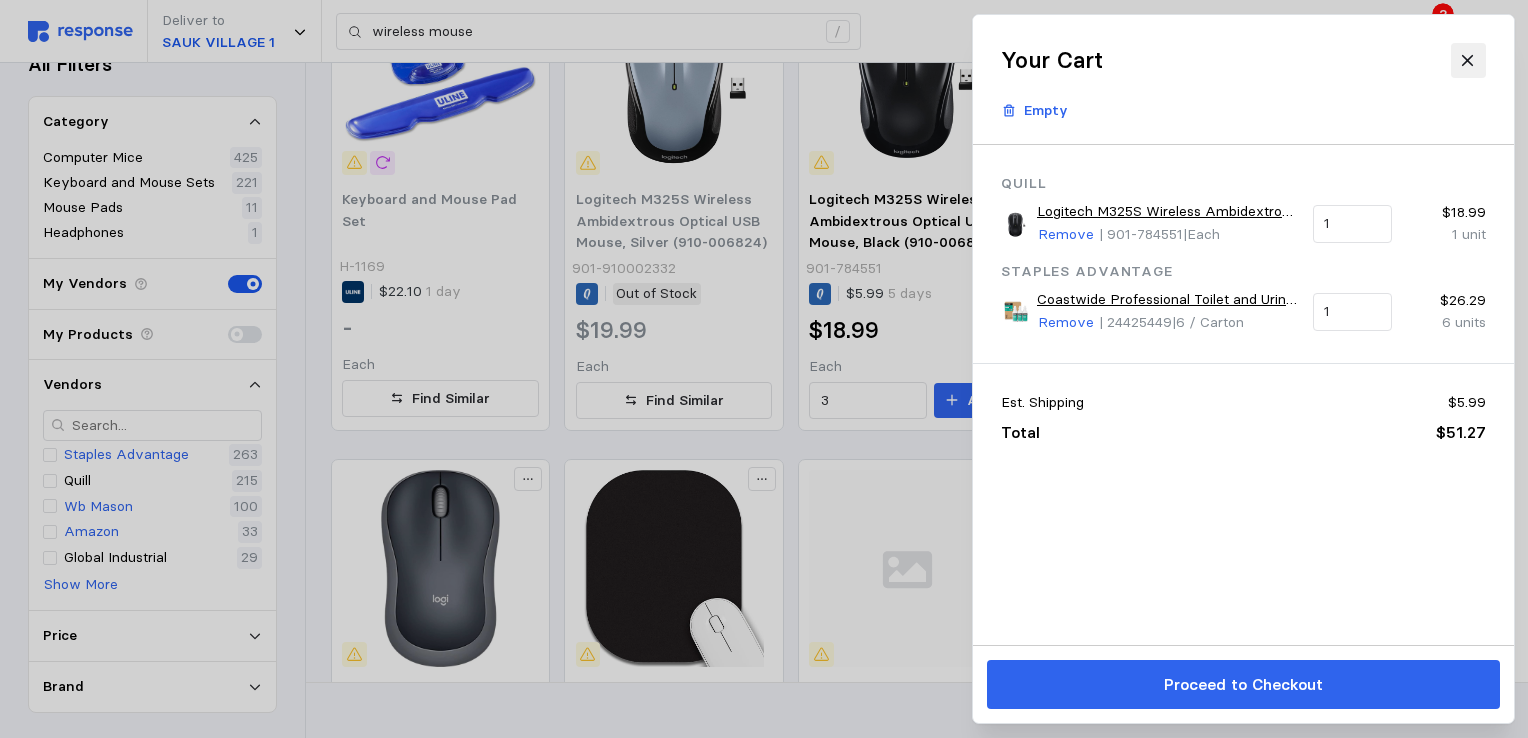 click 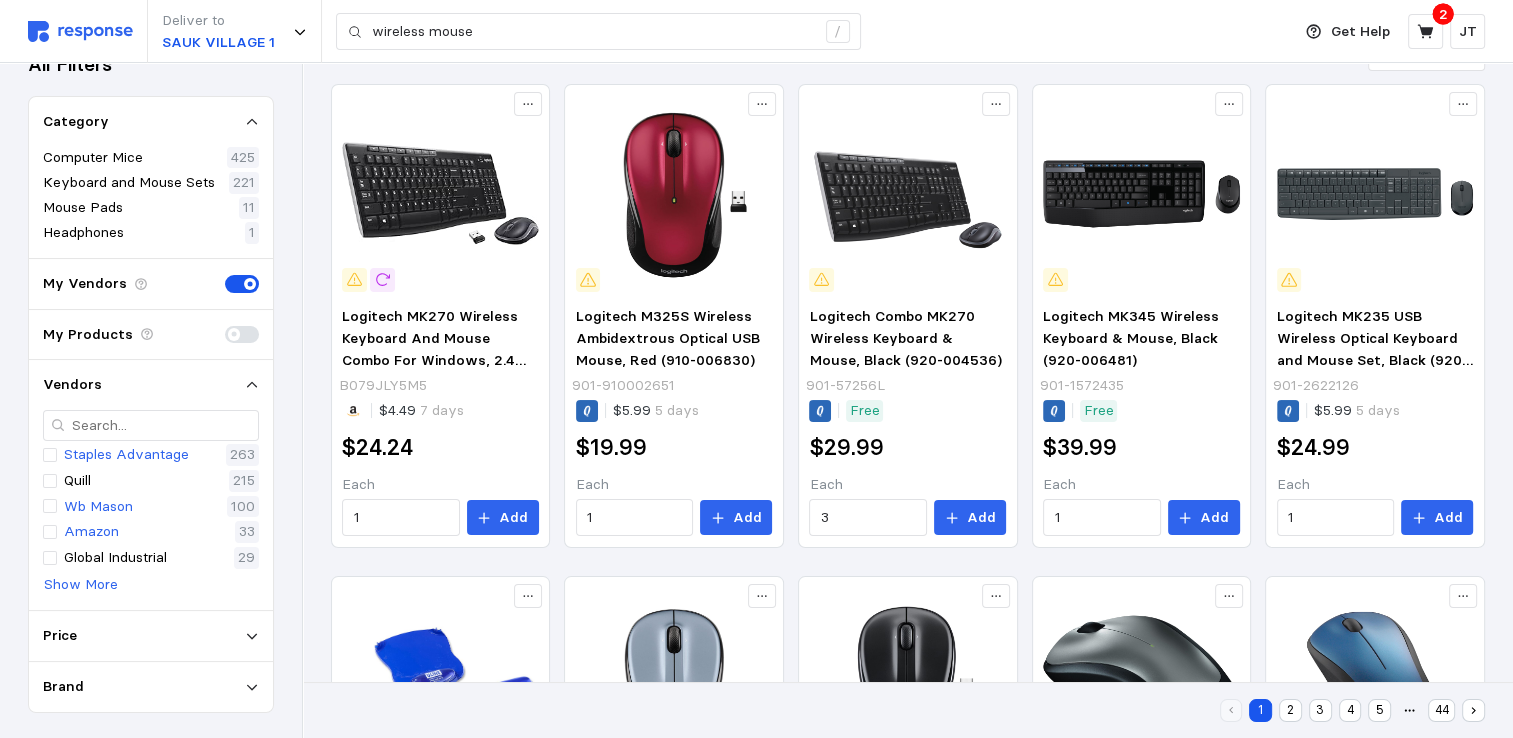 scroll, scrollTop: 0, scrollLeft: 0, axis: both 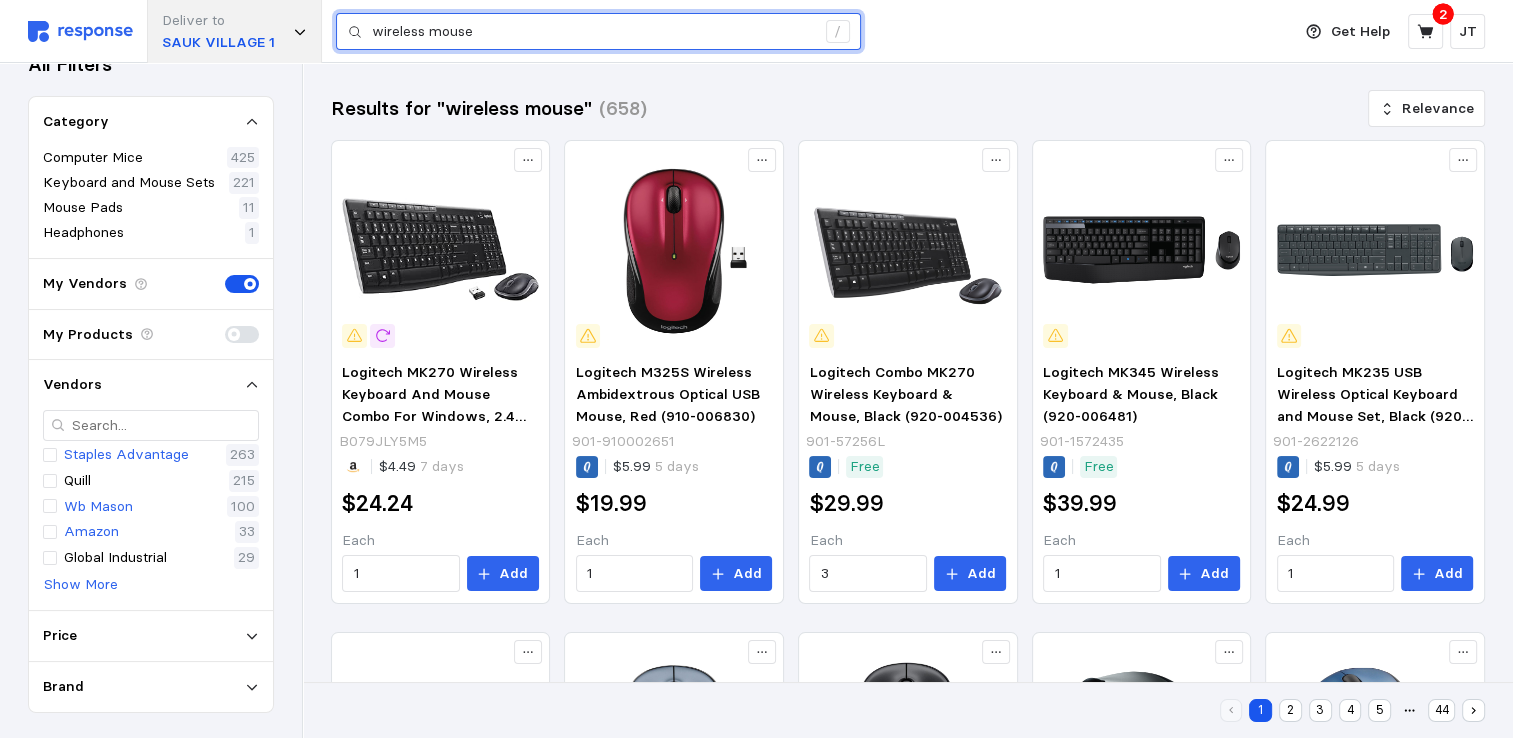 drag, startPoint x: 500, startPoint y: 34, endPoint x: 289, endPoint y: 13, distance: 212.04245 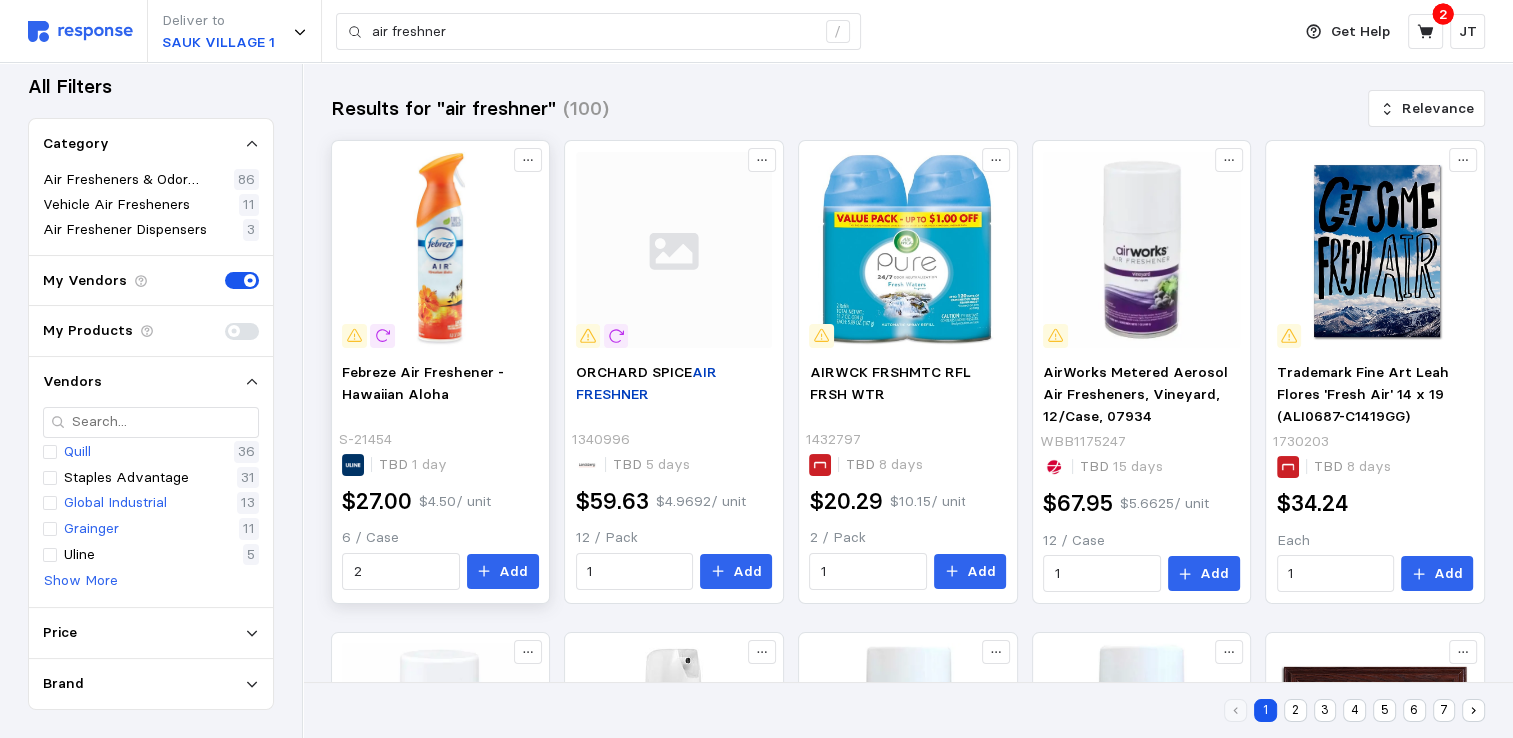 scroll, scrollTop: 19, scrollLeft: 0, axis: vertical 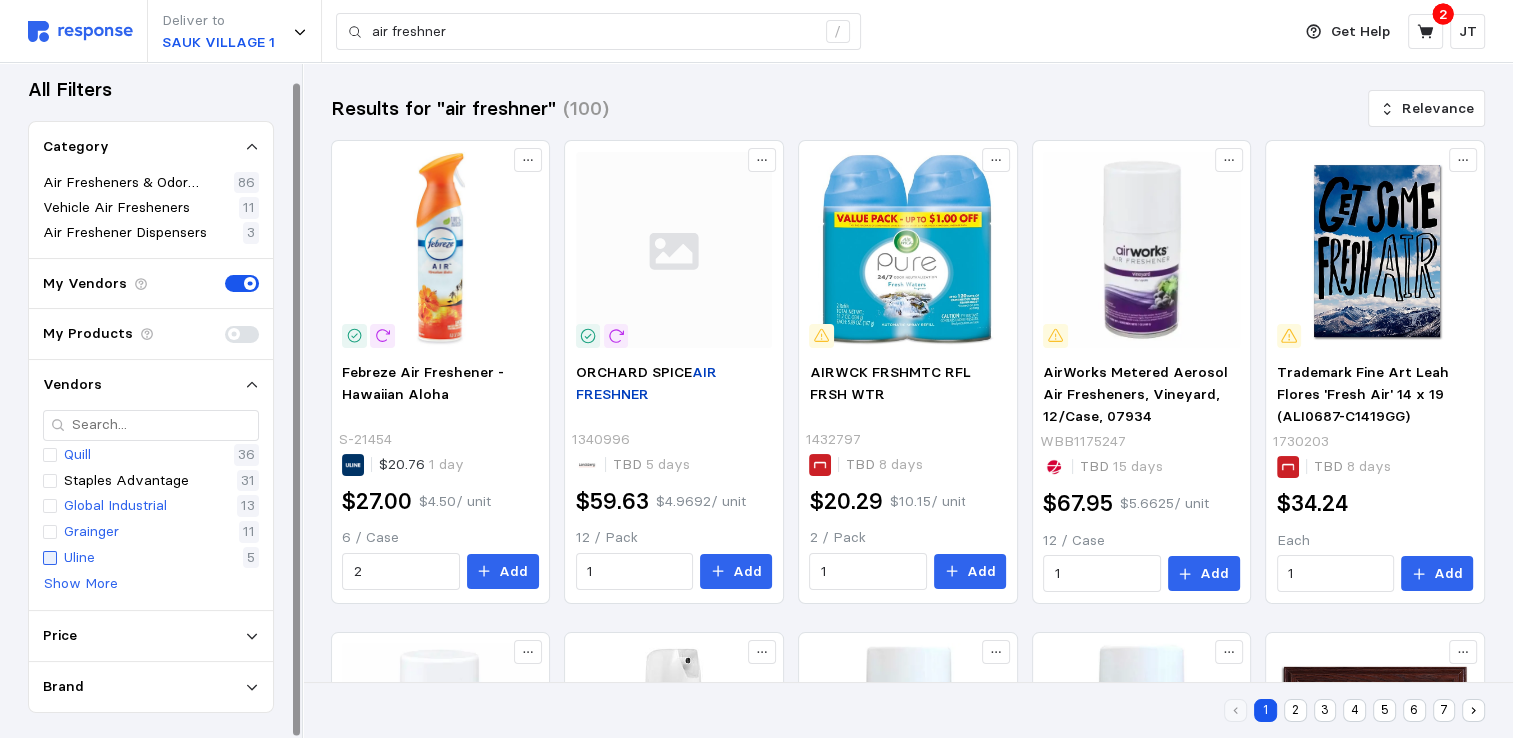 click at bounding box center (50, 558) 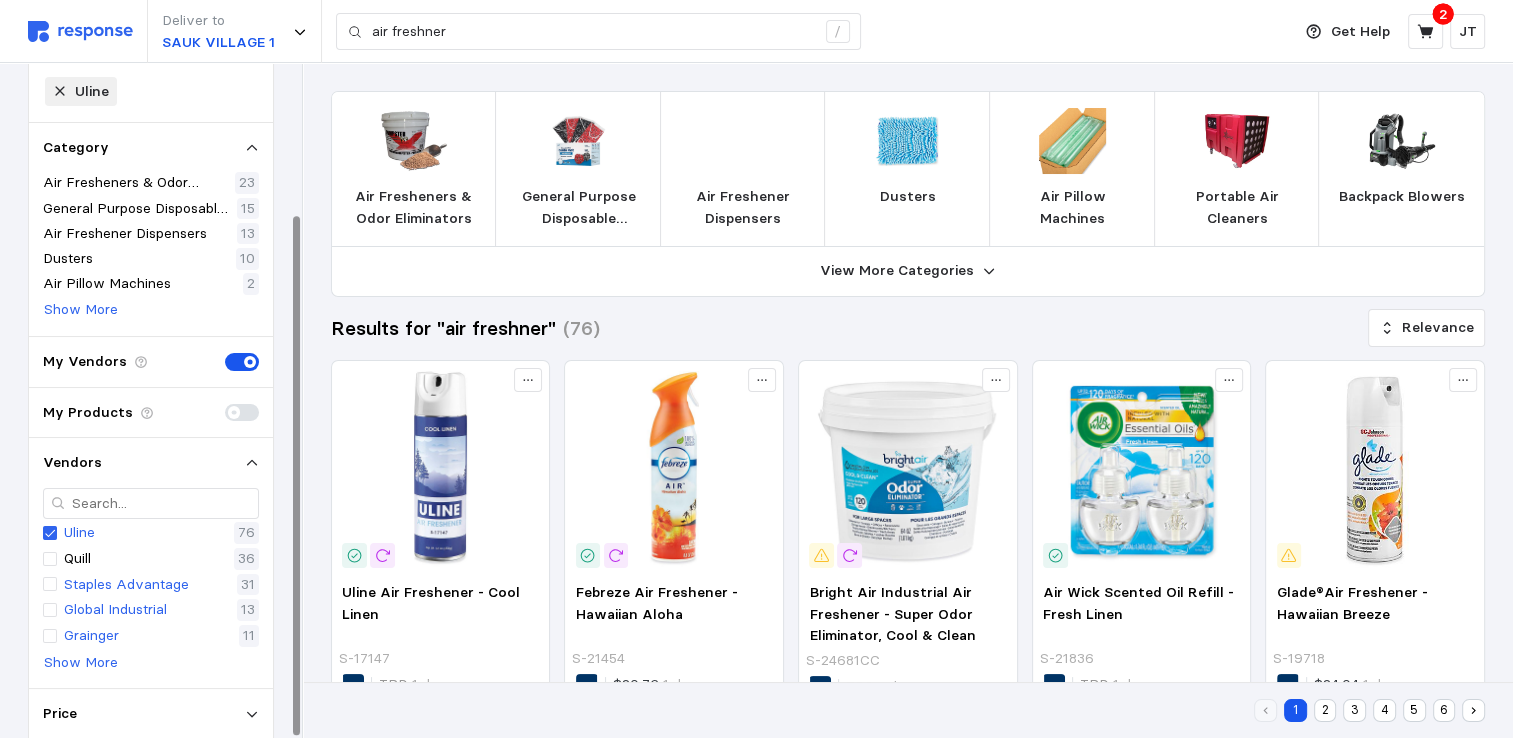 scroll, scrollTop: 196, scrollLeft: 0, axis: vertical 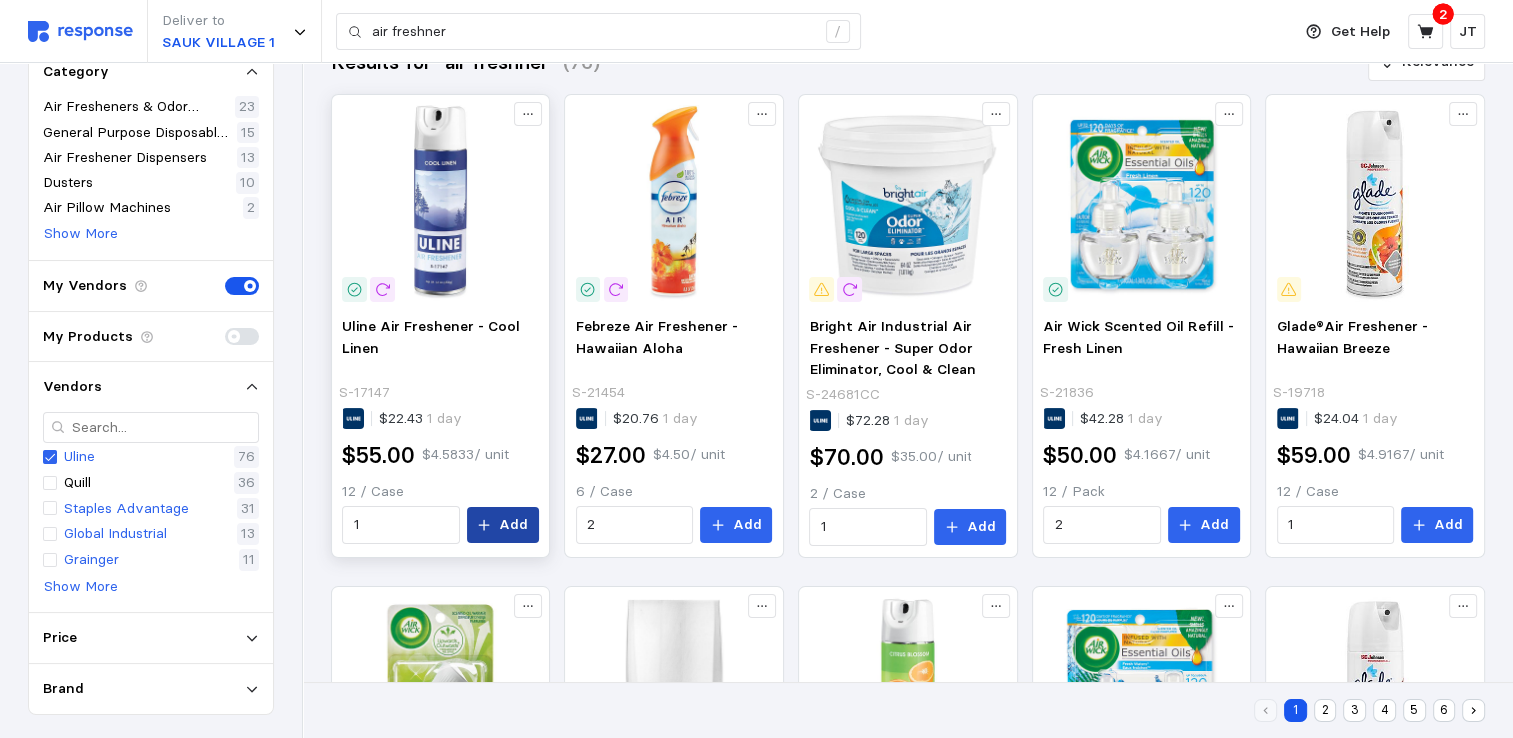 click on "Add" at bounding box center [513, 525] 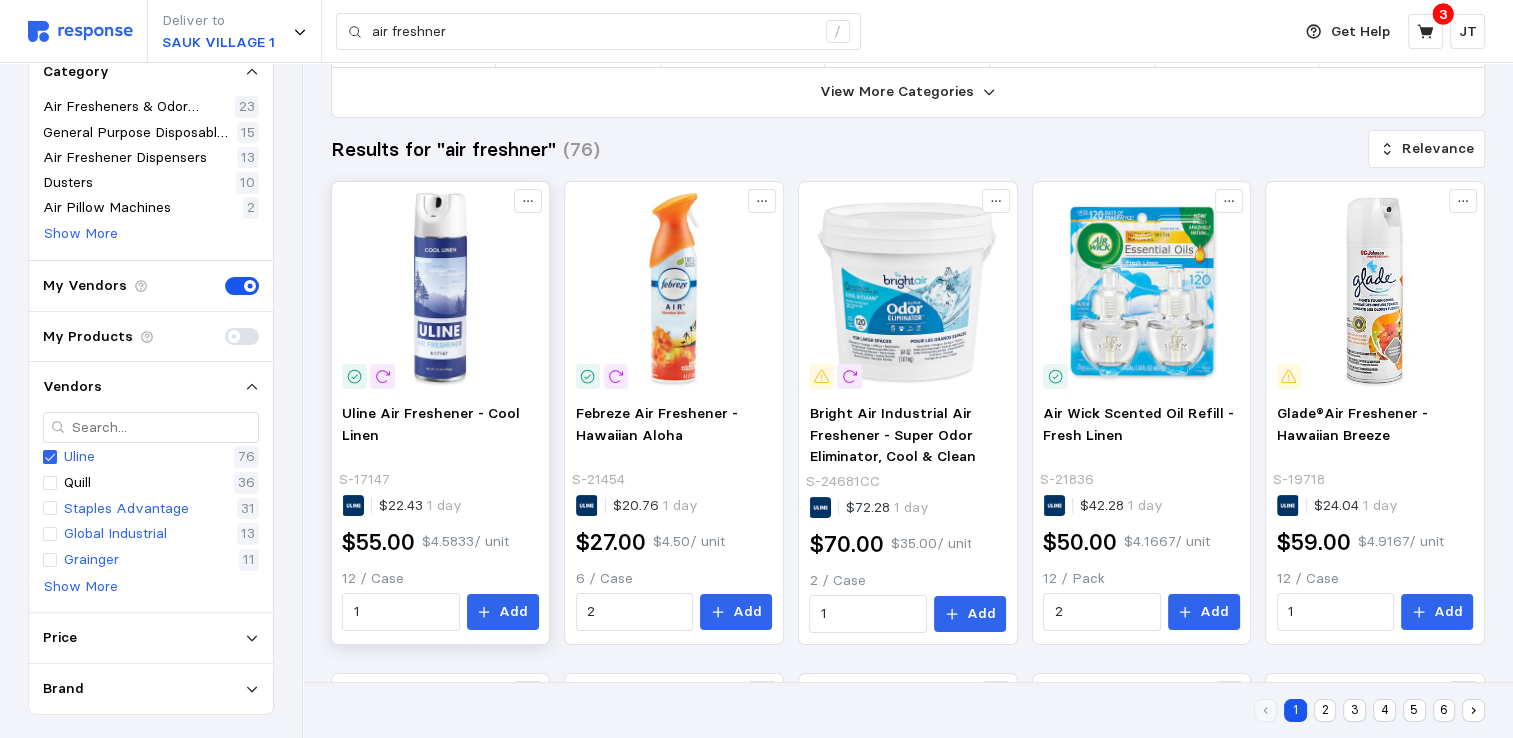 scroll, scrollTop: 0, scrollLeft: 0, axis: both 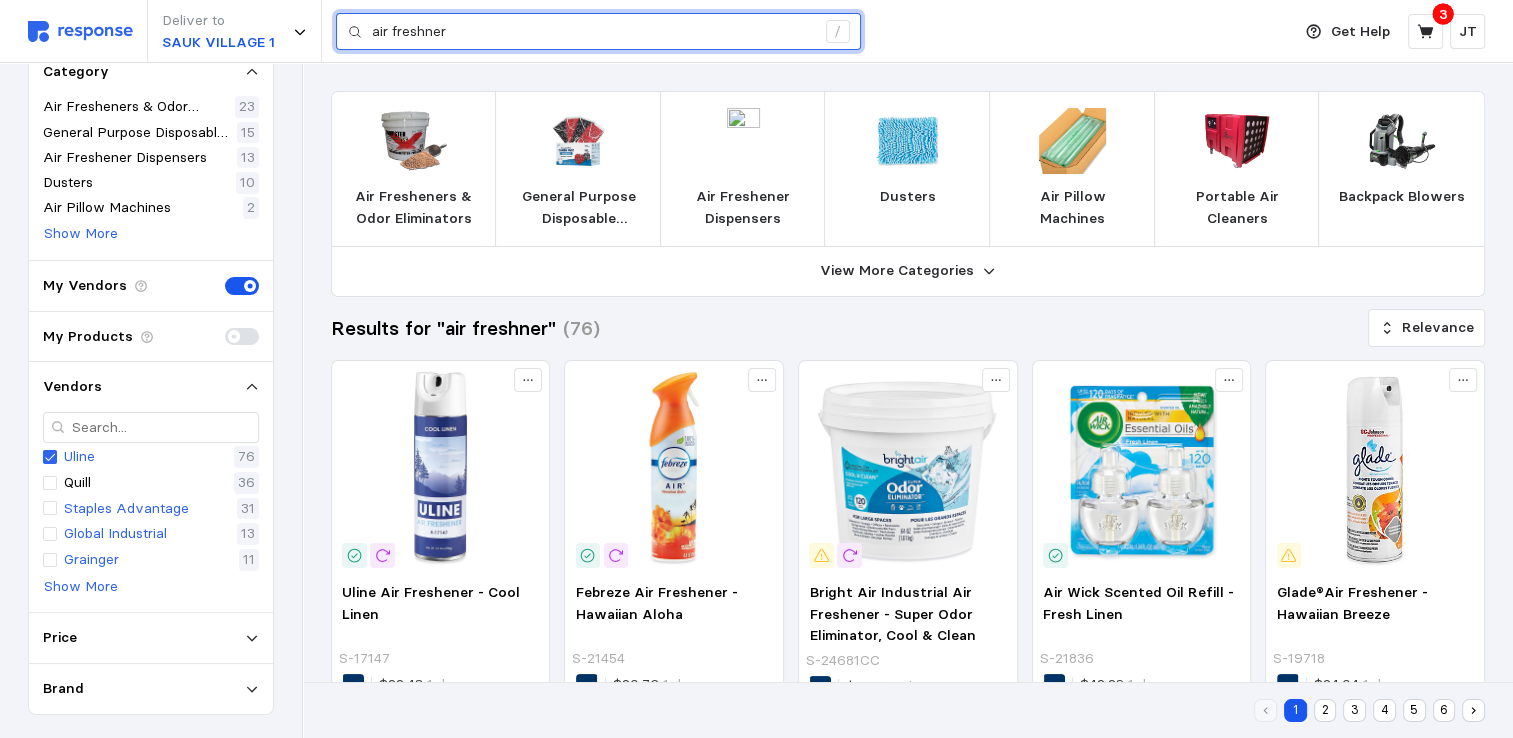 click on "air freshner" at bounding box center [593, 32] 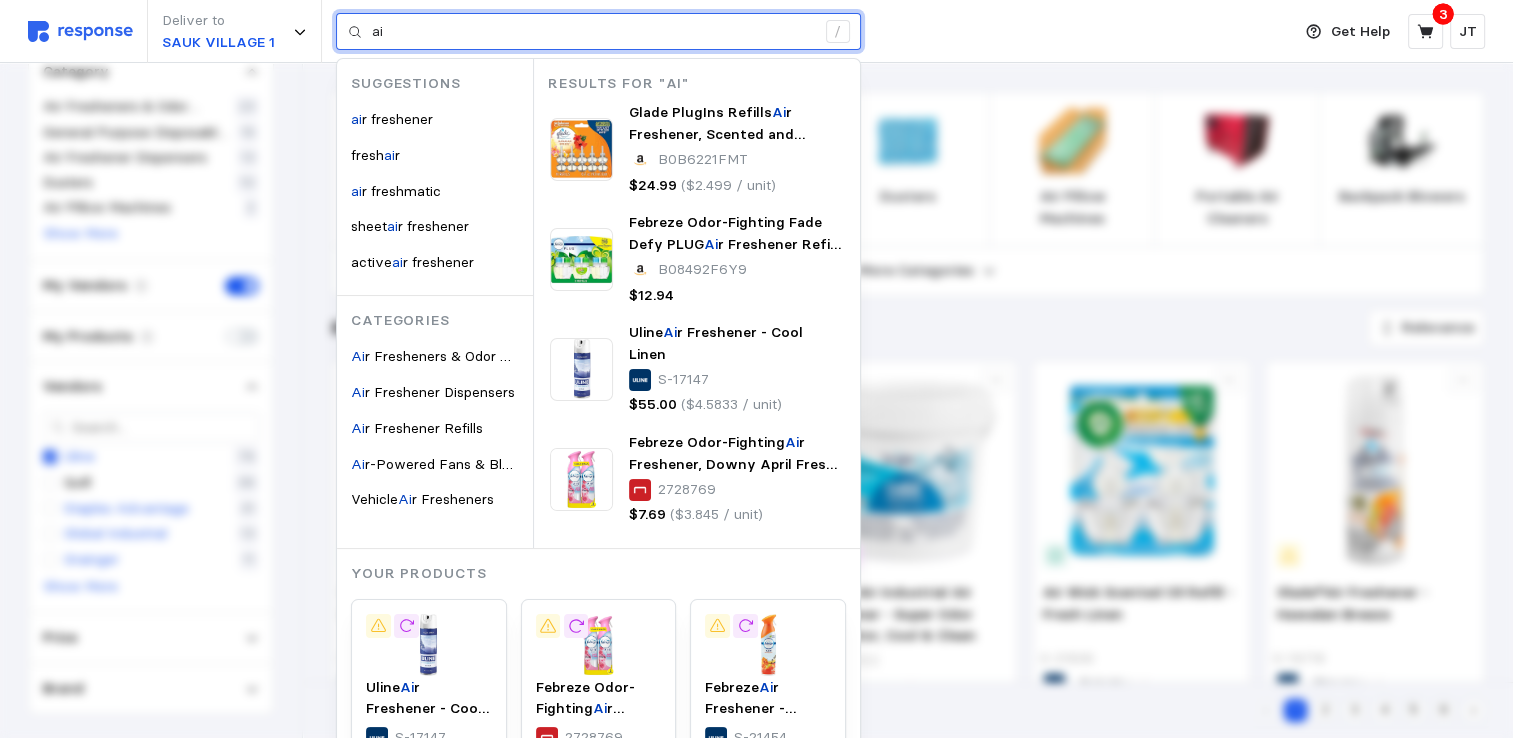type on "a" 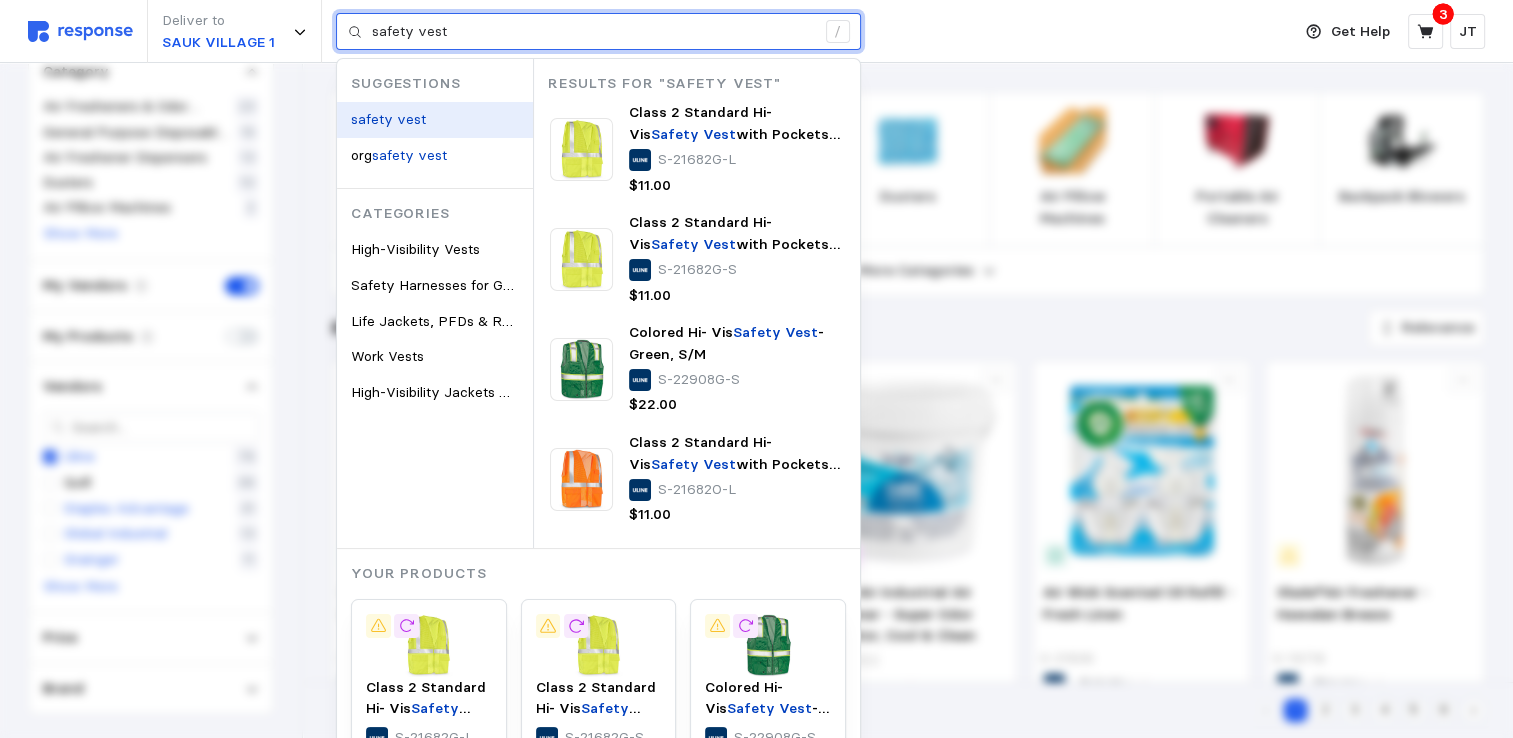 click on "safety vest" at bounding box center [388, 119] 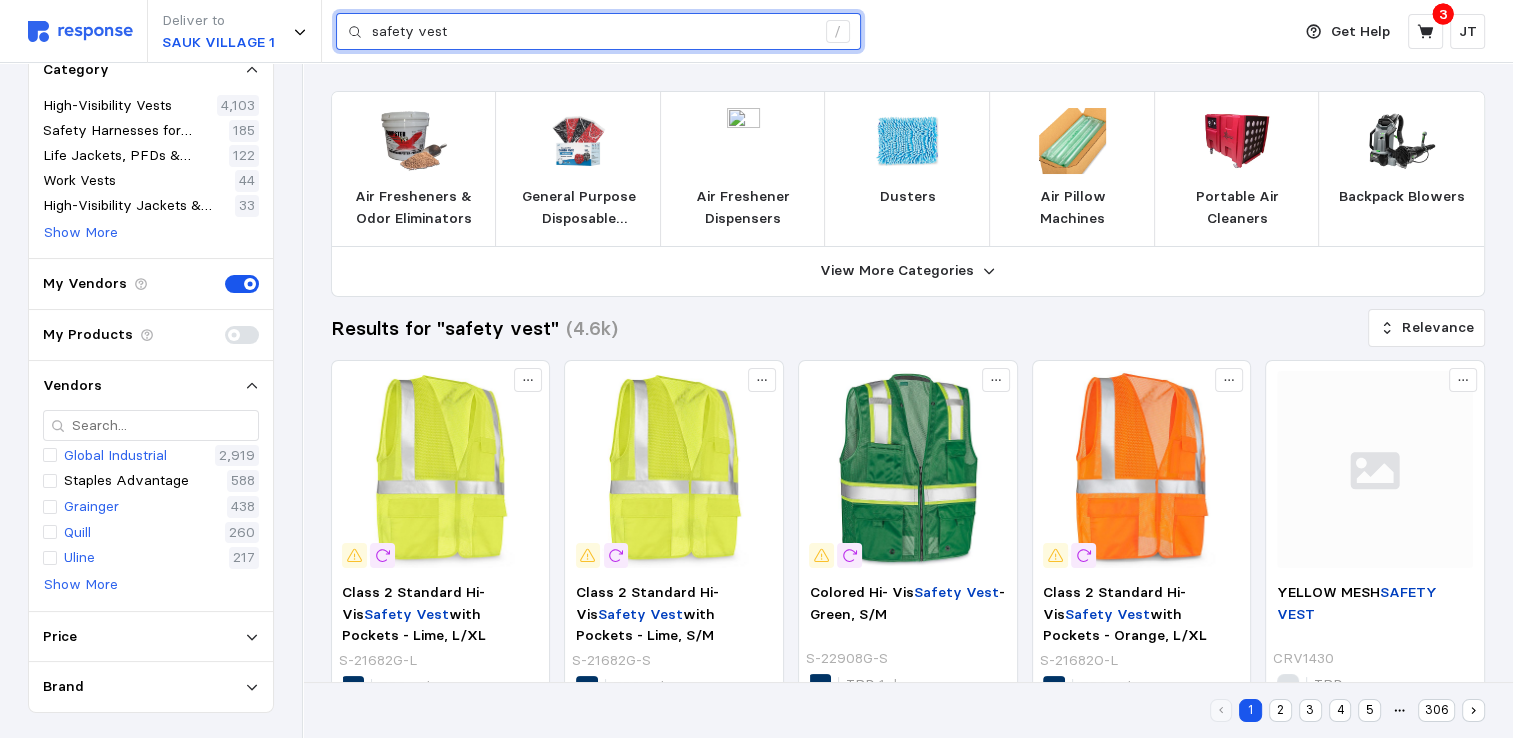 scroll, scrollTop: 96, scrollLeft: 0, axis: vertical 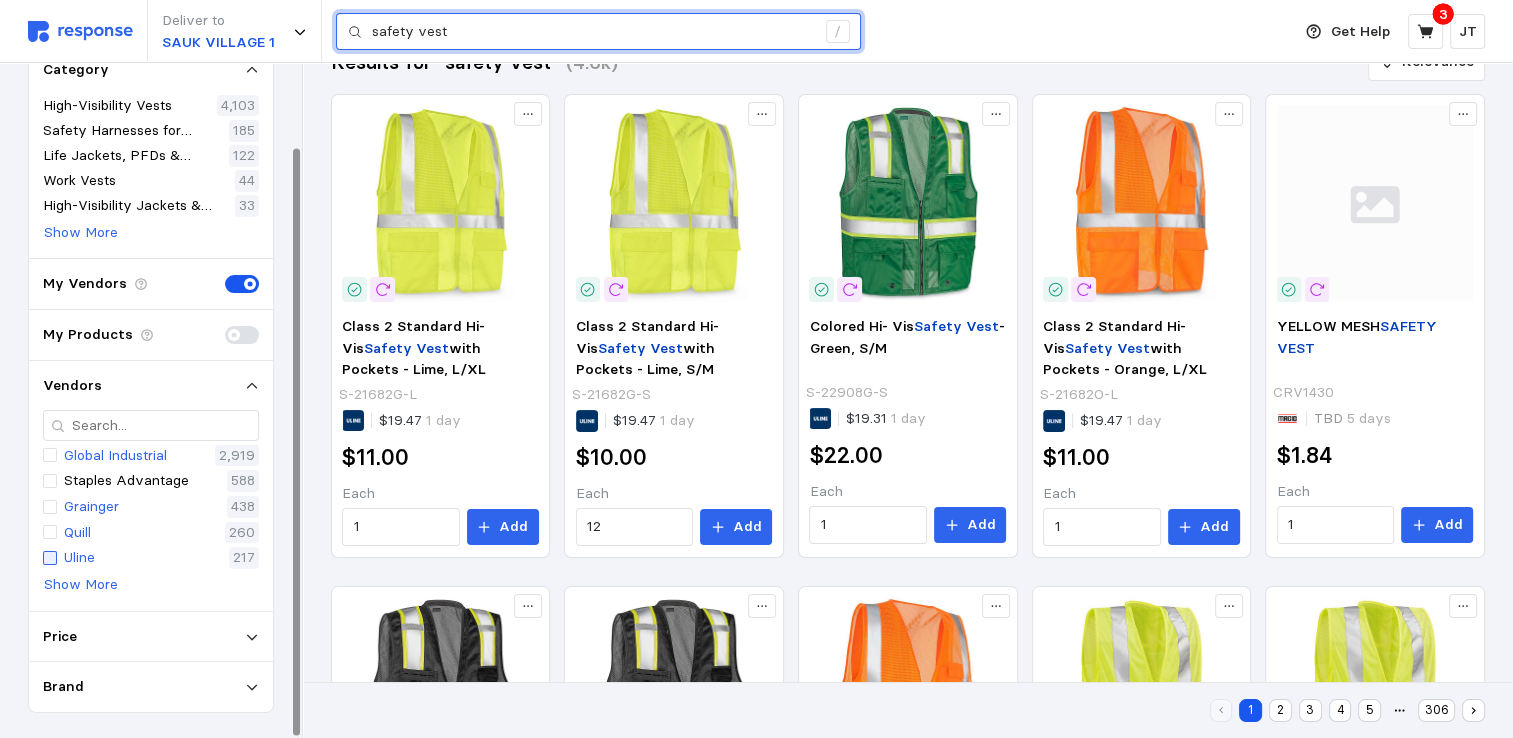type on "safety vest" 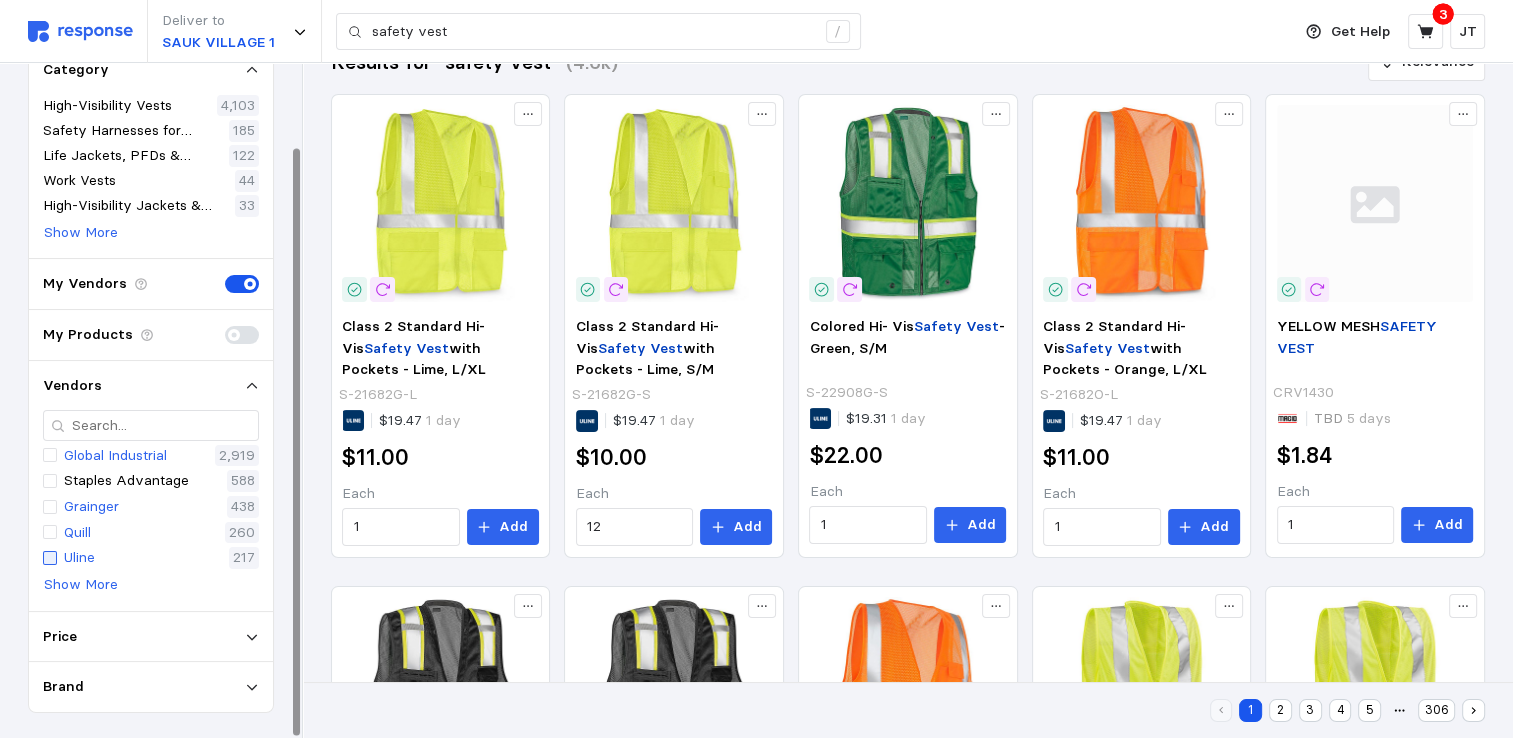 click at bounding box center (50, 558) 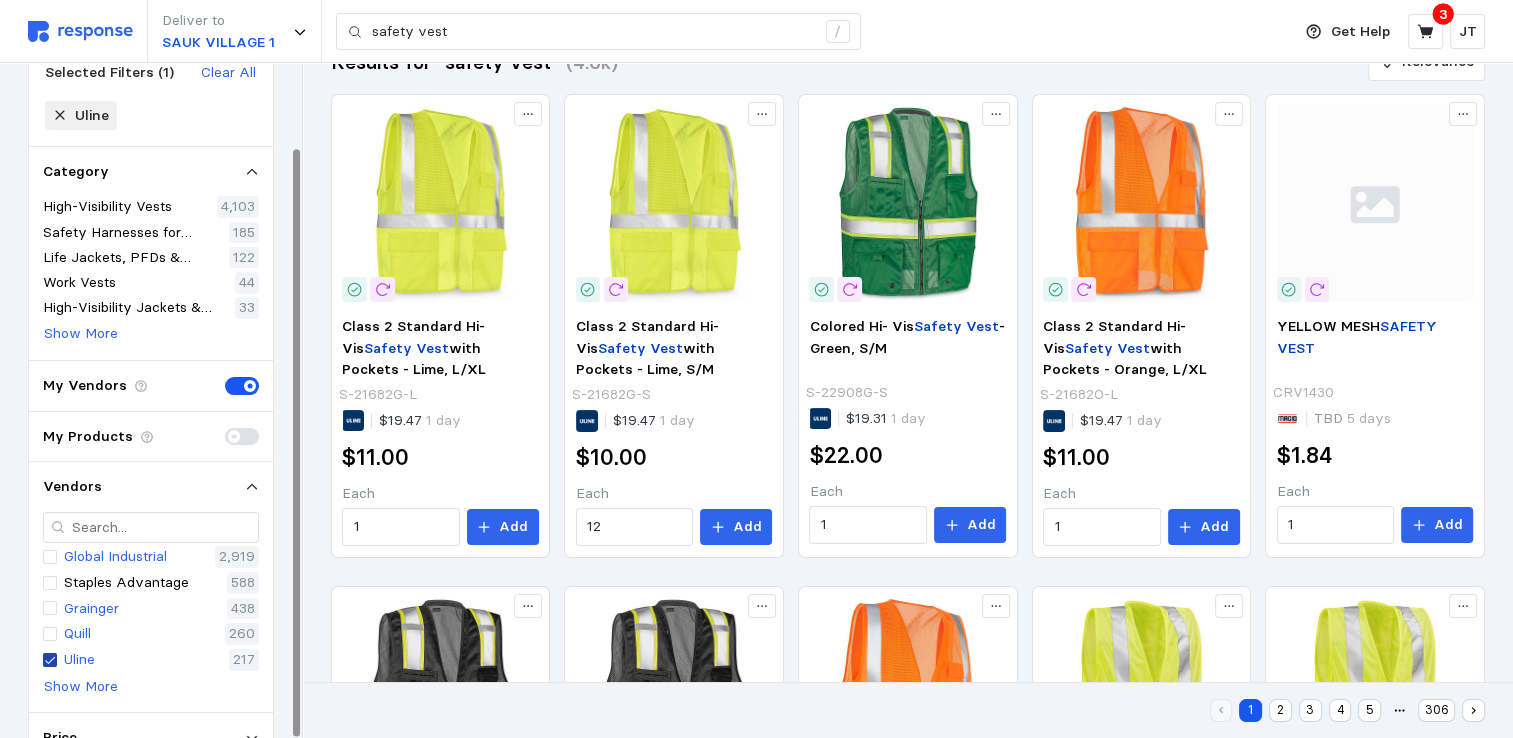 scroll, scrollTop: 196, scrollLeft: 0, axis: vertical 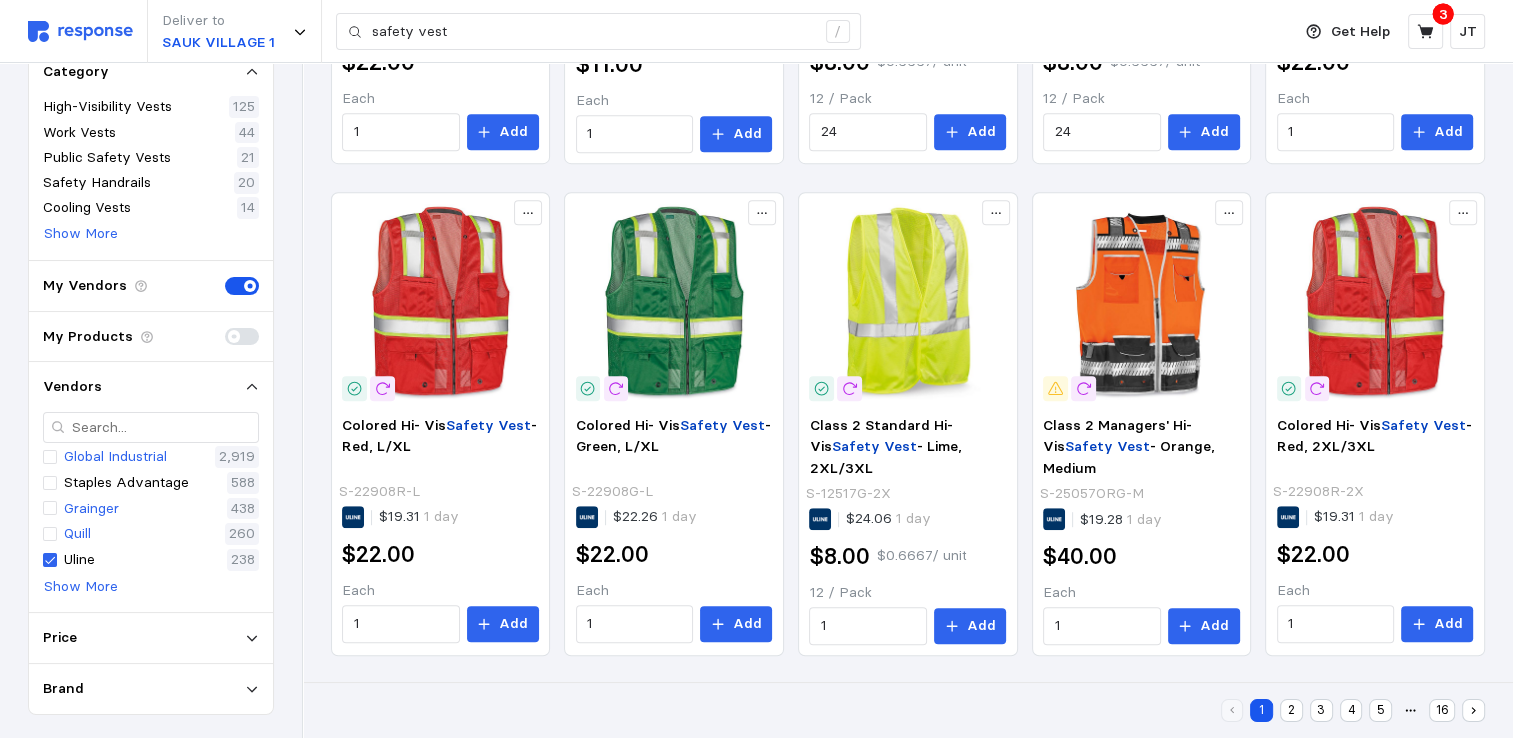 click on "2" at bounding box center [1291, 710] 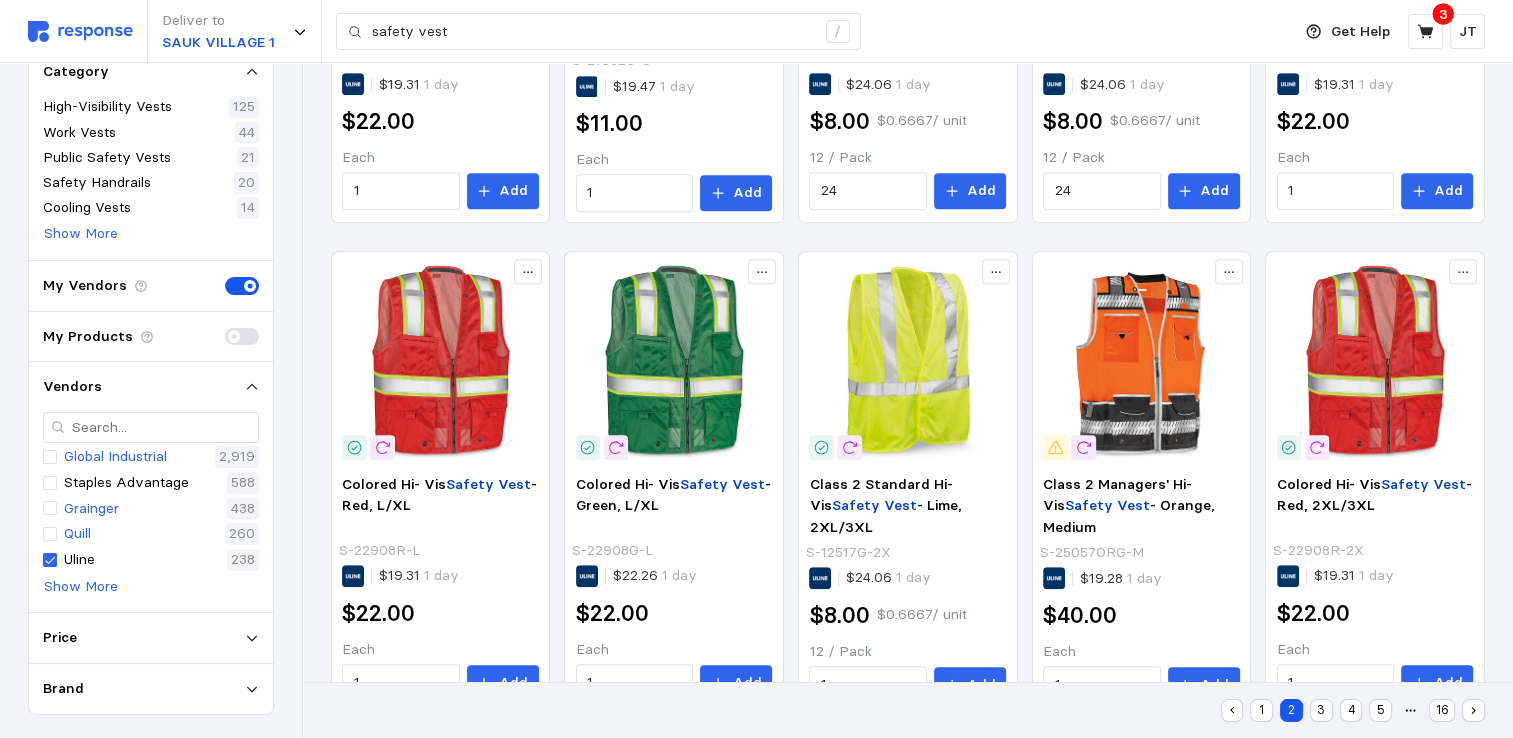 scroll, scrollTop: 371, scrollLeft: 0, axis: vertical 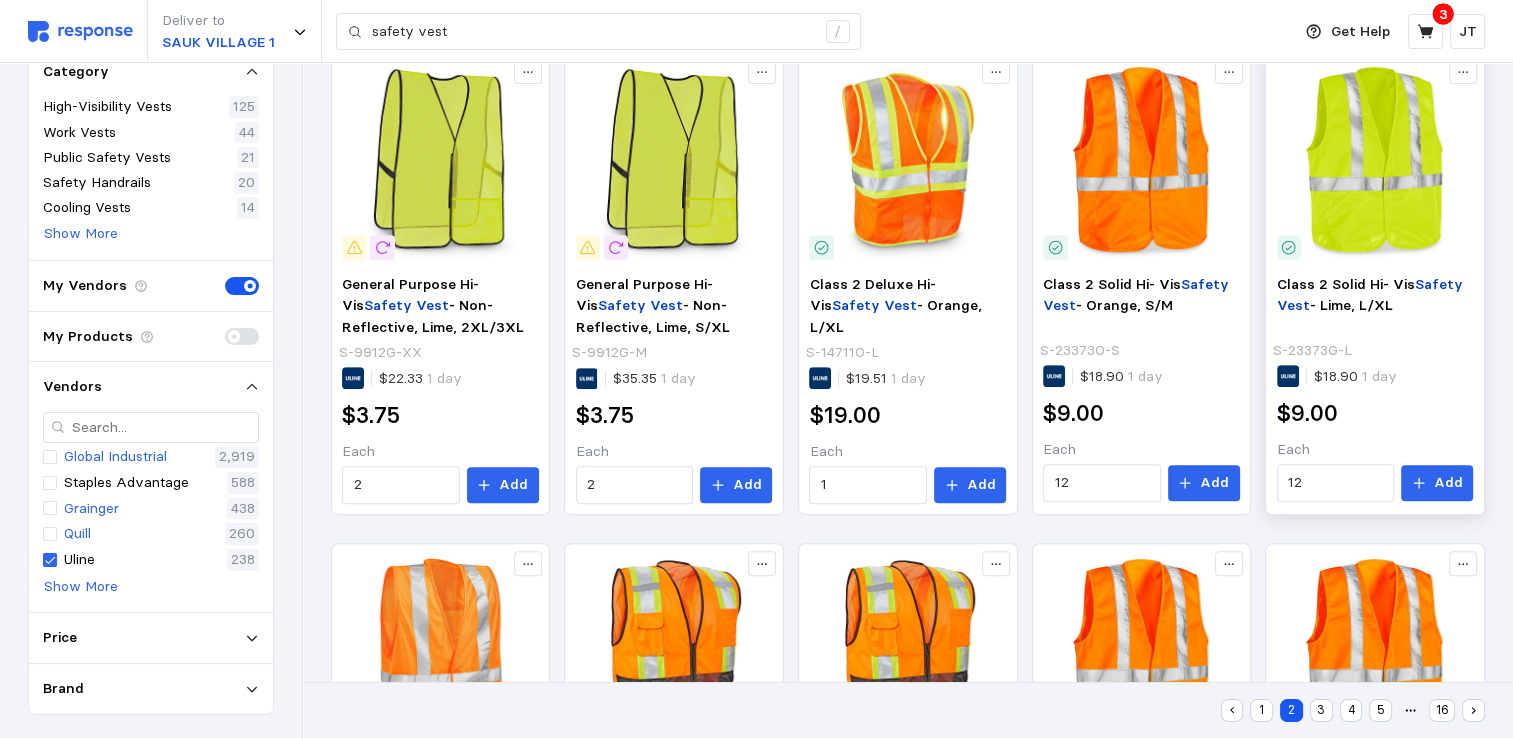 click at bounding box center (1375, 161) 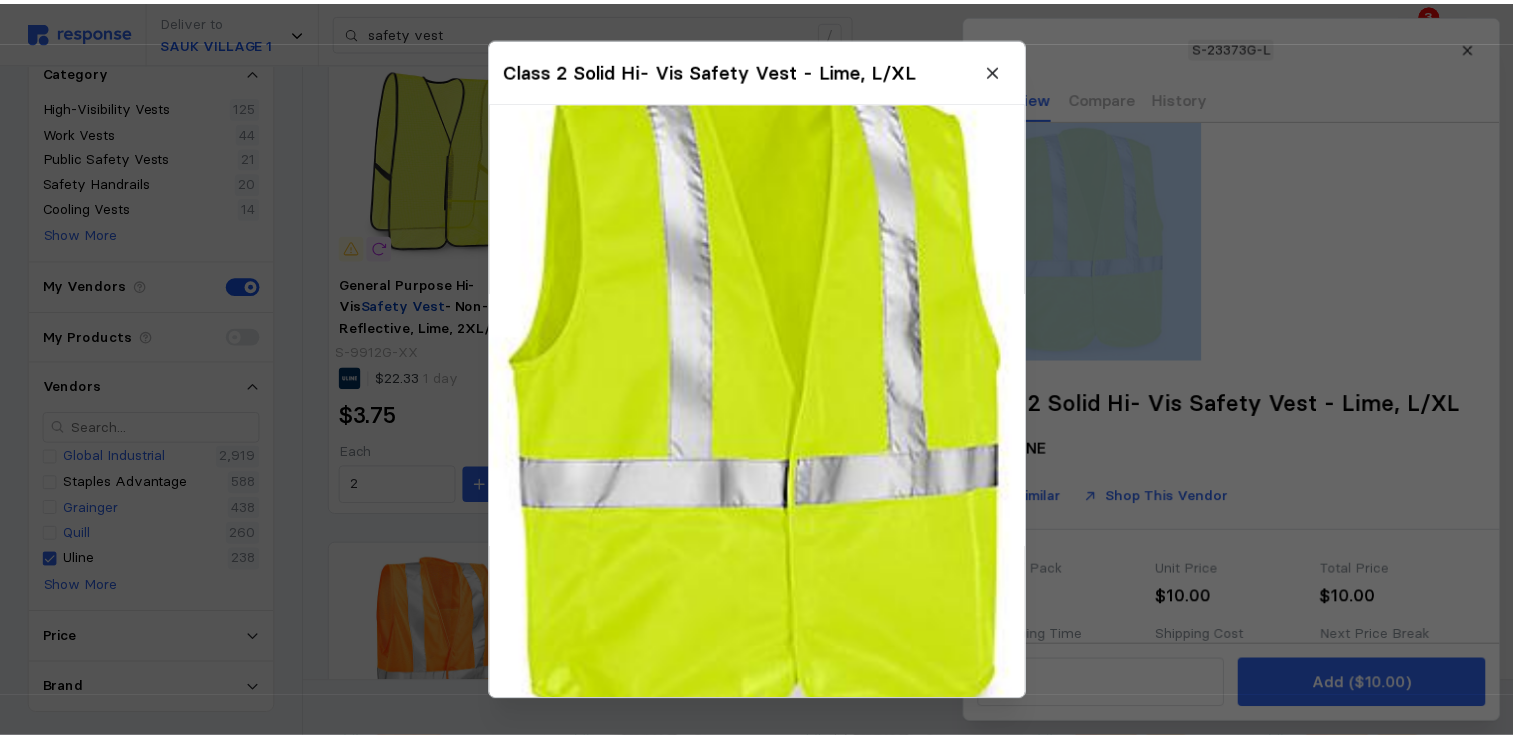 scroll, scrollTop: 0, scrollLeft: 0, axis: both 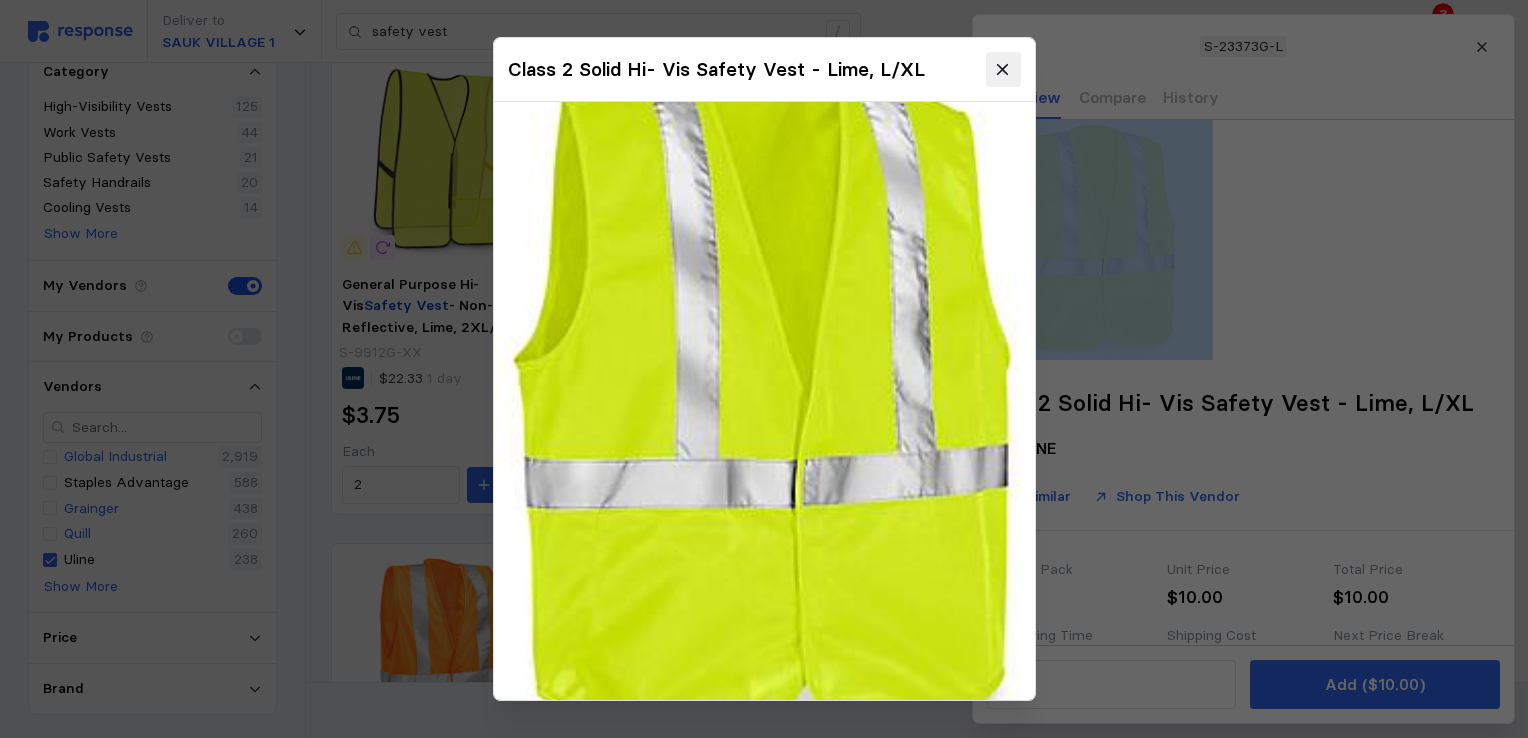 click 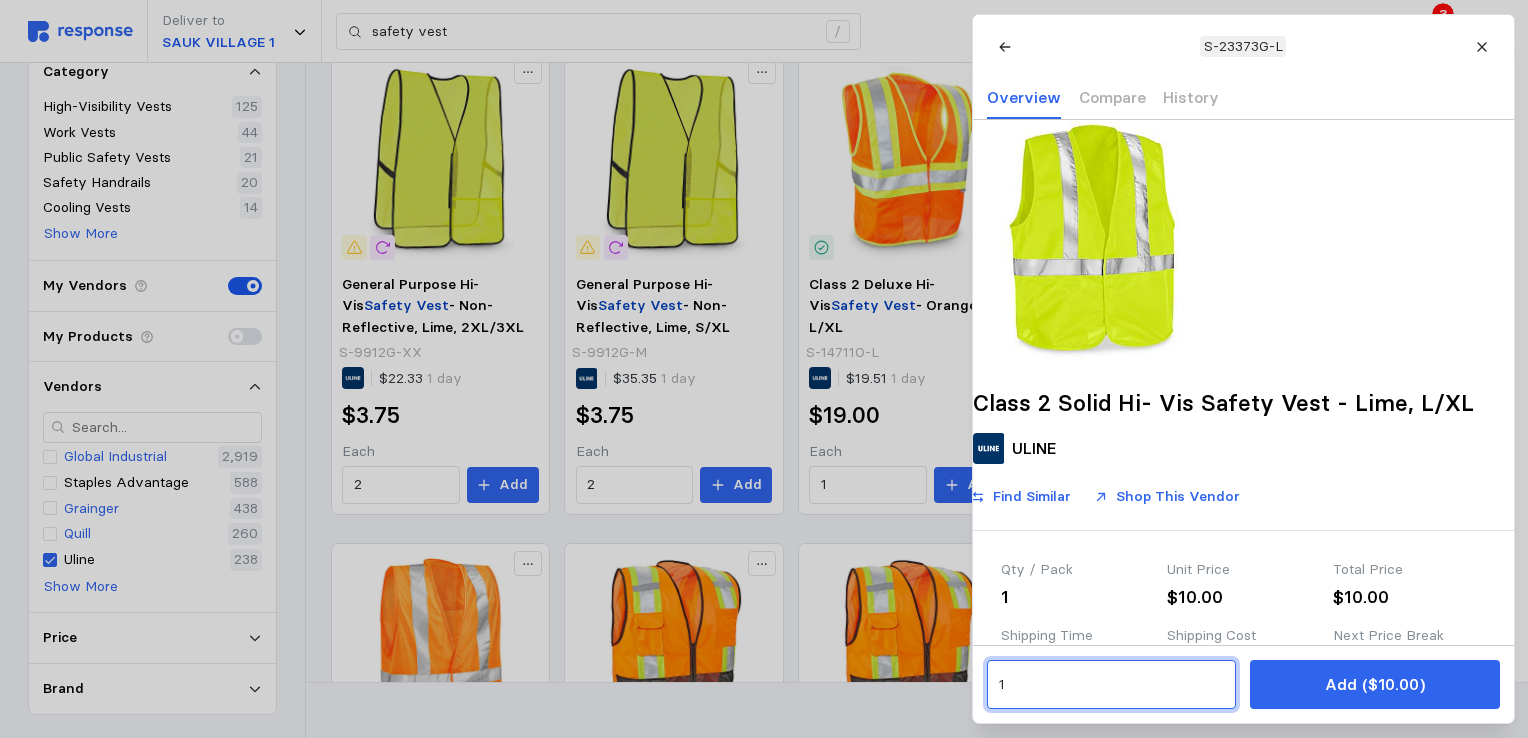 click on "1" at bounding box center (1111, 685) 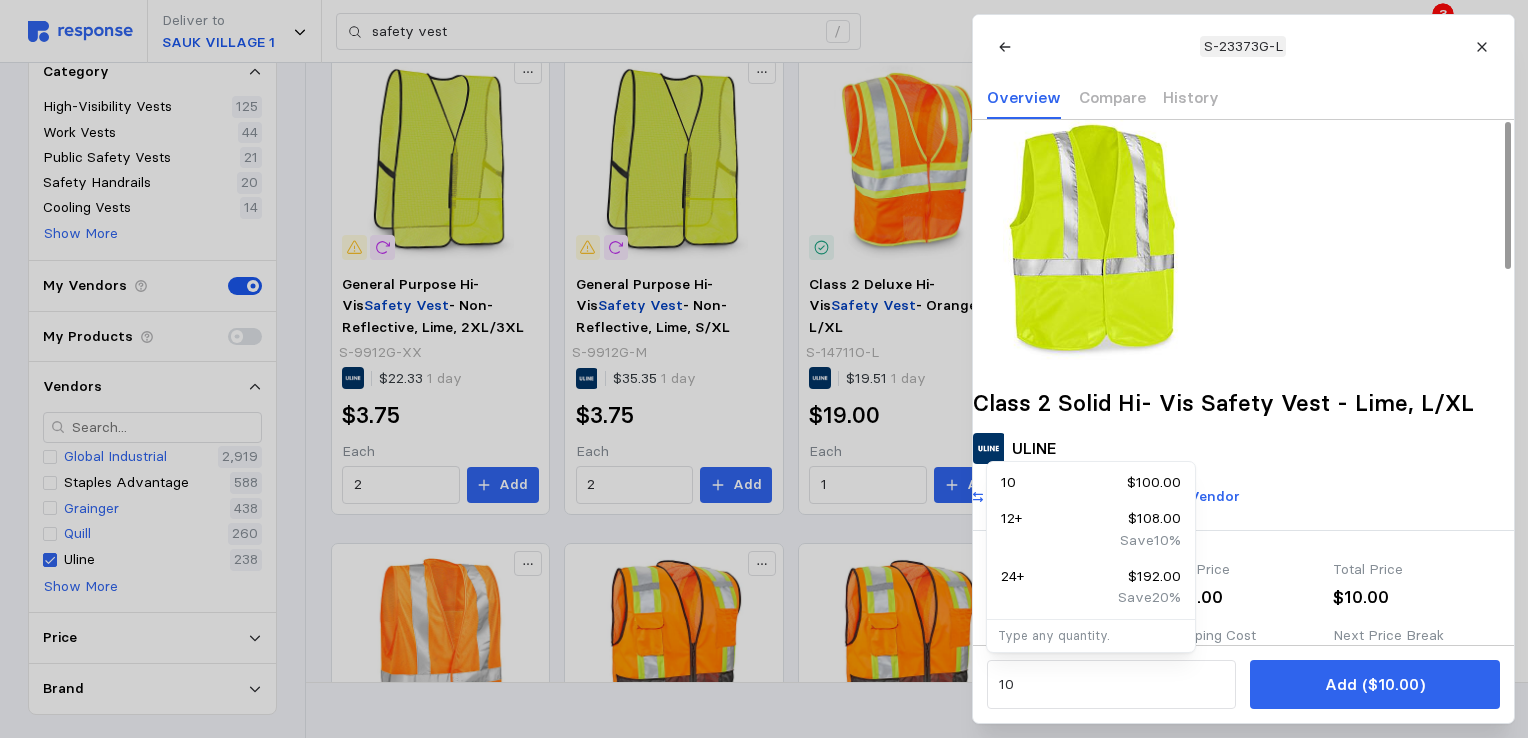 click at bounding box center [1243, 240] 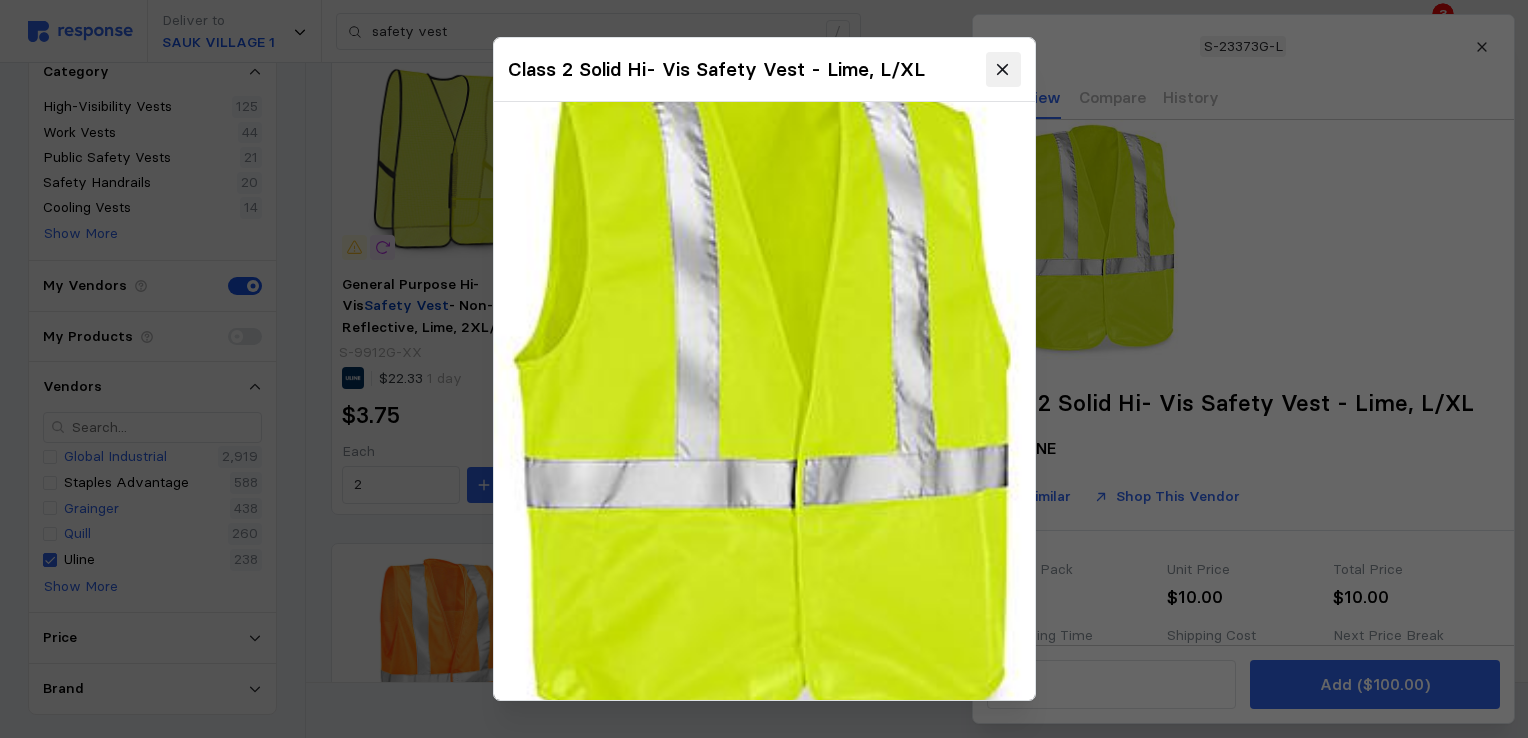 click 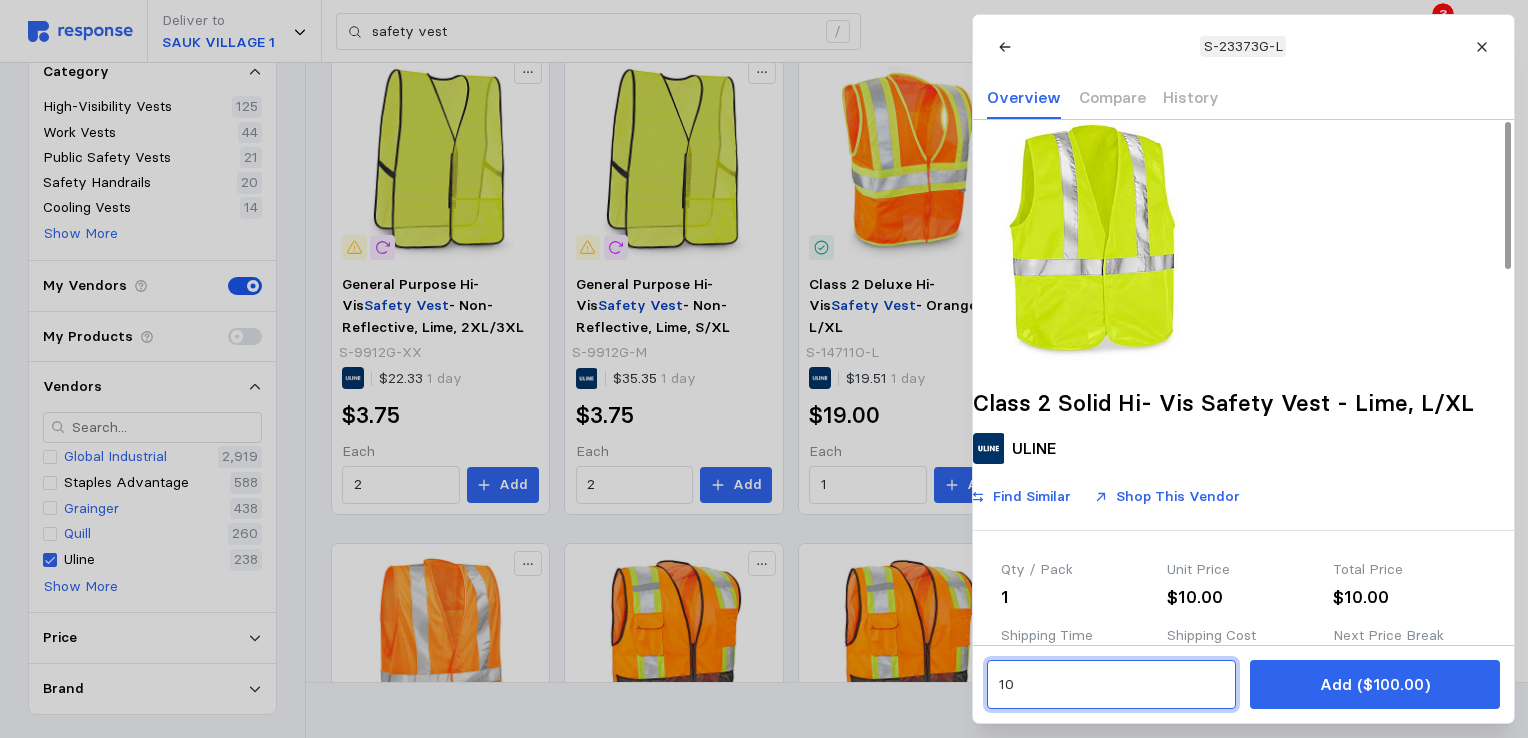 click on "10" at bounding box center [1111, 685] 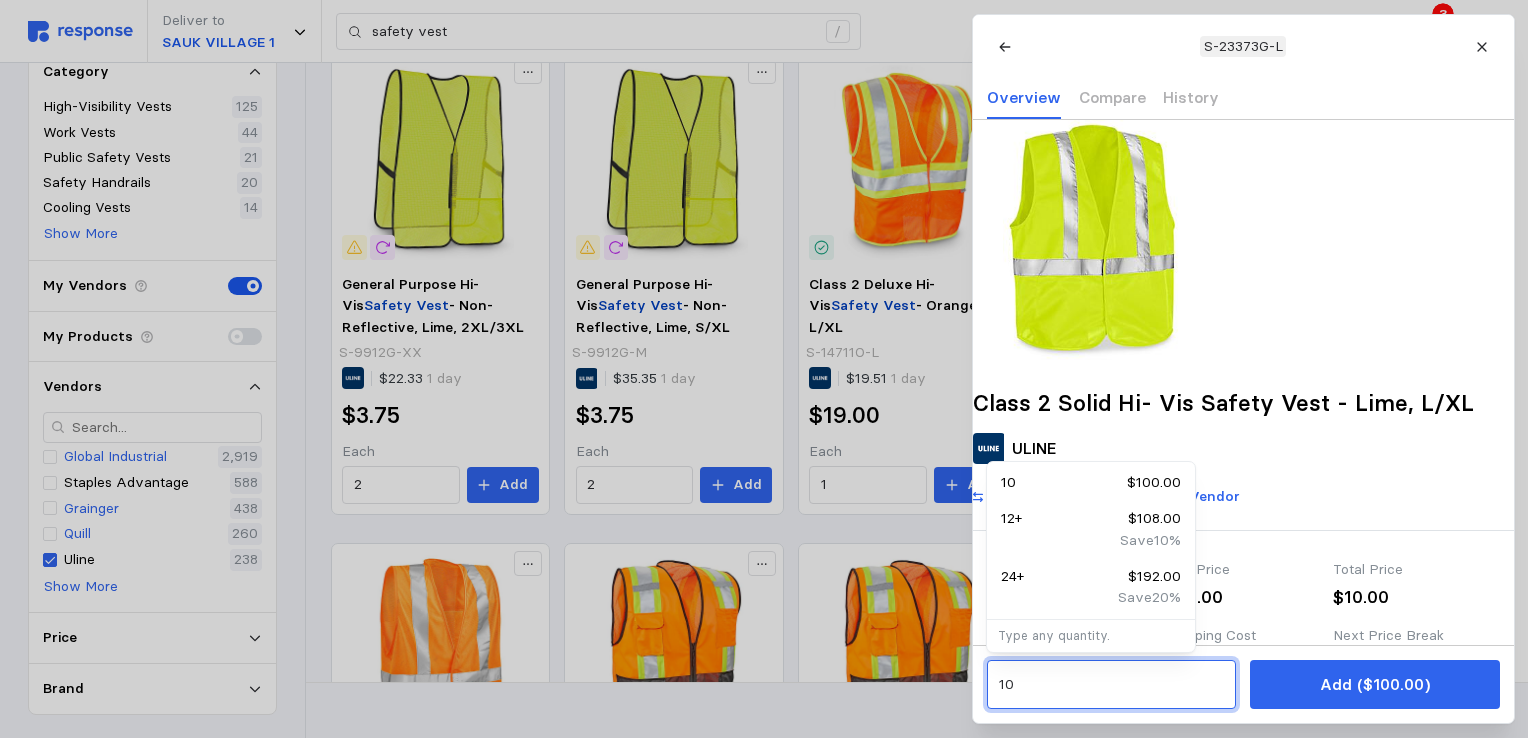 type on "1" 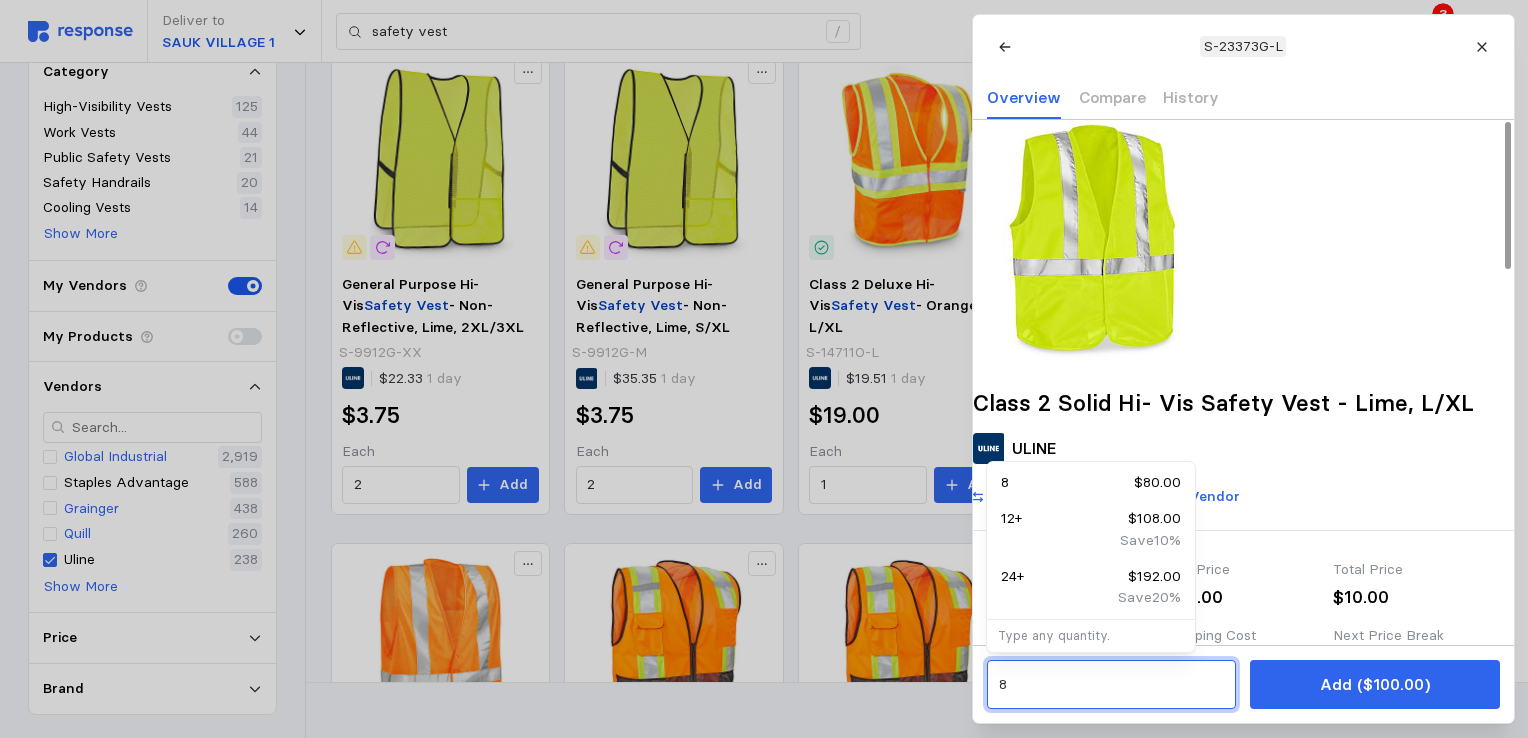 type on "8" 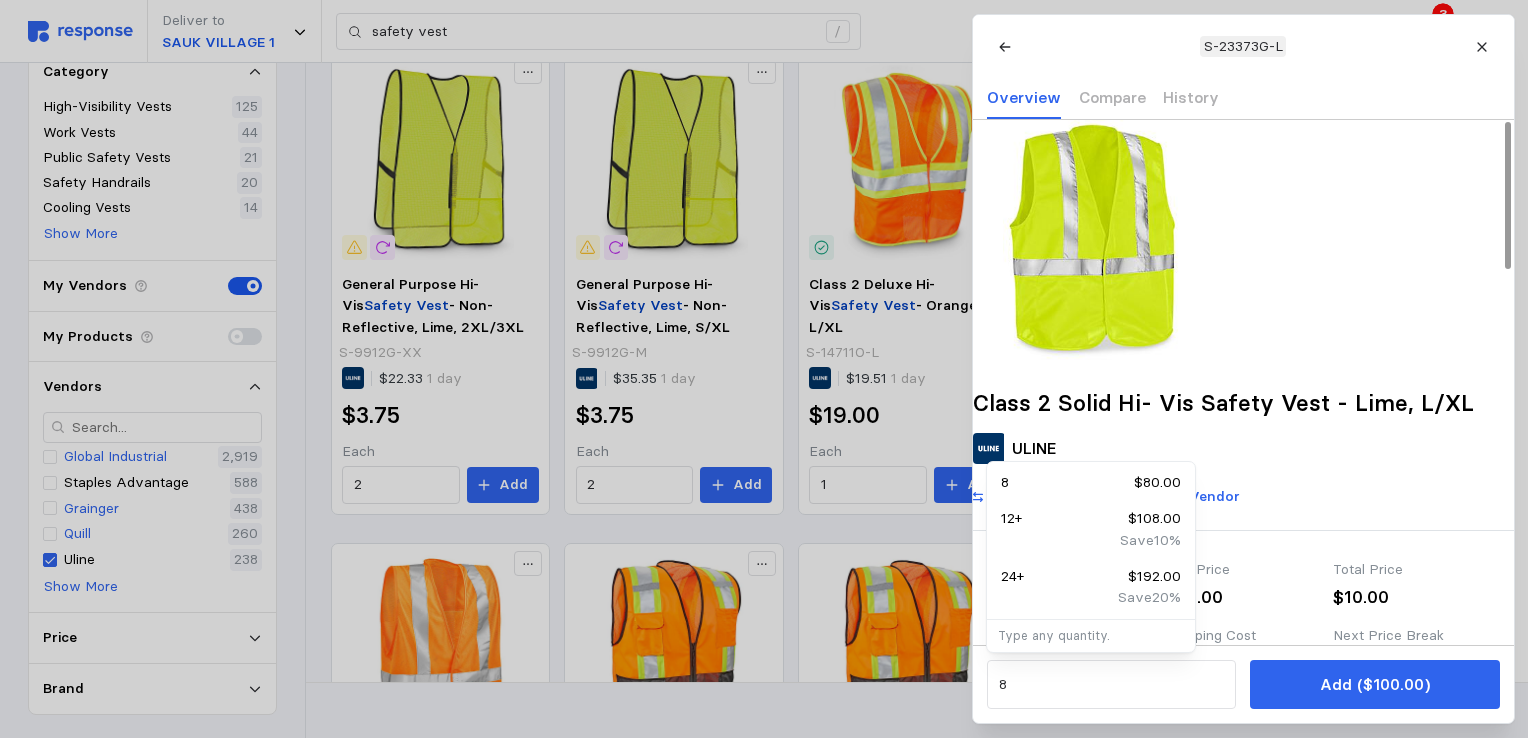 click at bounding box center [1243, 240] 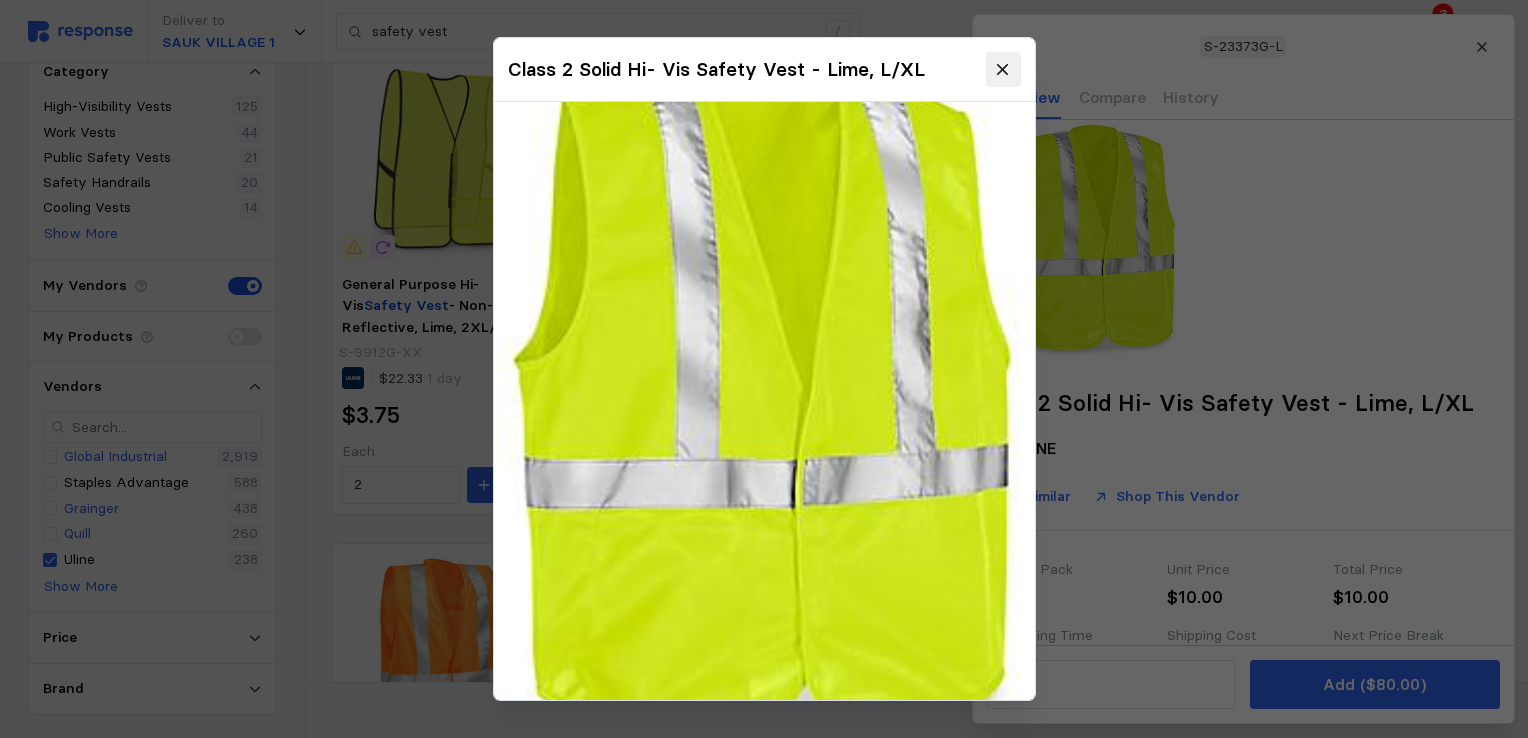 click 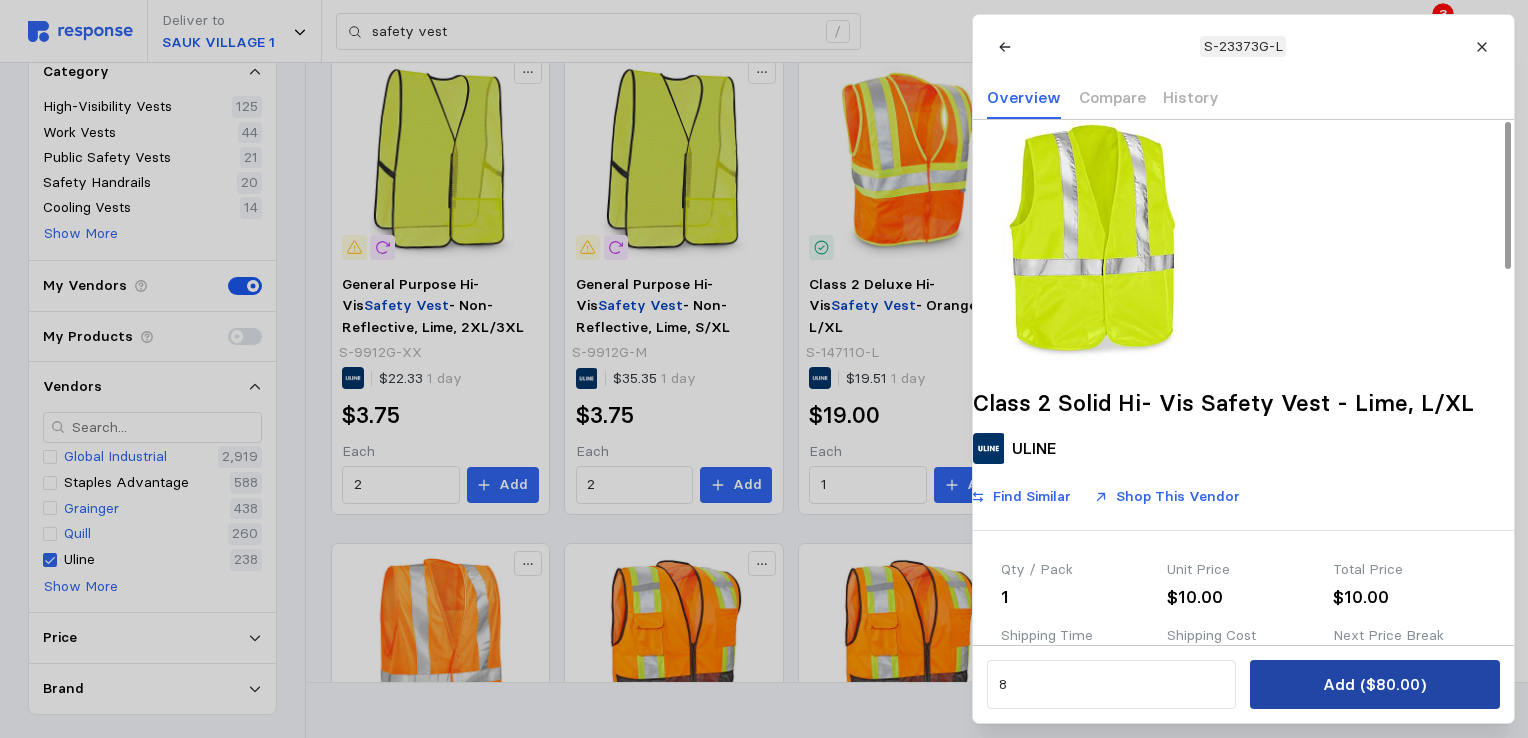 click on "Add ($80.00)" at bounding box center (1374, 684) 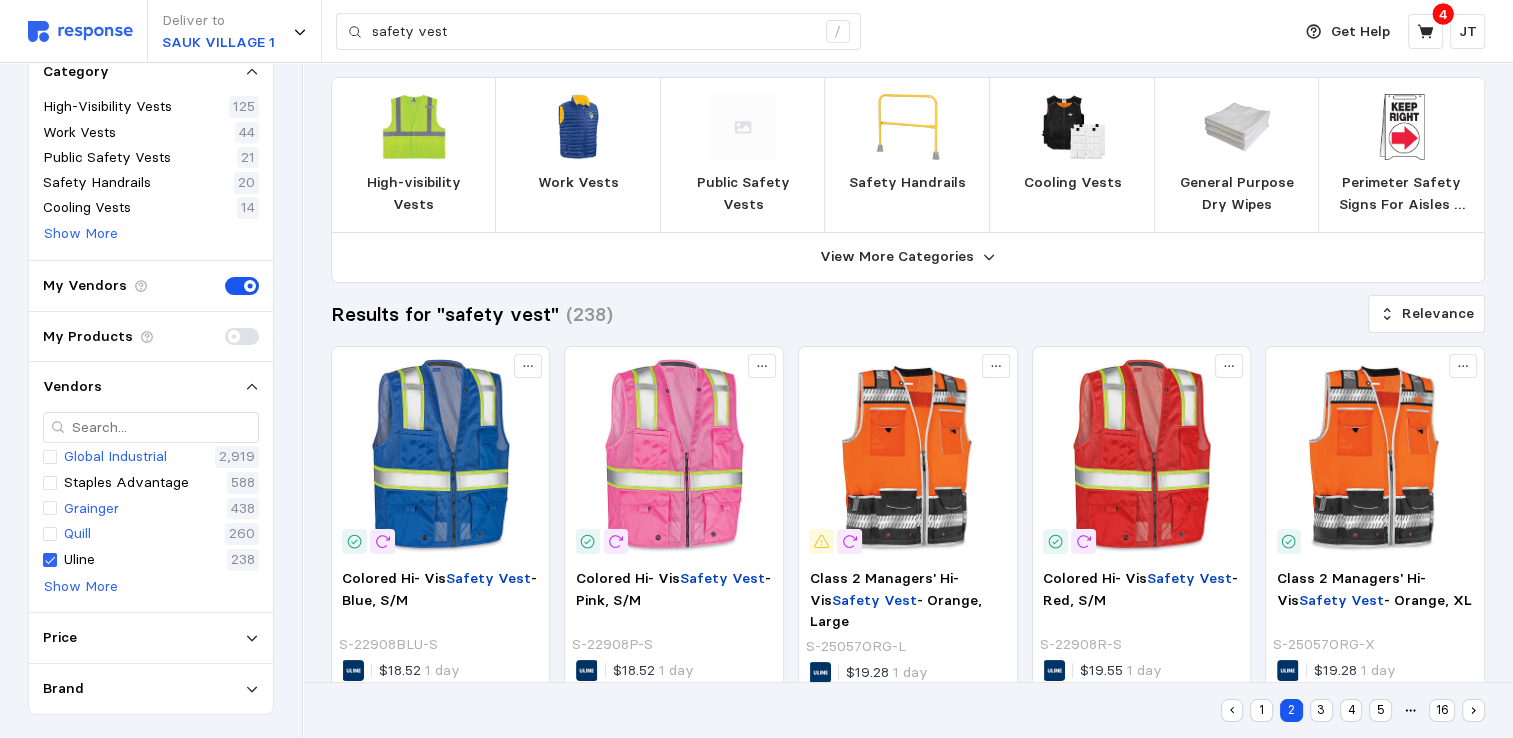 scroll, scrollTop: 0, scrollLeft: 0, axis: both 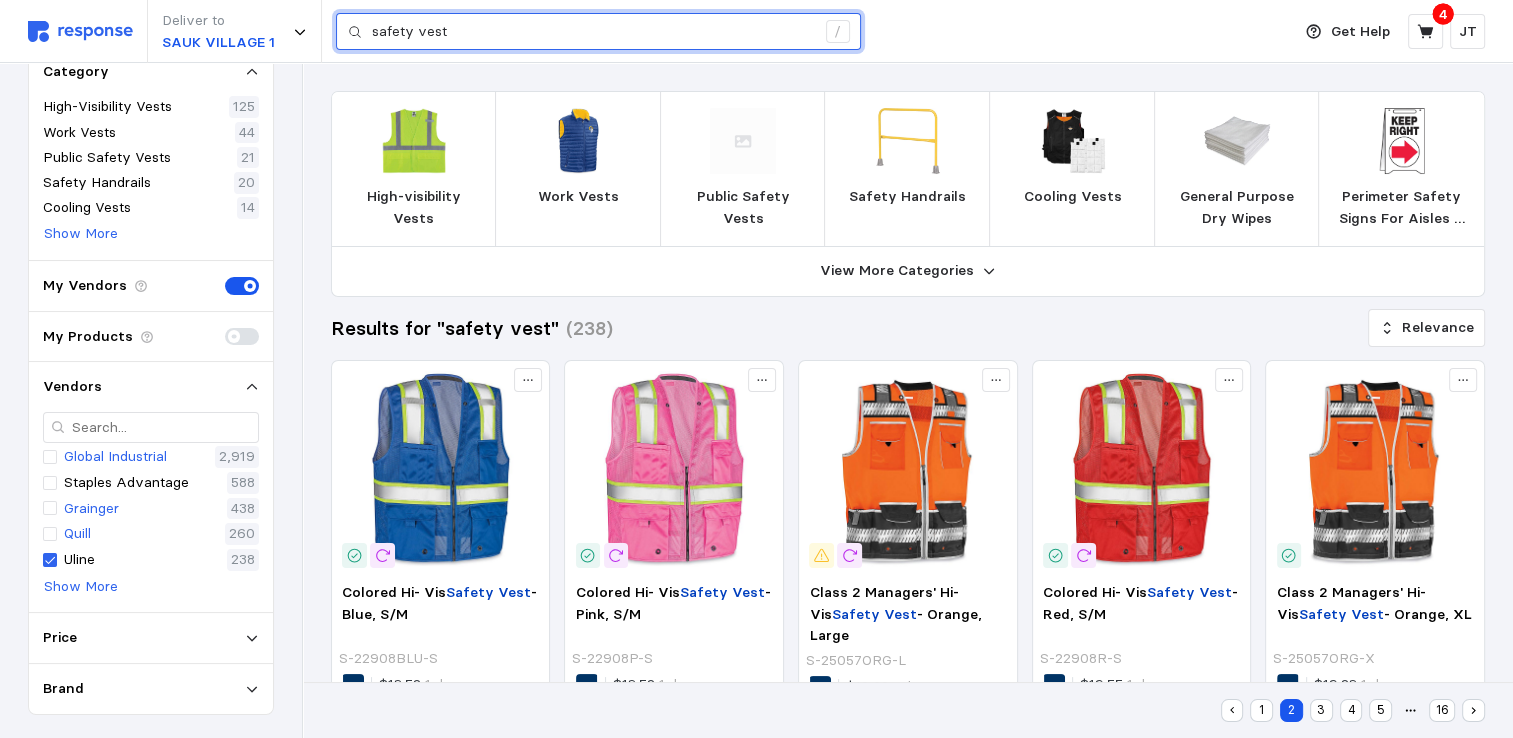 click on "safety vest" at bounding box center (593, 32) 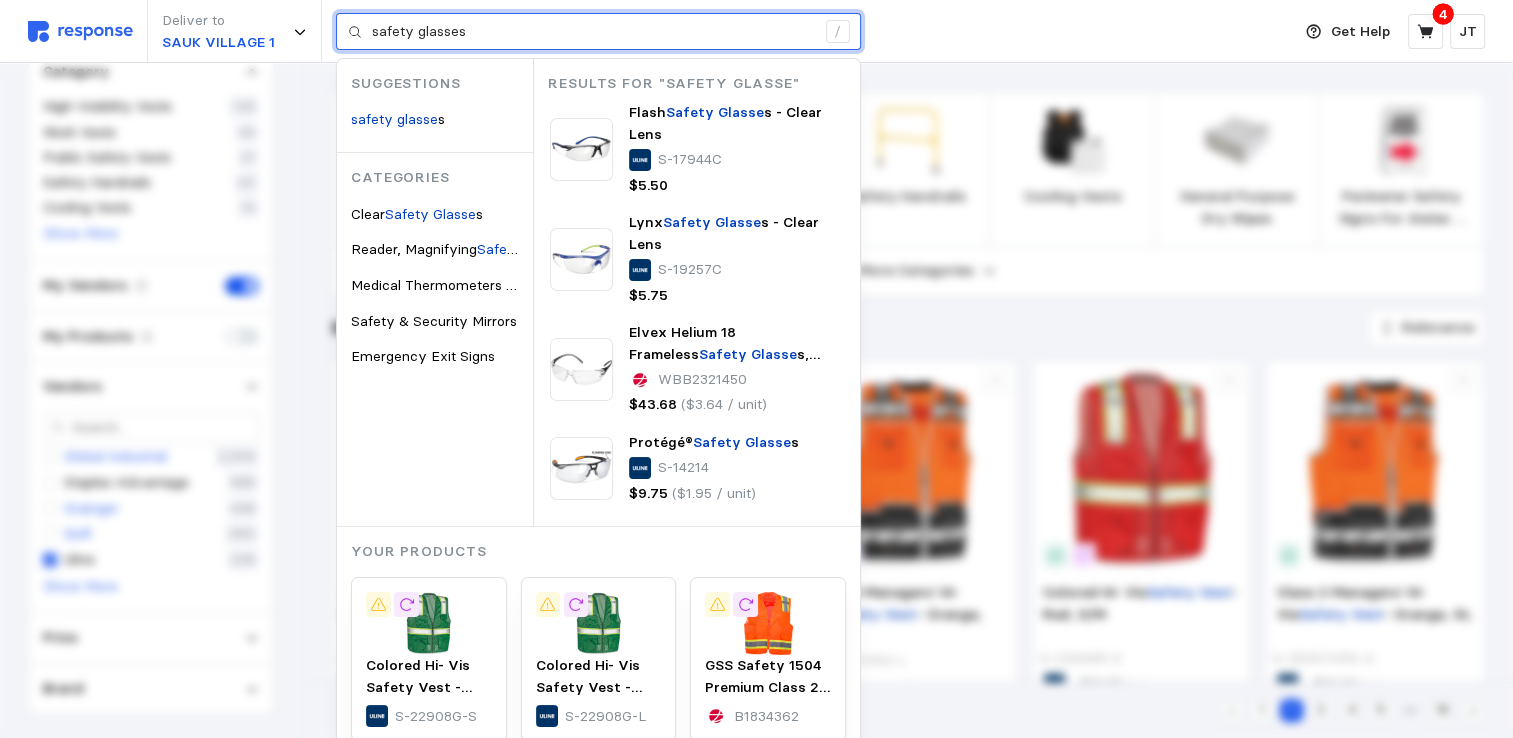 type on "safety glasses" 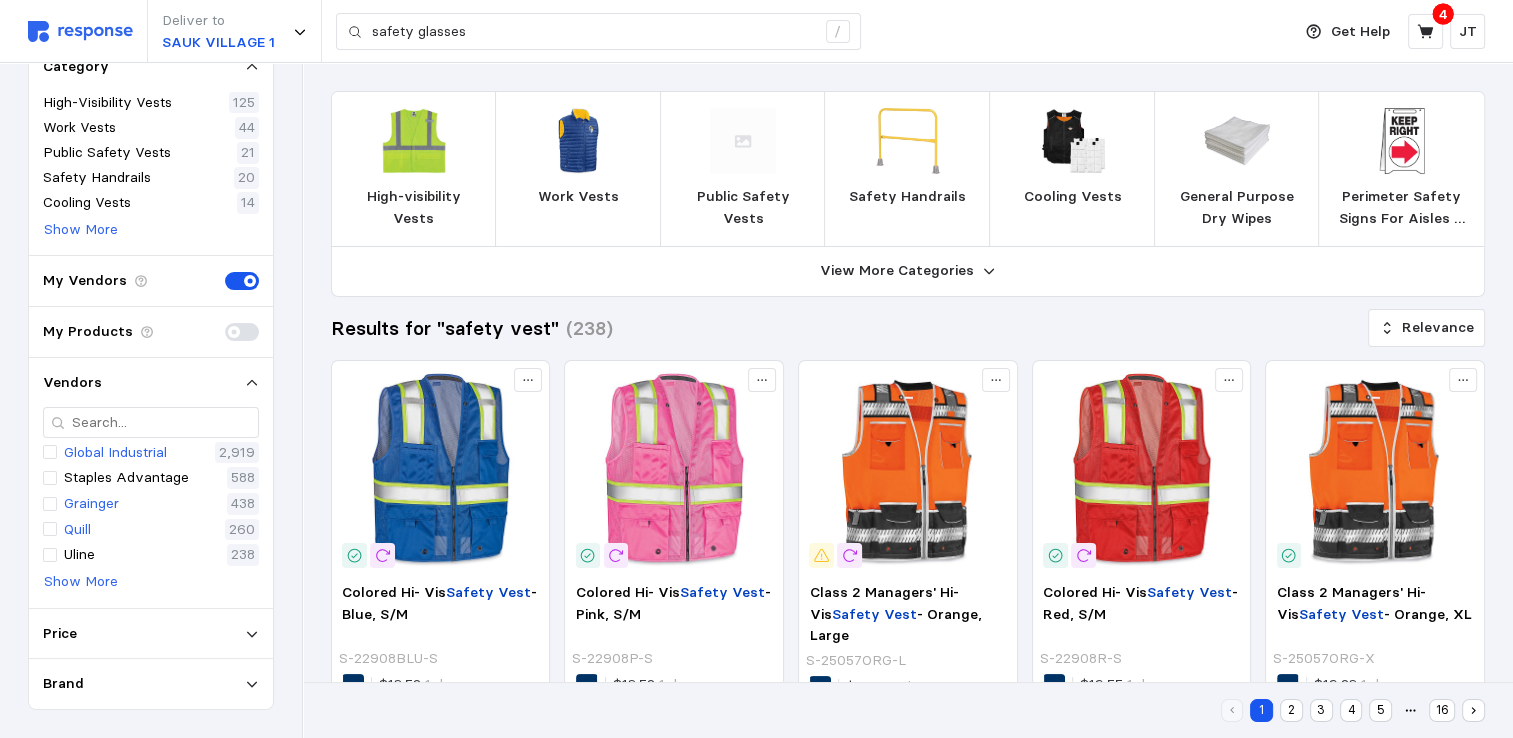 scroll, scrollTop: 96, scrollLeft: 0, axis: vertical 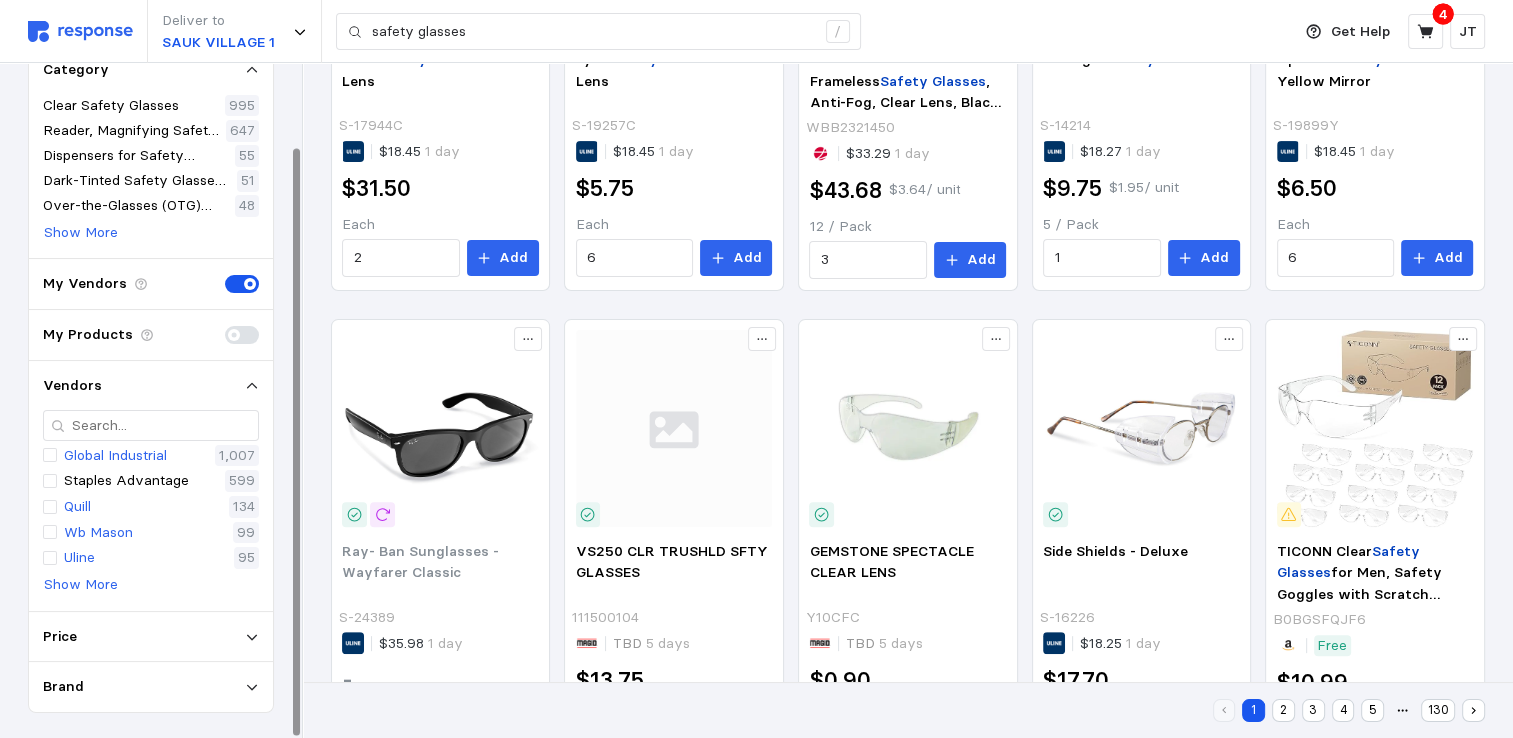click on "Uline" at bounding box center (69, 558) 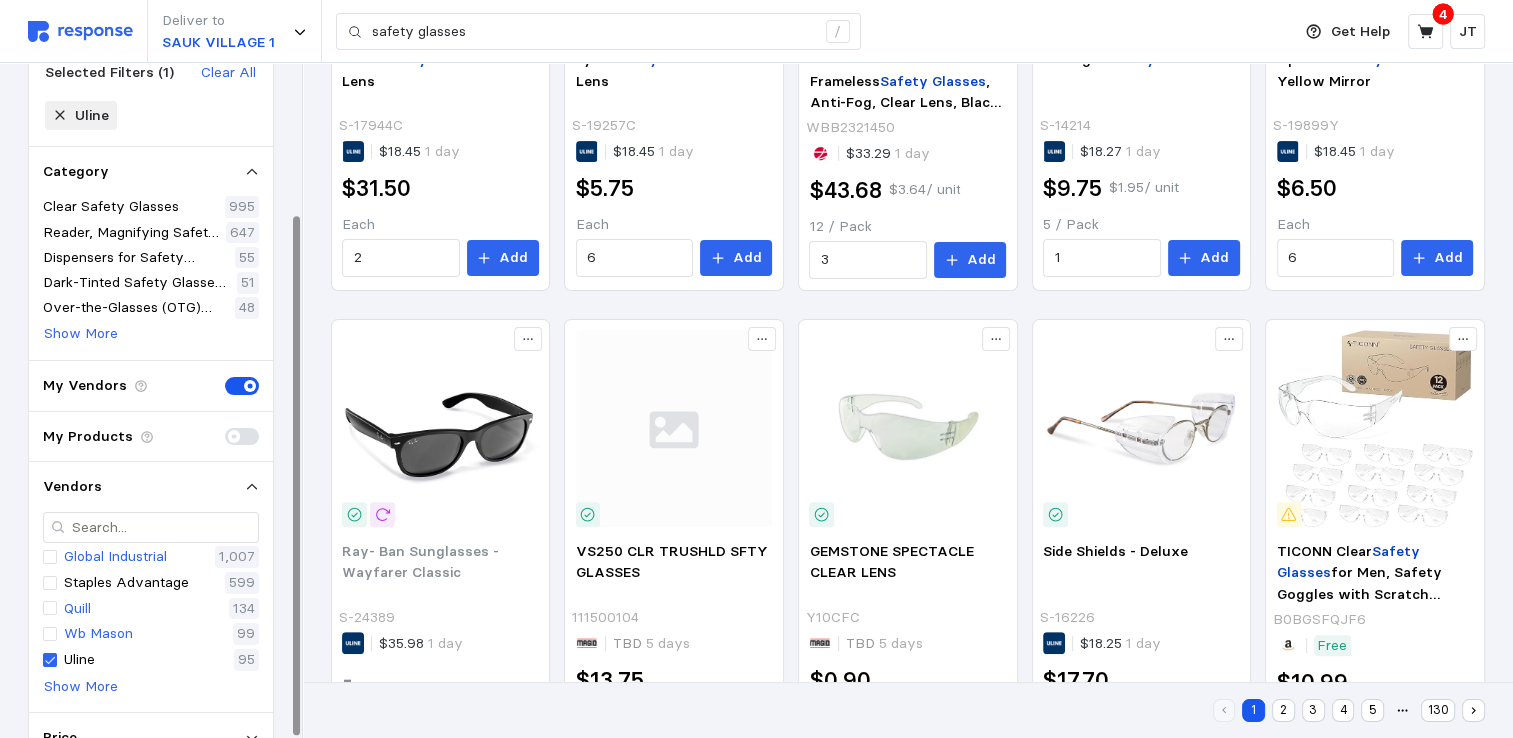 scroll, scrollTop: 196, scrollLeft: 0, axis: vertical 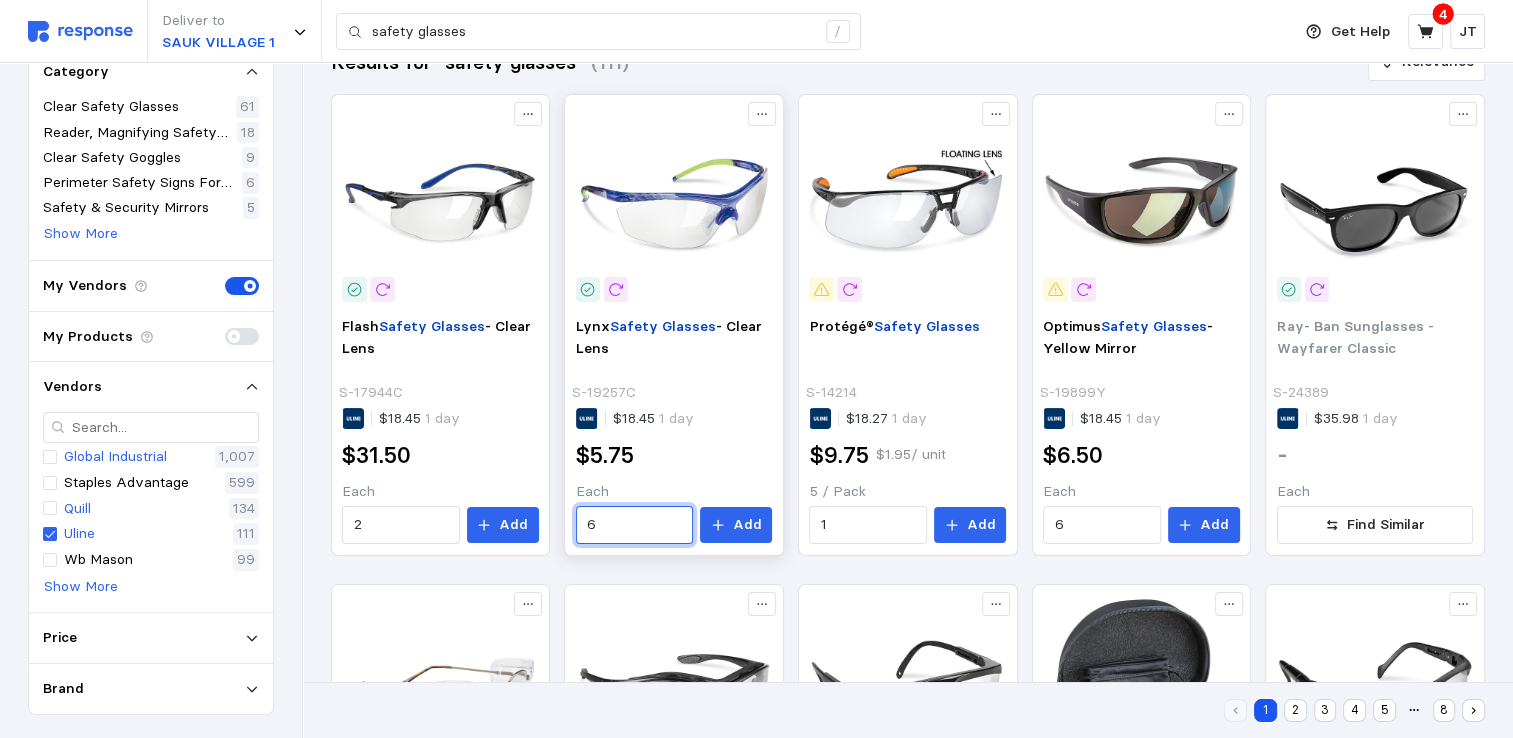 click on "6" at bounding box center [634, 525] 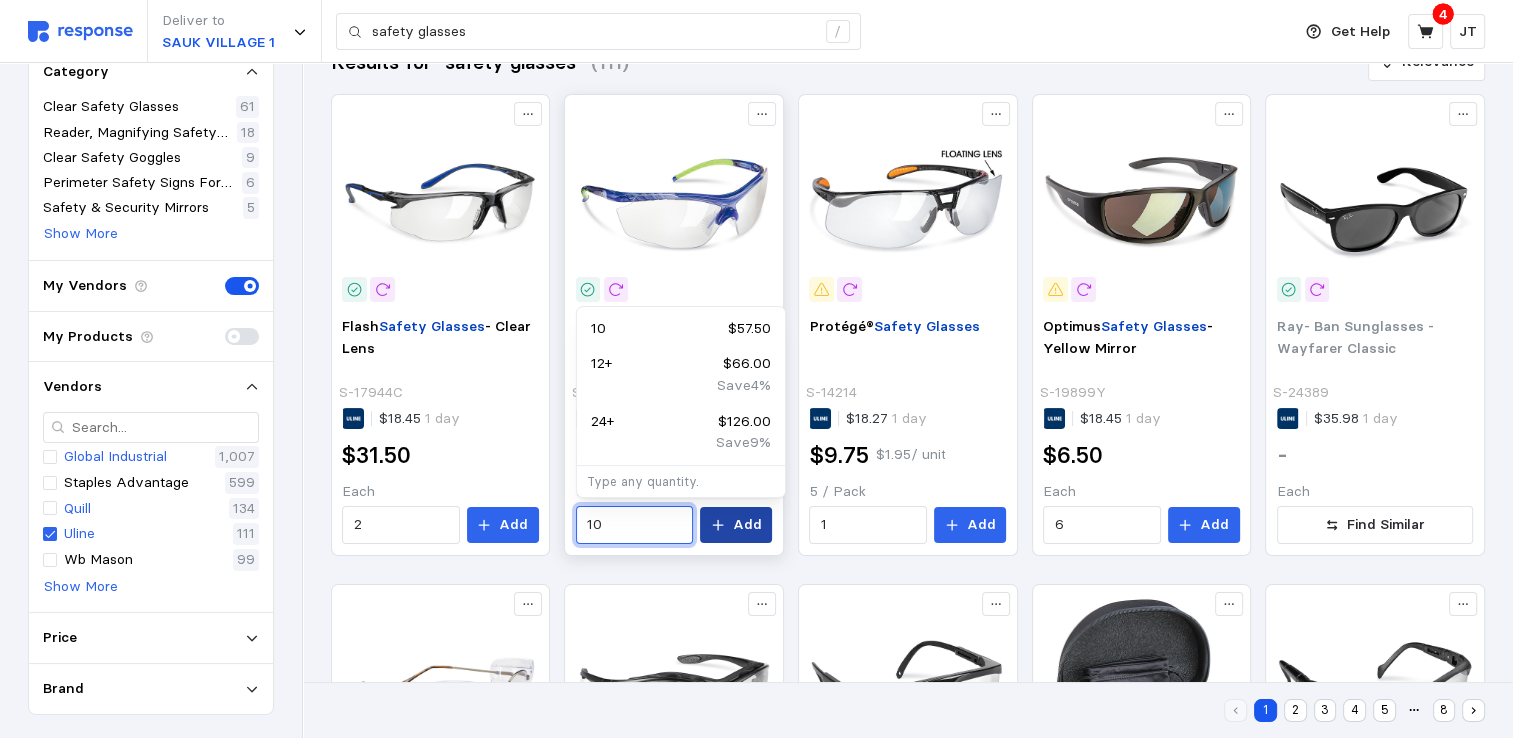 type on "10" 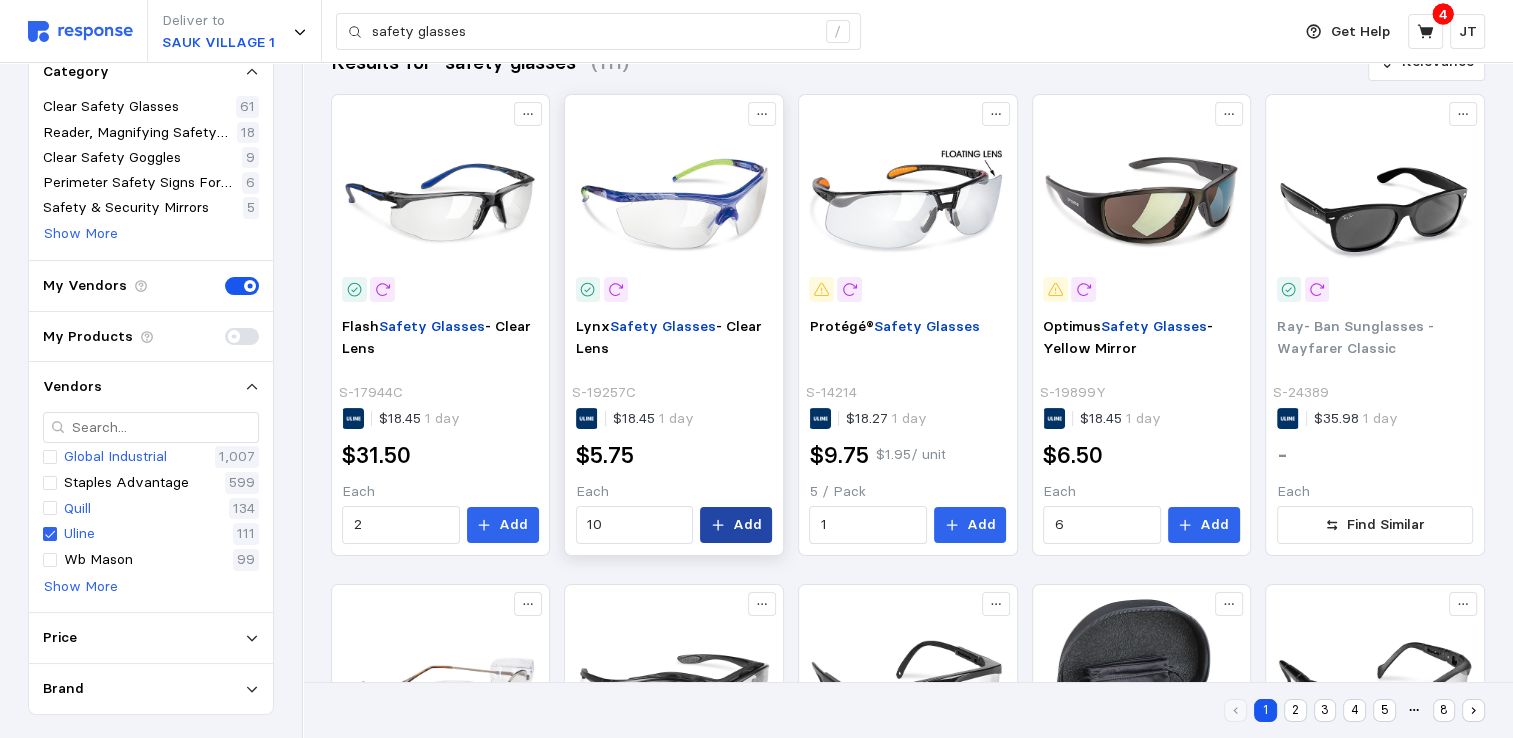 click on "Add" at bounding box center (747, 525) 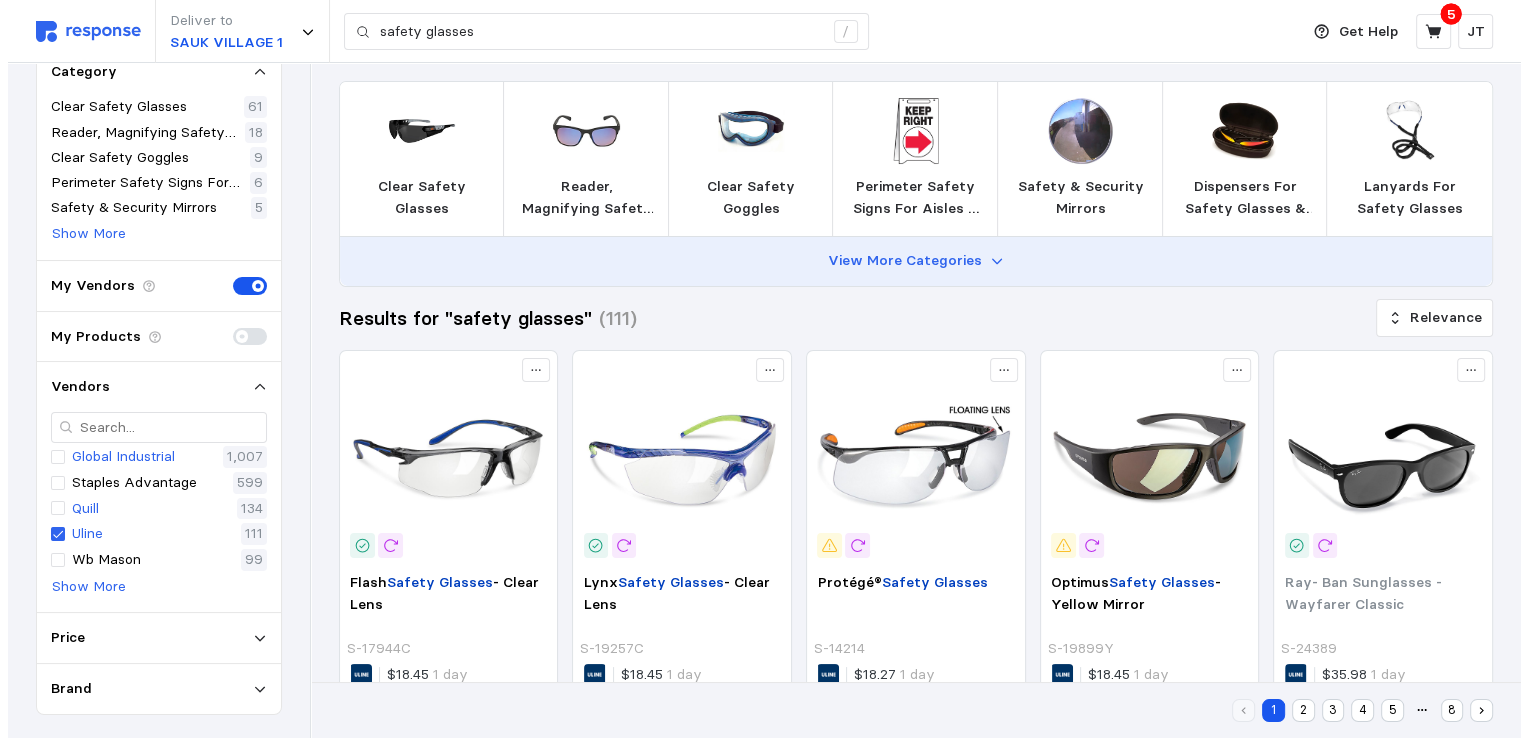 scroll, scrollTop: 0, scrollLeft: 0, axis: both 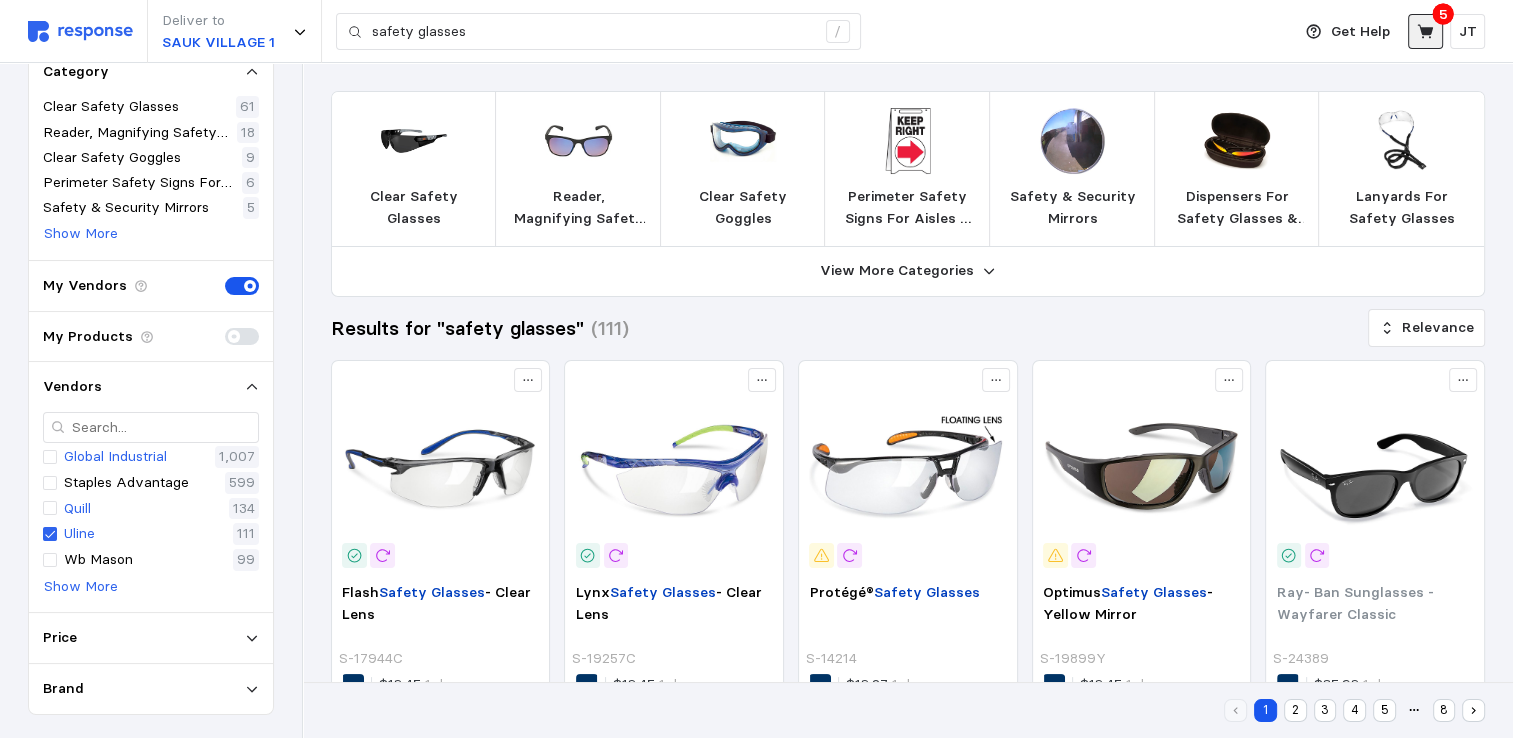 click 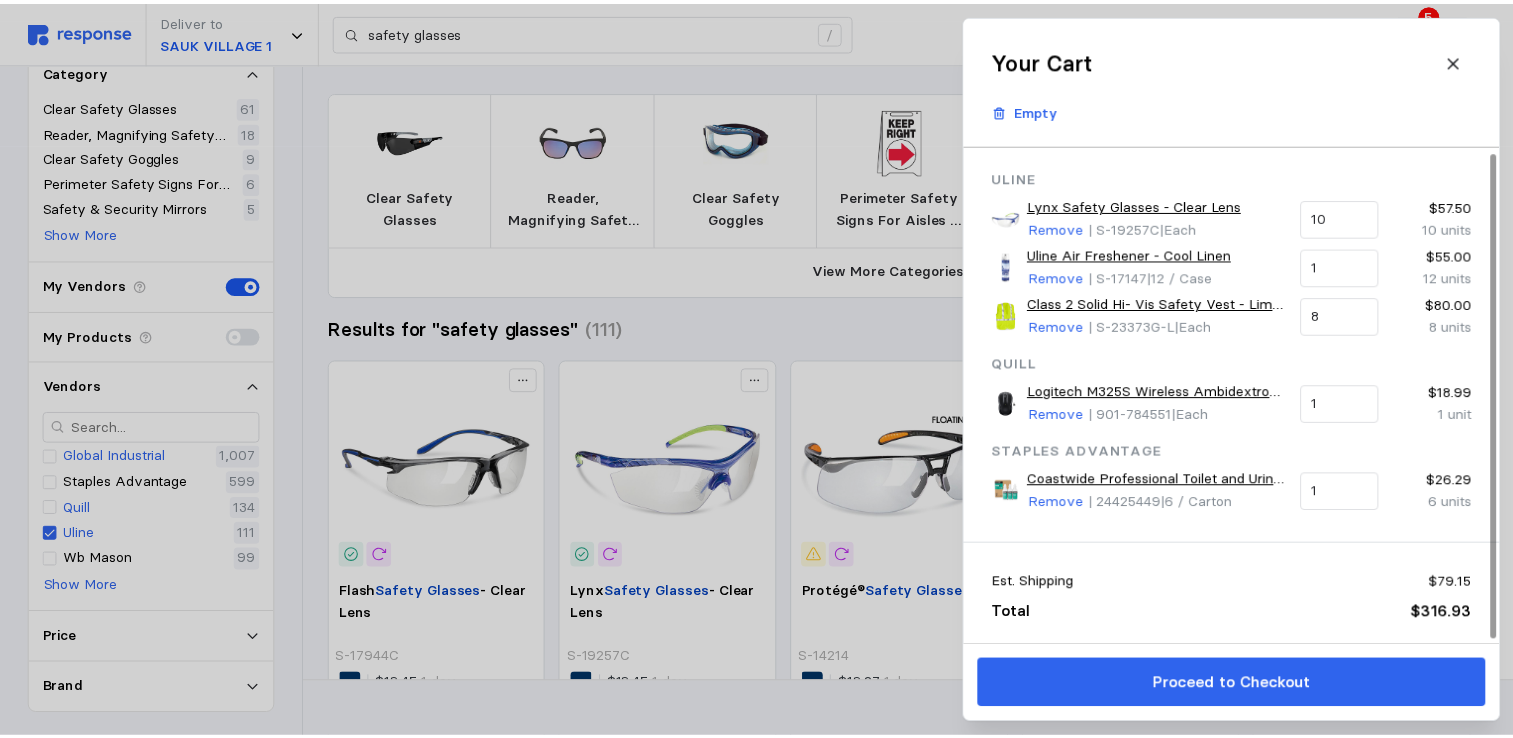 scroll, scrollTop: 9, scrollLeft: 0, axis: vertical 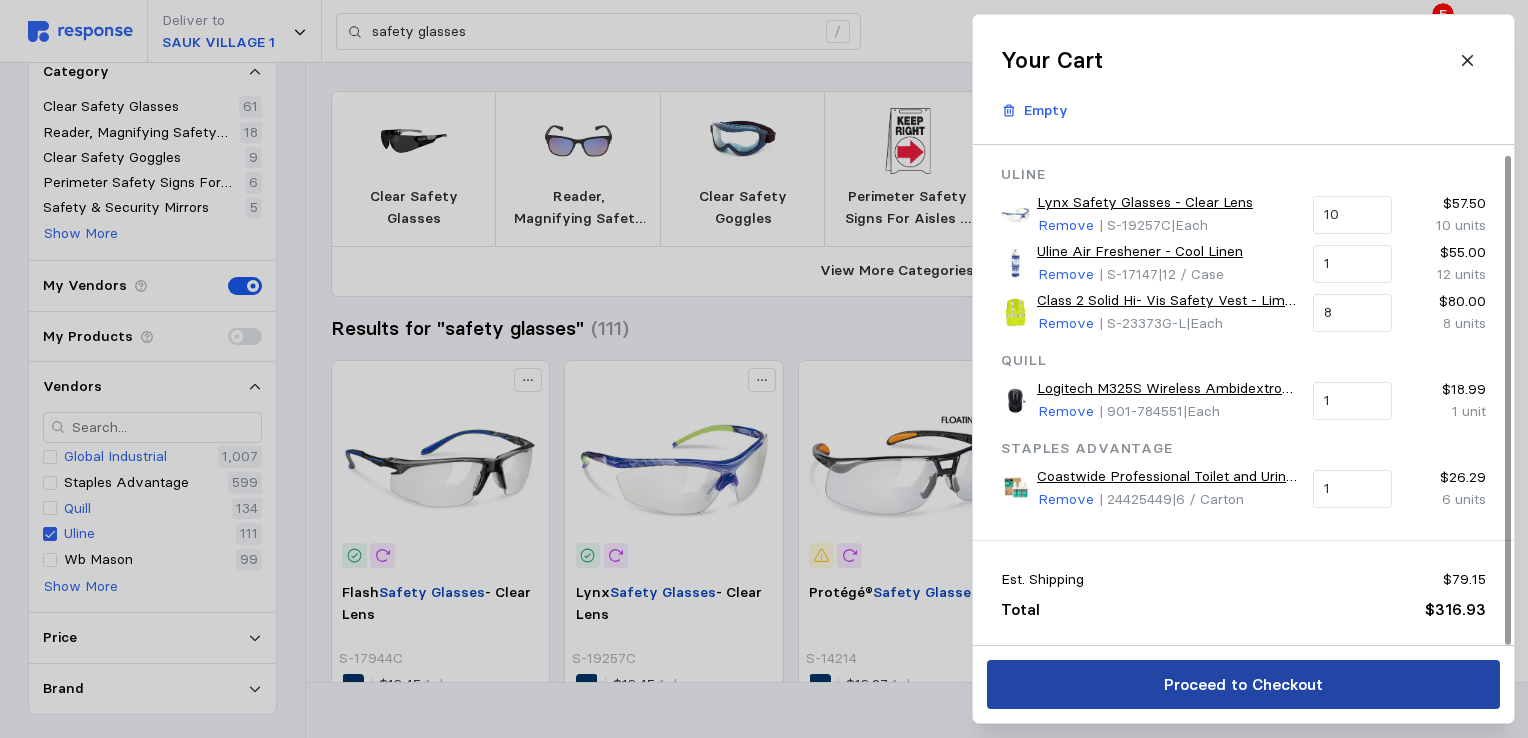 click on "Proceed to Checkout" at bounding box center (1242, 684) 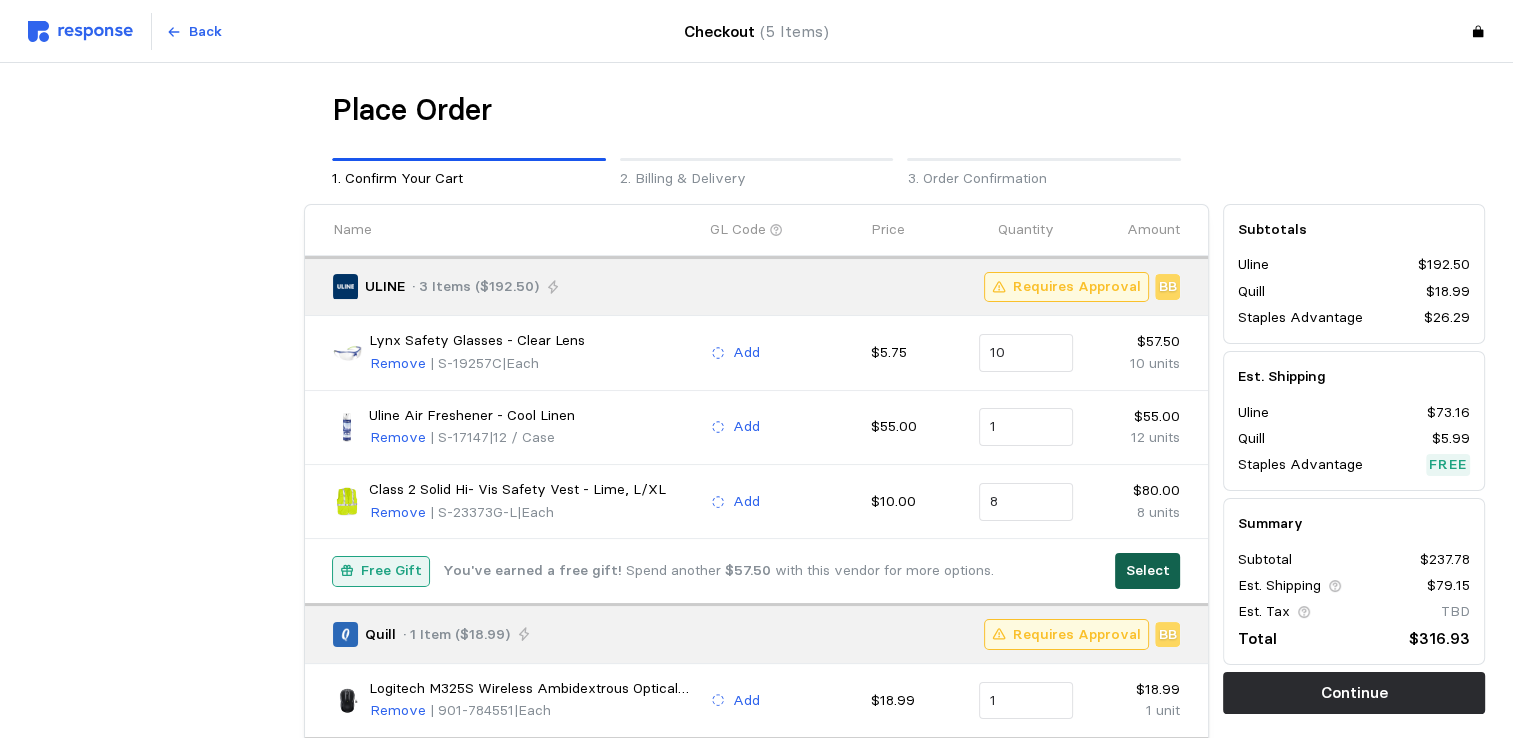 click on "Select" at bounding box center (1148, 571) 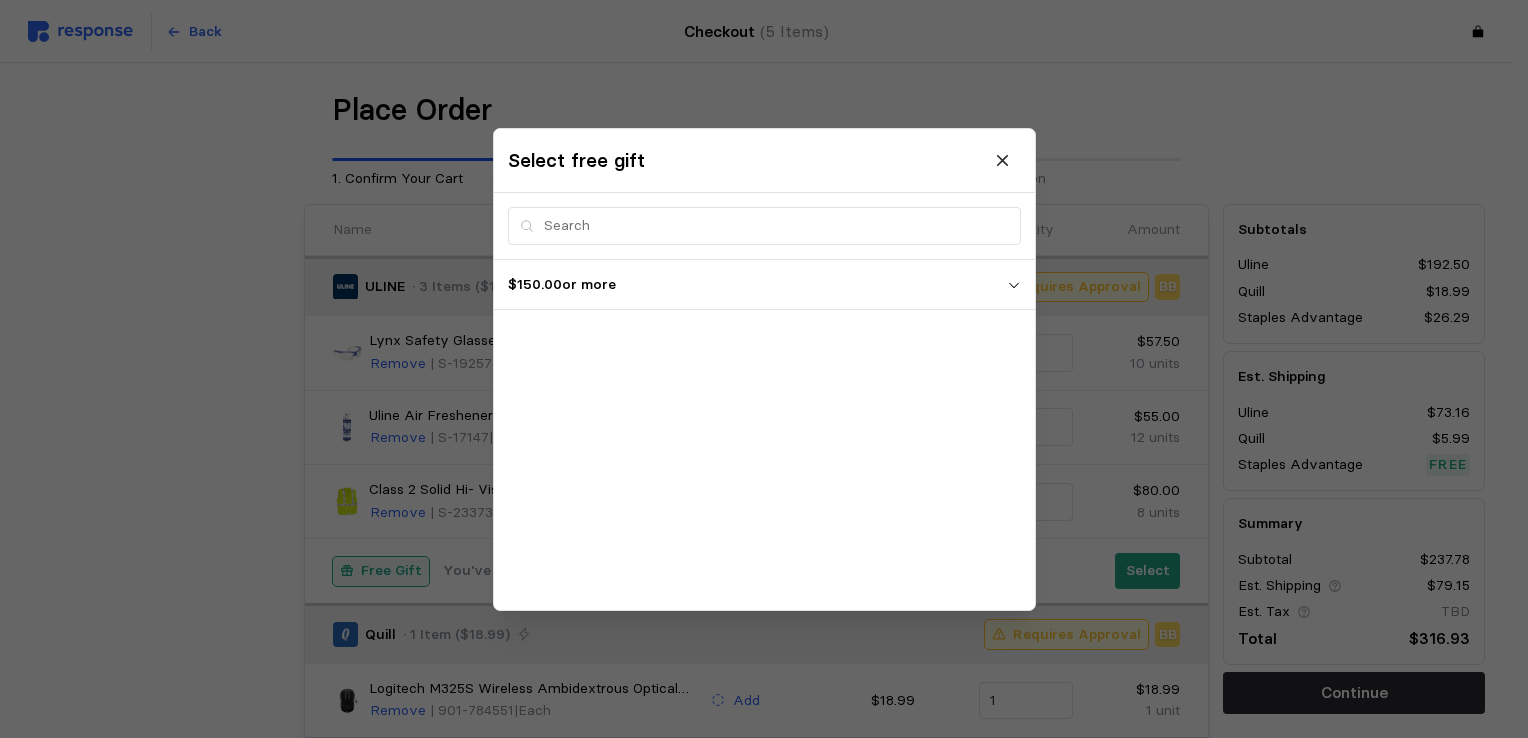 click on "$150.00  or more" at bounding box center (757, 284) 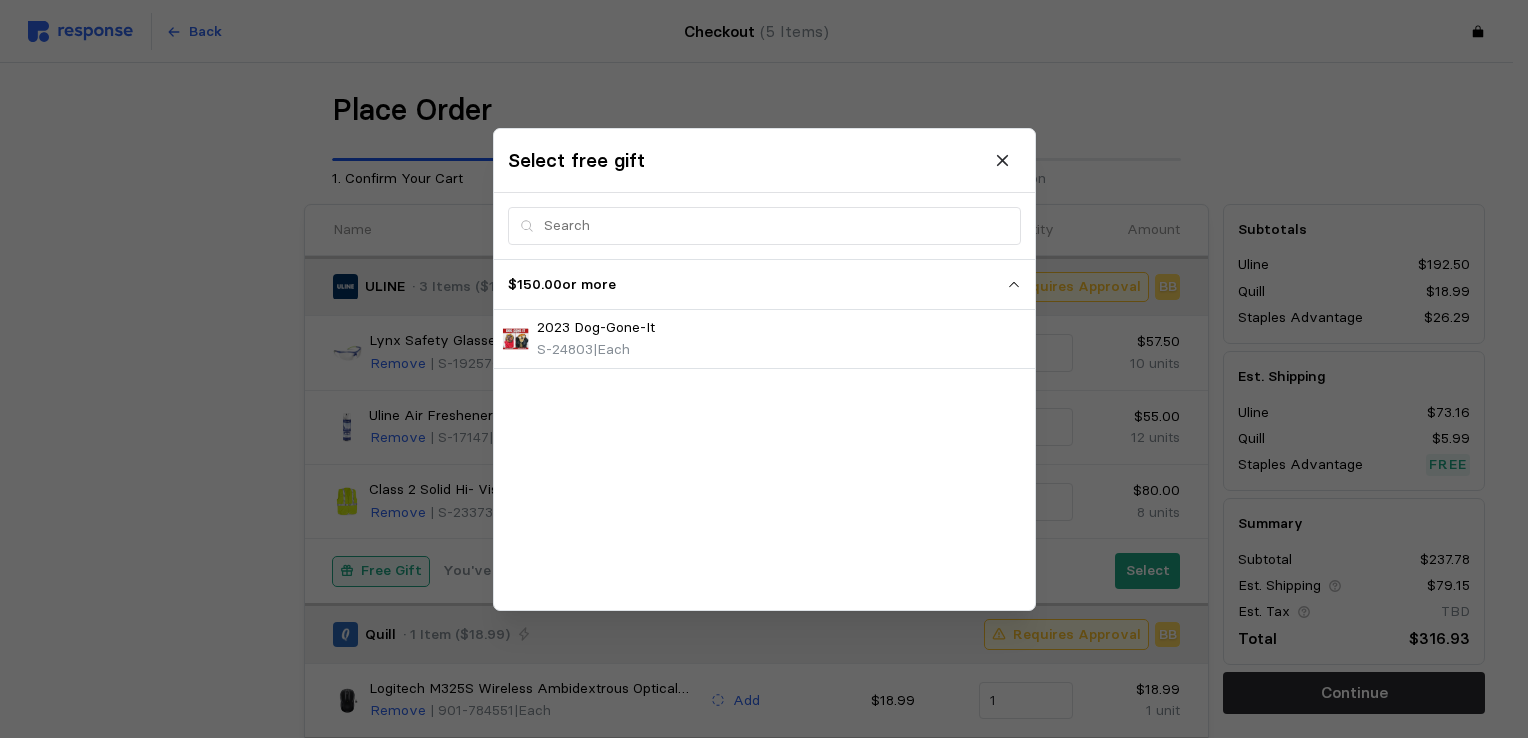 click on "$150.00  or more" at bounding box center (757, 284) 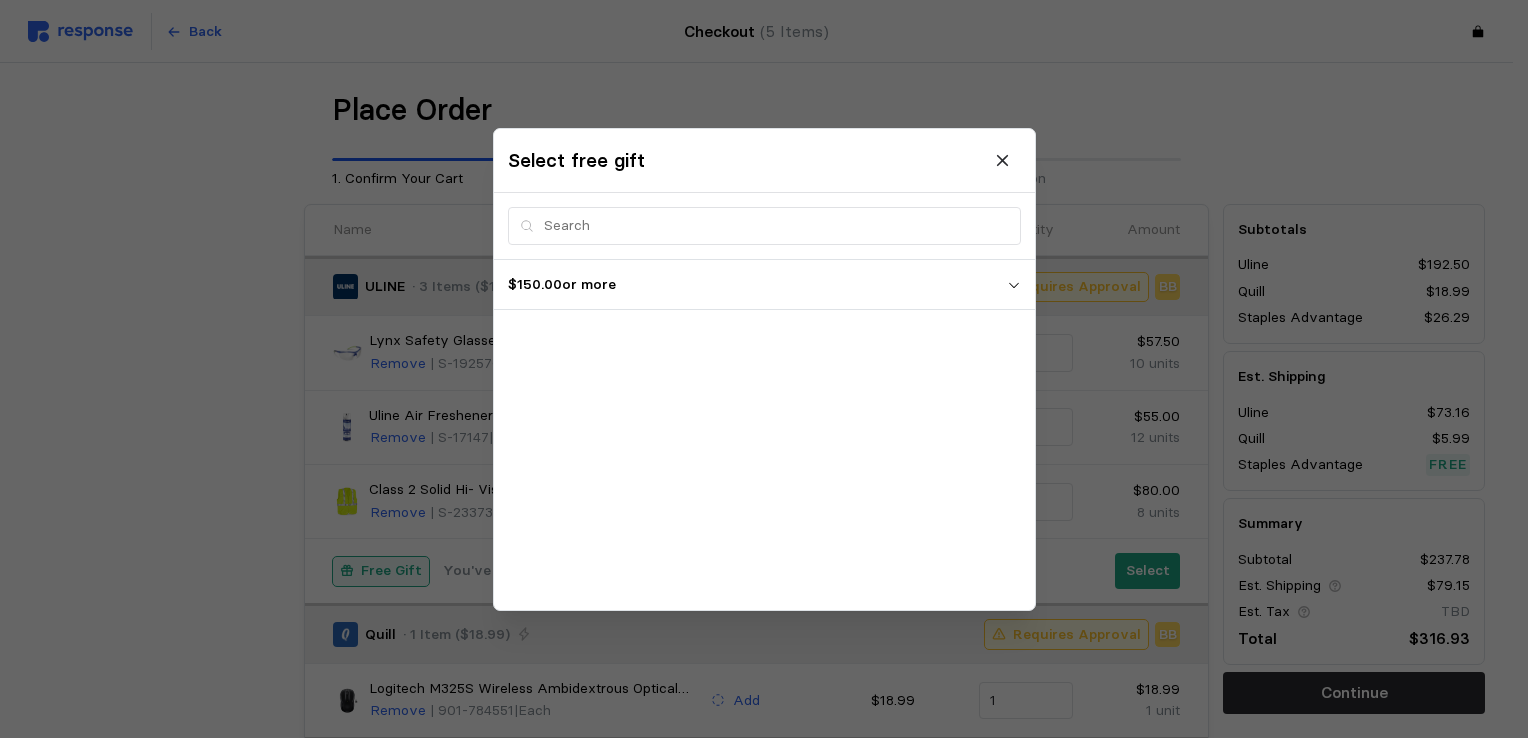 click on "$150.00  or more" at bounding box center [757, 284] 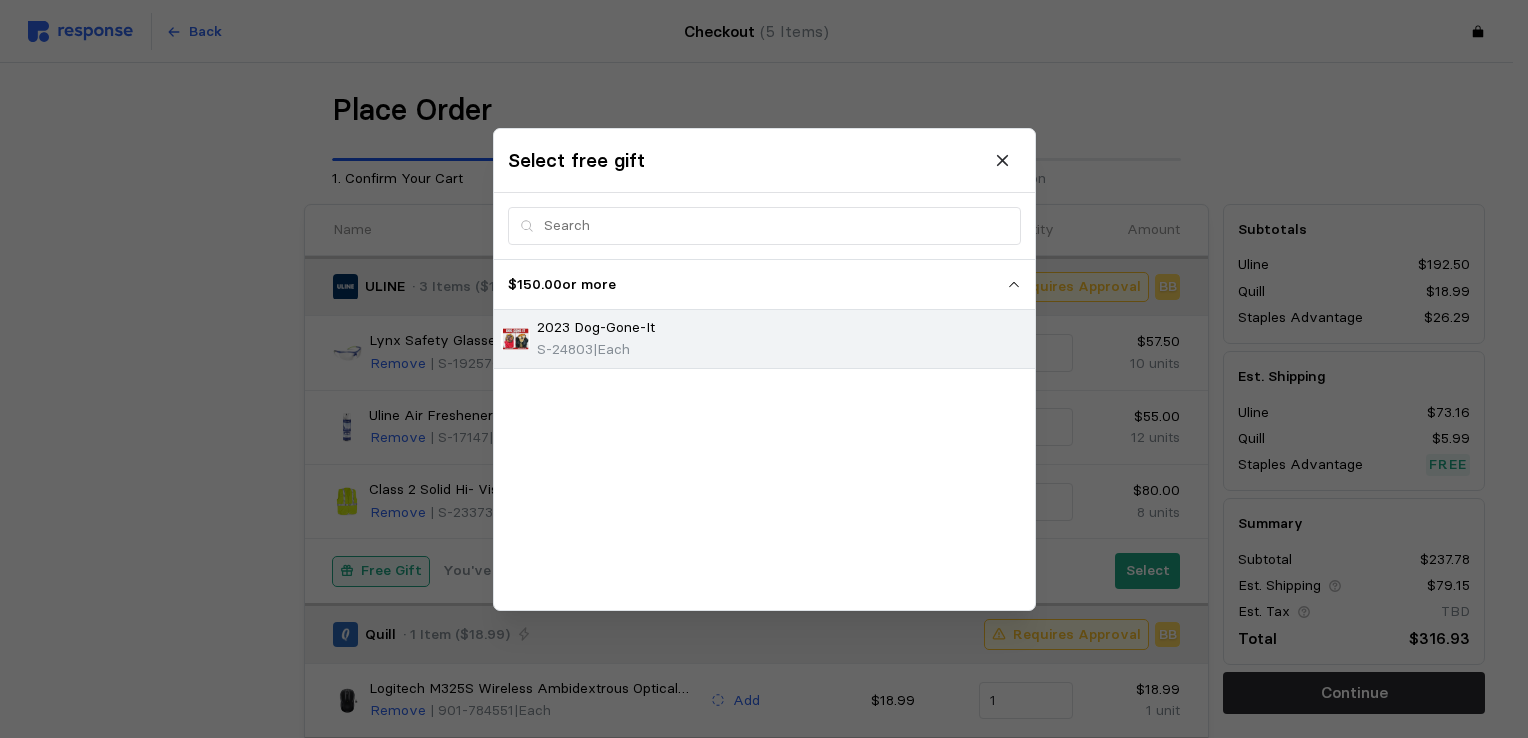 click on "2023 Dog-Gone-It   S-24803  |  Each" at bounding box center [764, 338] 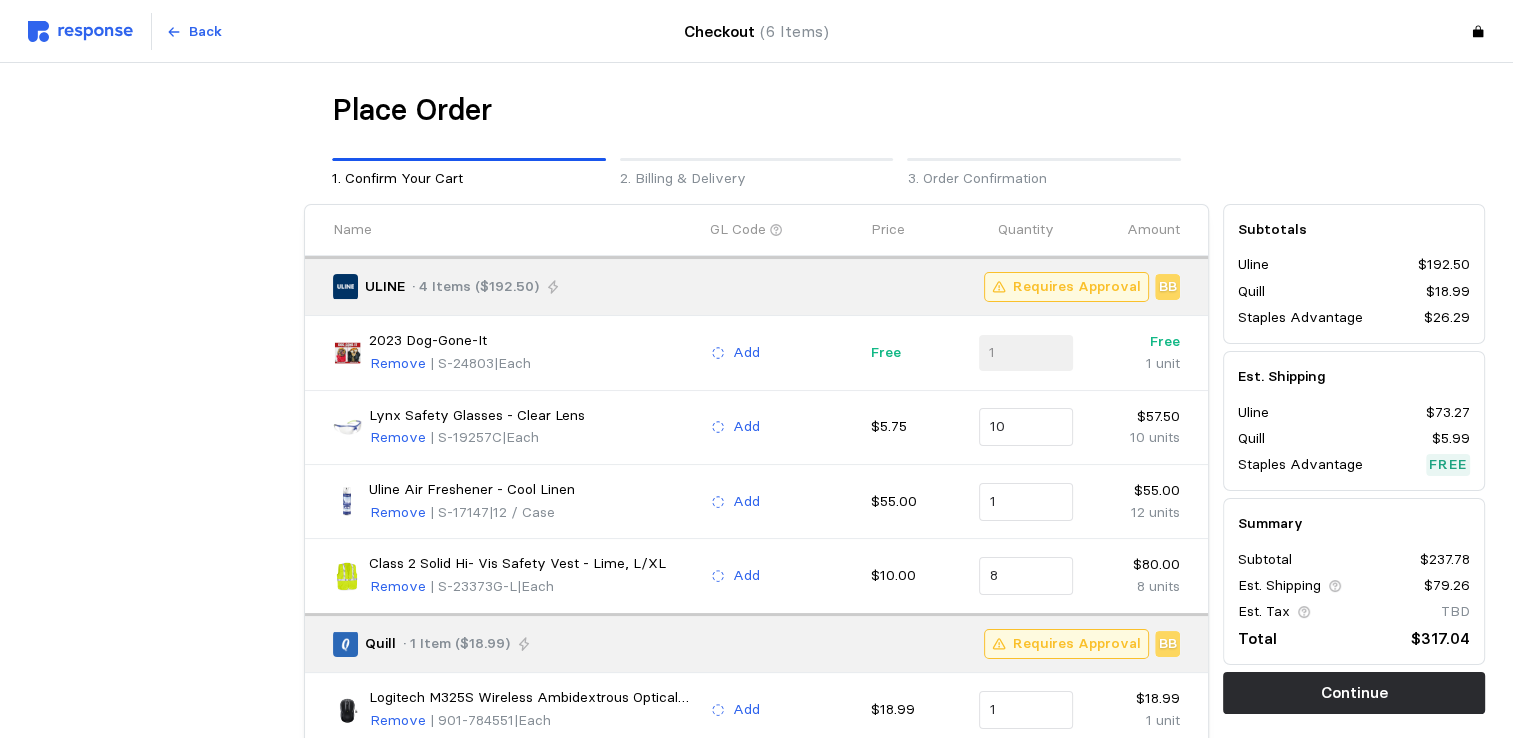 scroll, scrollTop: 249, scrollLeft: 0, axis: vertical 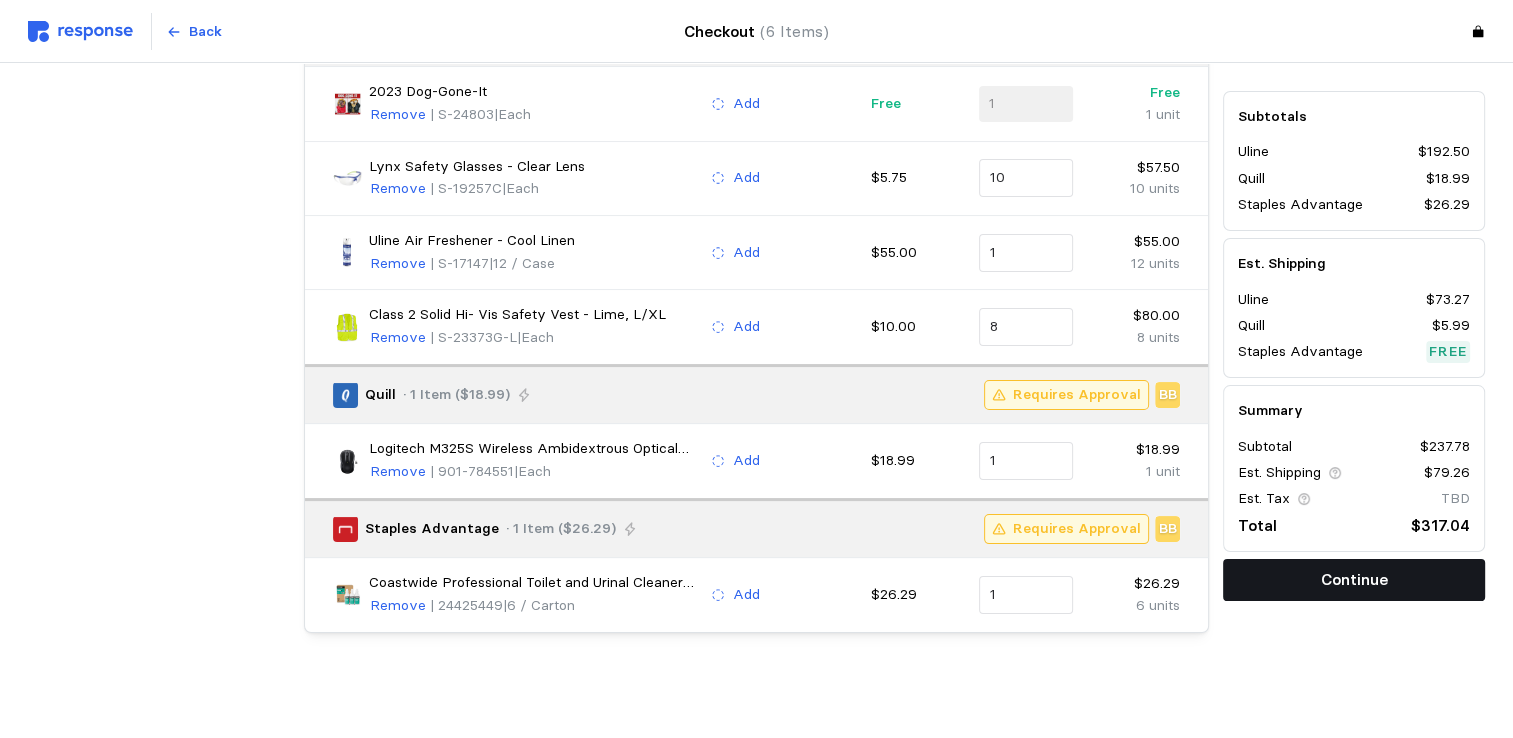 click on "Continue" at bounding box center (1354, 579) 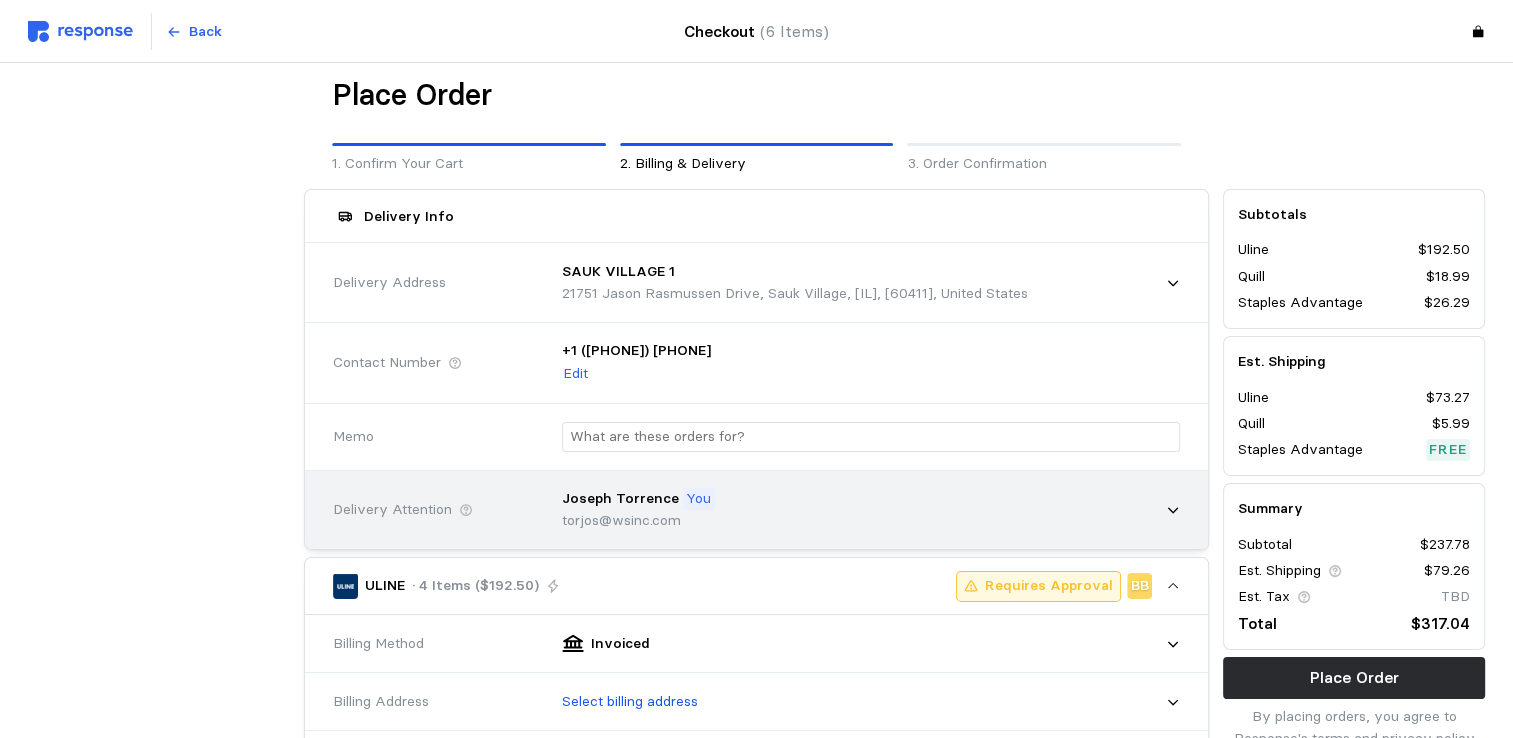 scroll, scrollTop: 0, scrollLeft: 0, axis: both 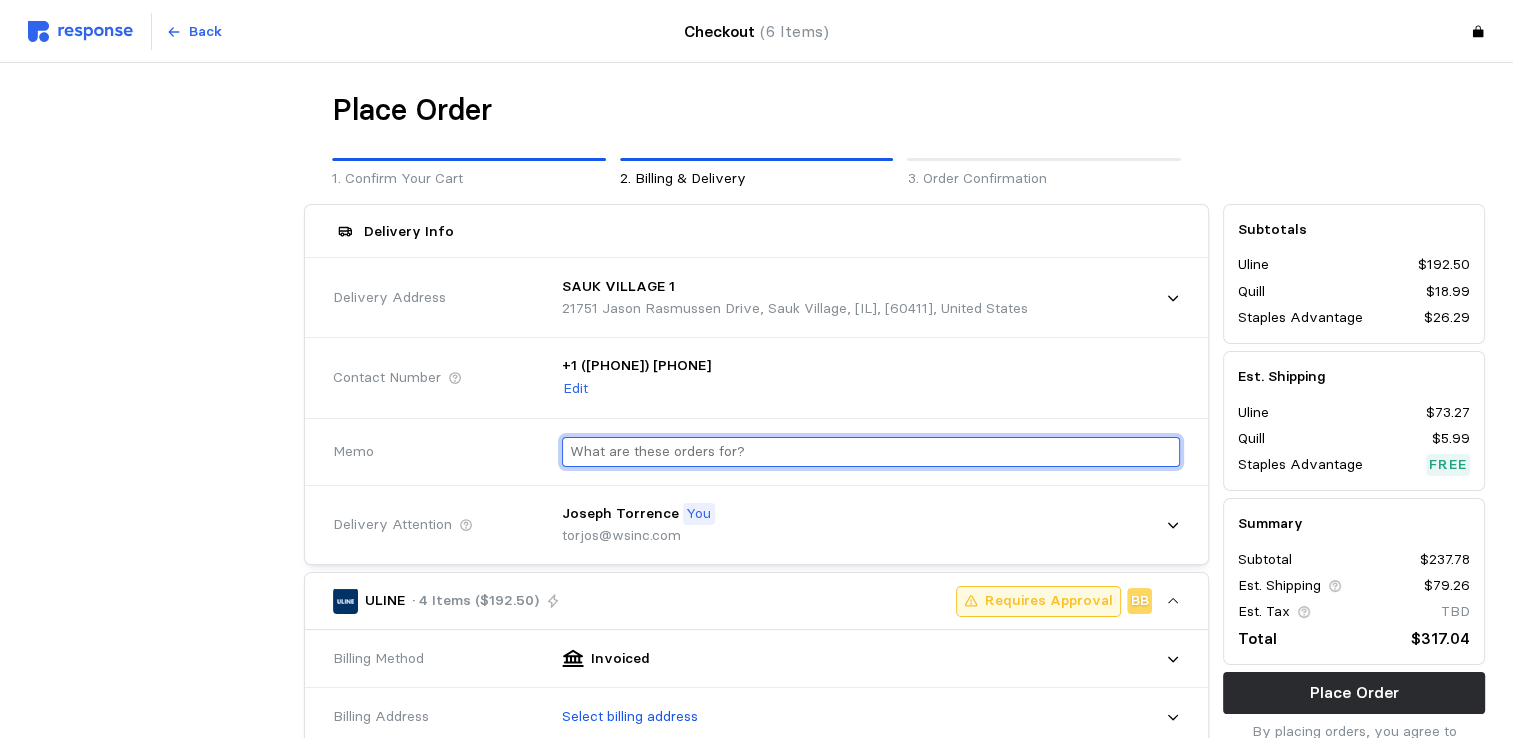 click at bounding box center [871, 452] 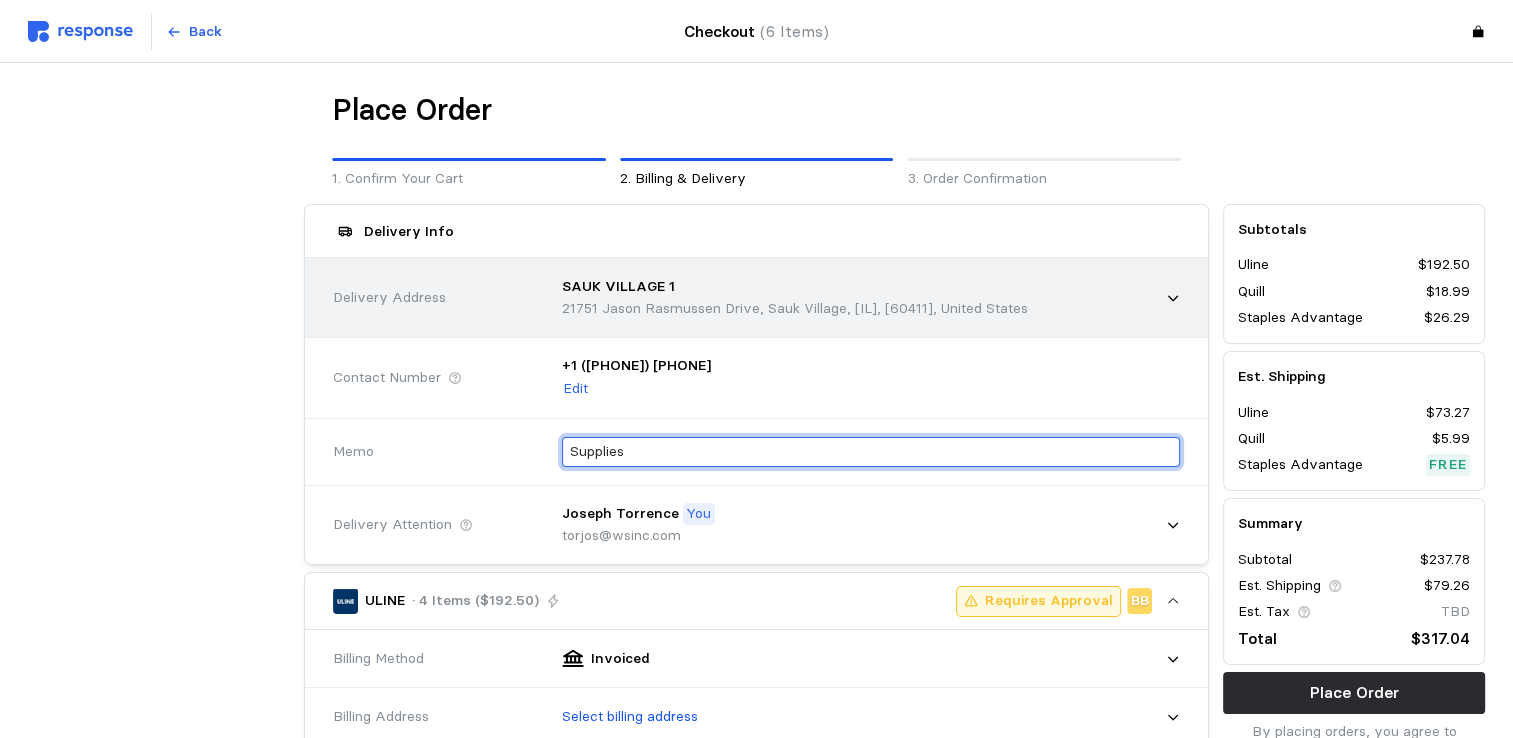 type on "Supplies" 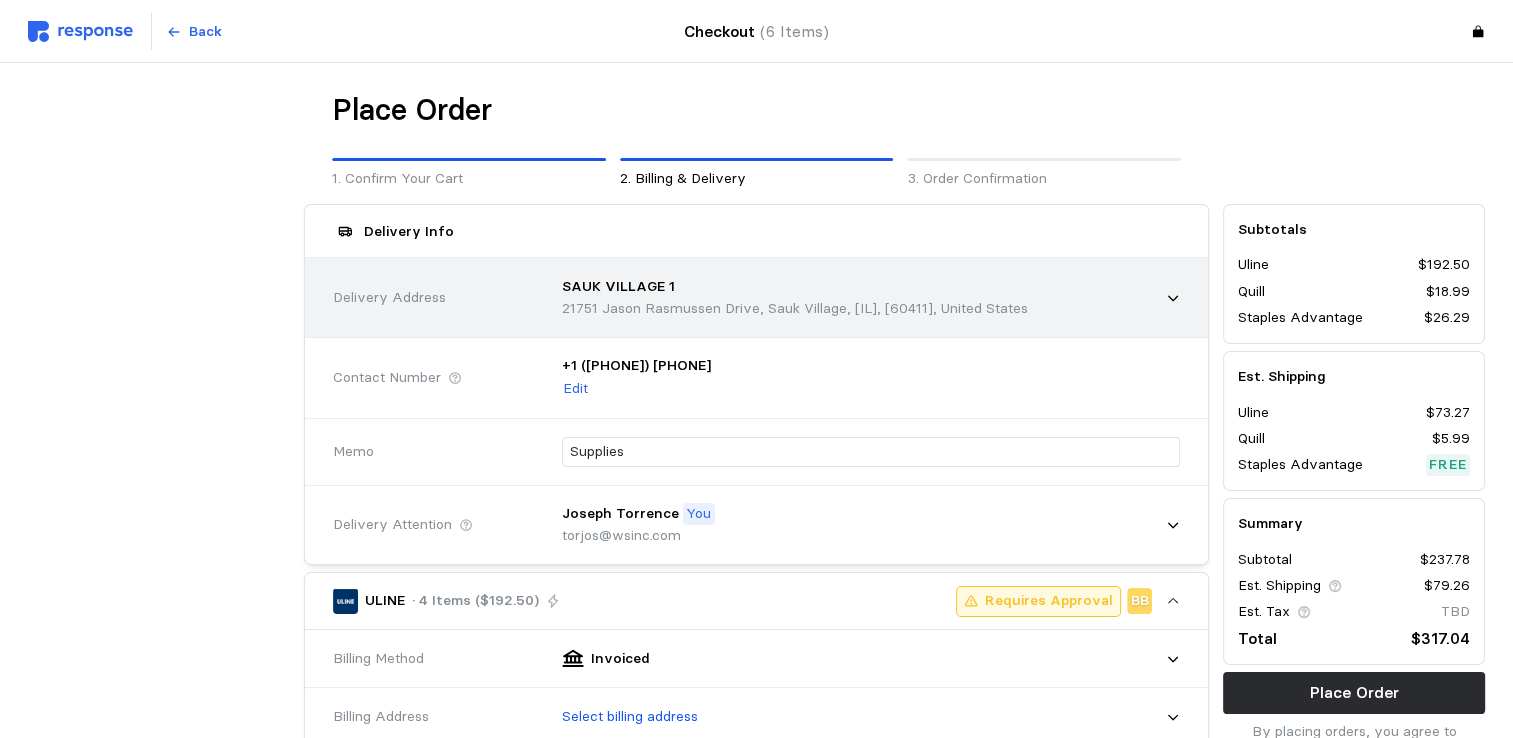 click on "21751 Jason Rasmussen Drive, Sauk Village, [IL], [60411], United States" at bounding box center (795, 309) 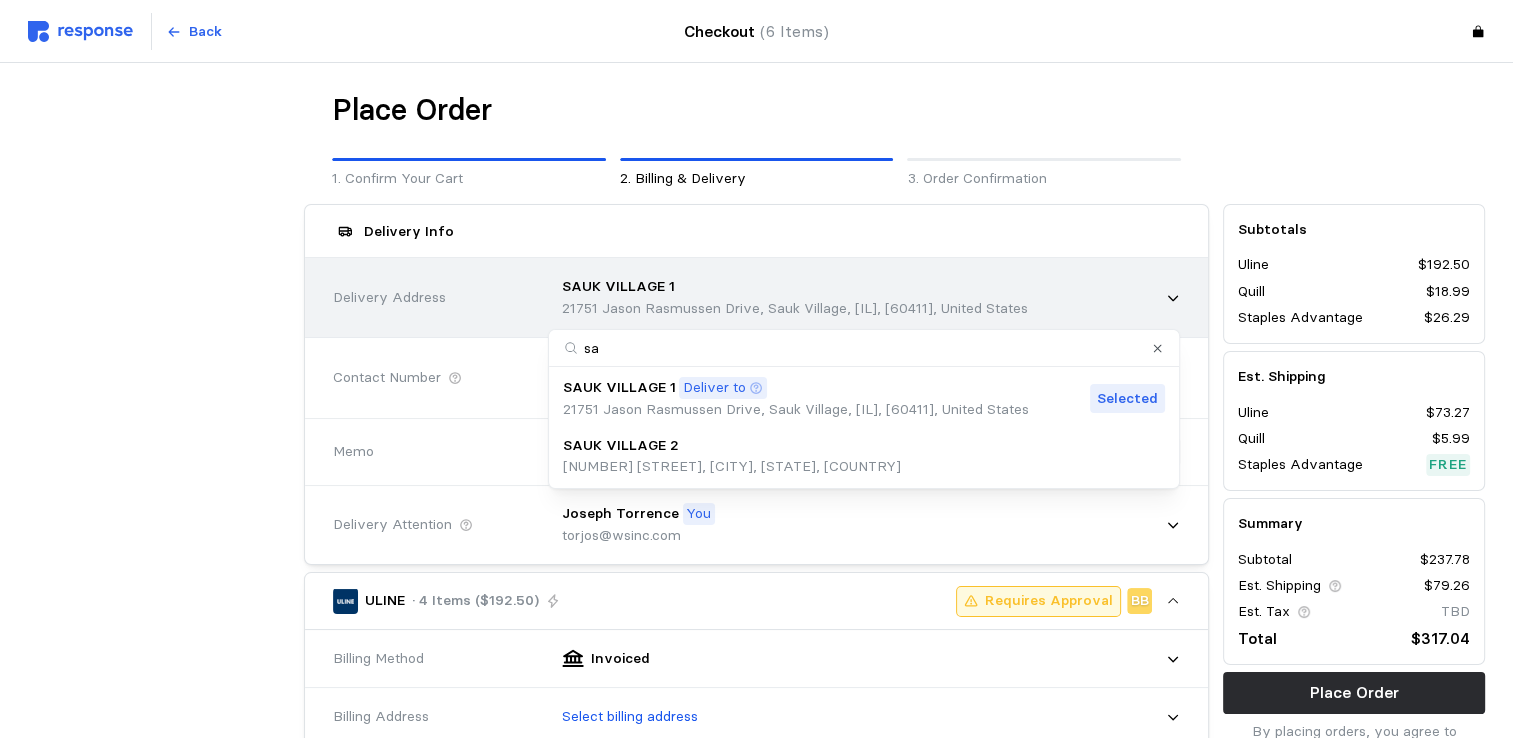 type on "s" 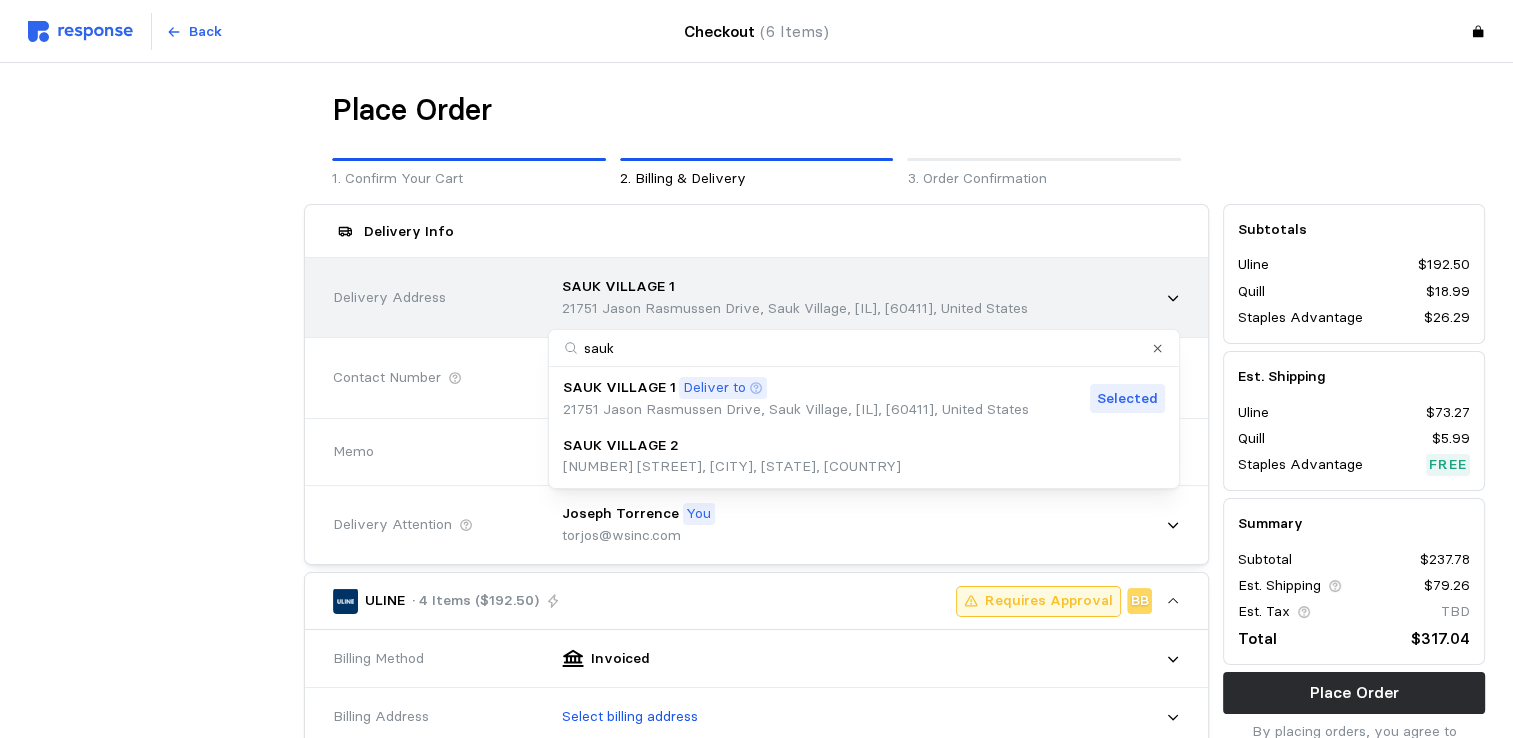 type on "sauk2" 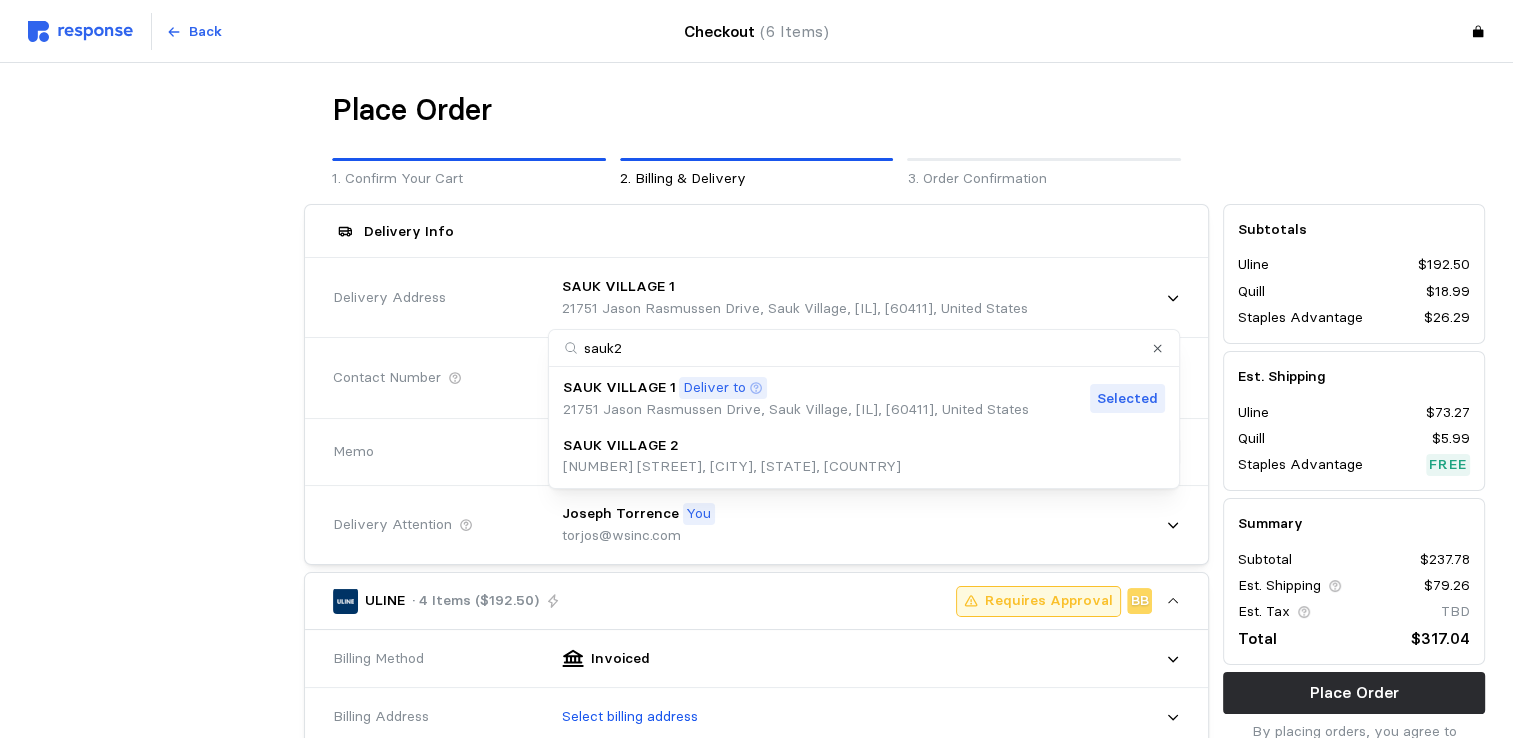 click on "SAUK VILLAGE 2" at bounding box center [732, 446] 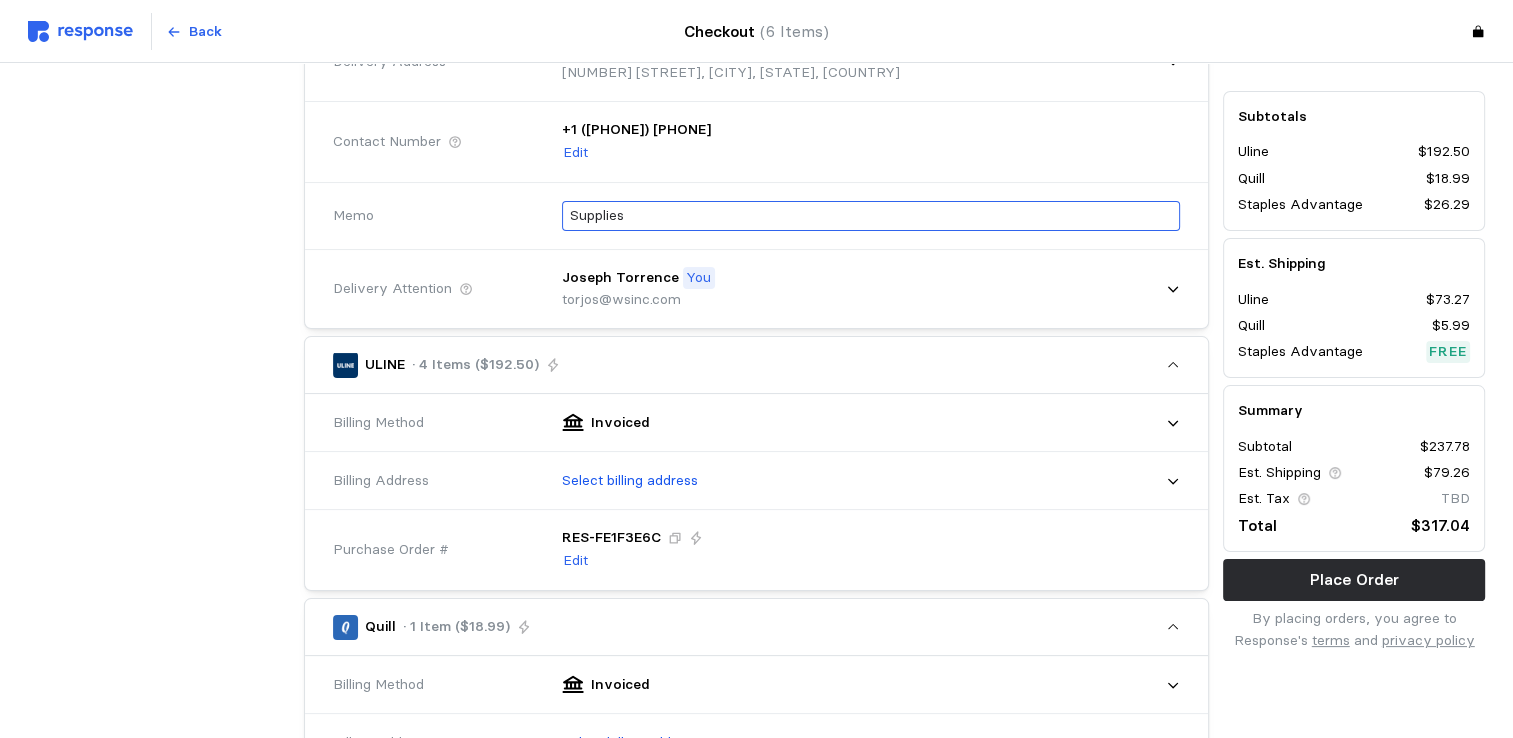 scroll, scrollTop: 266, scrollLeft: 0, axis: vertical 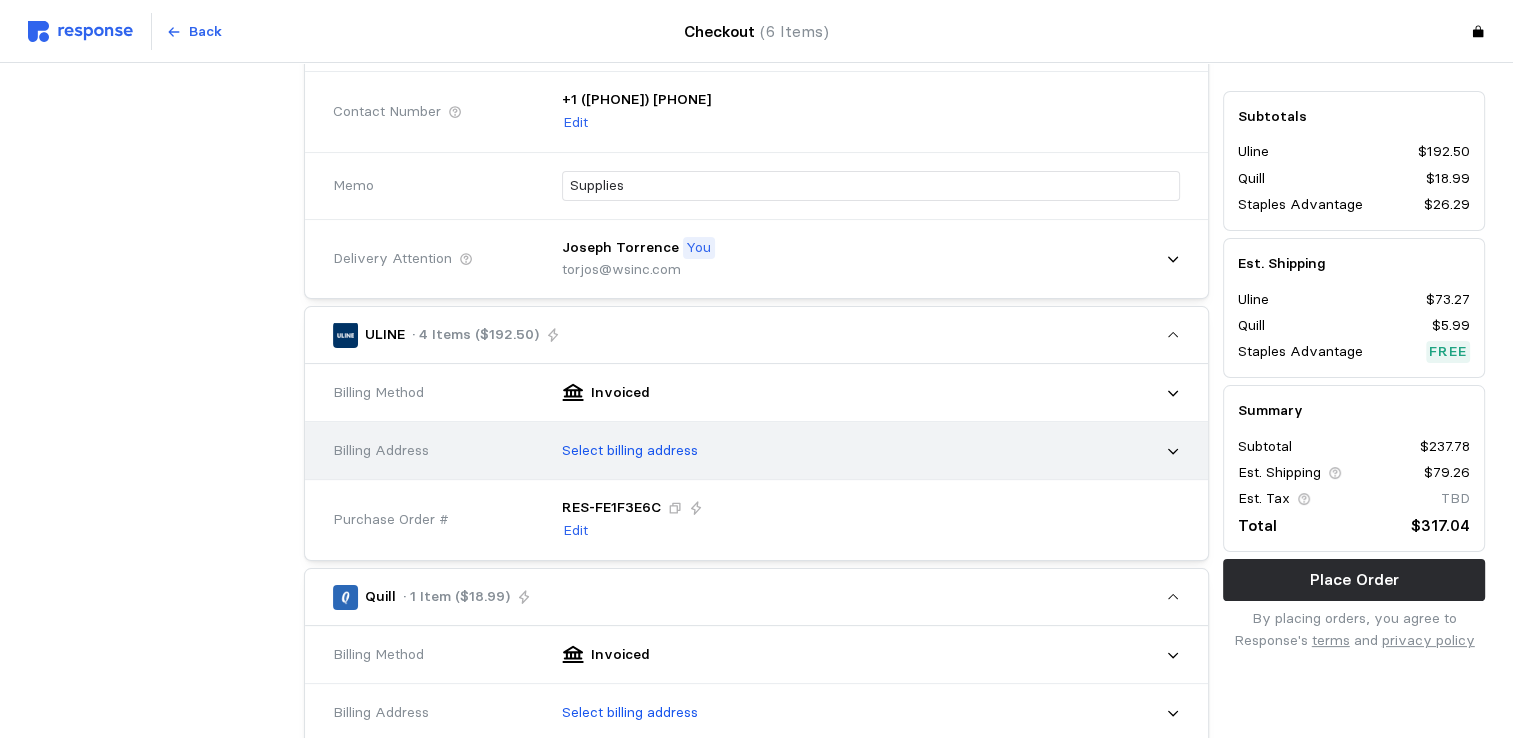 click on "Select billing address" at bounding box center (864, 451) 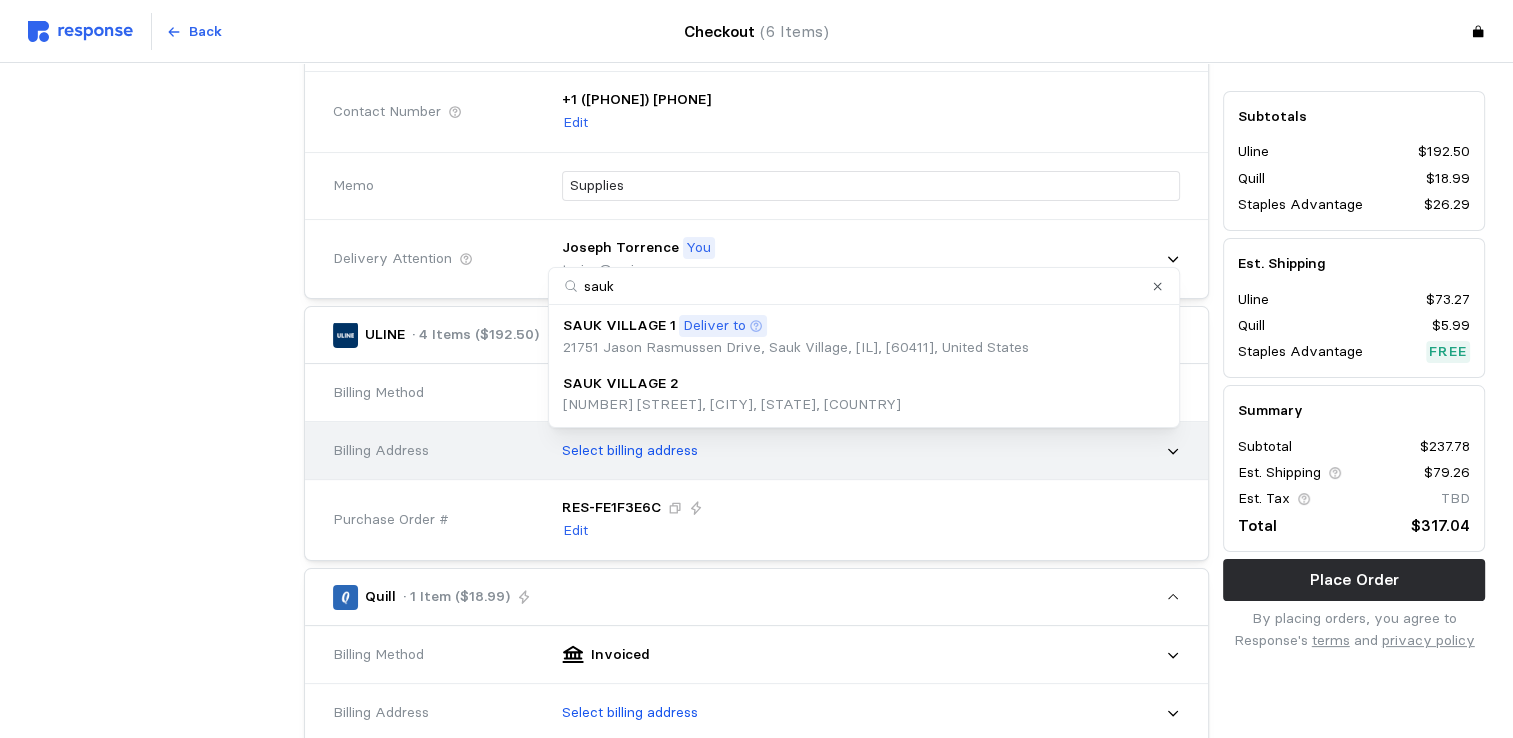 type on "sauk2" 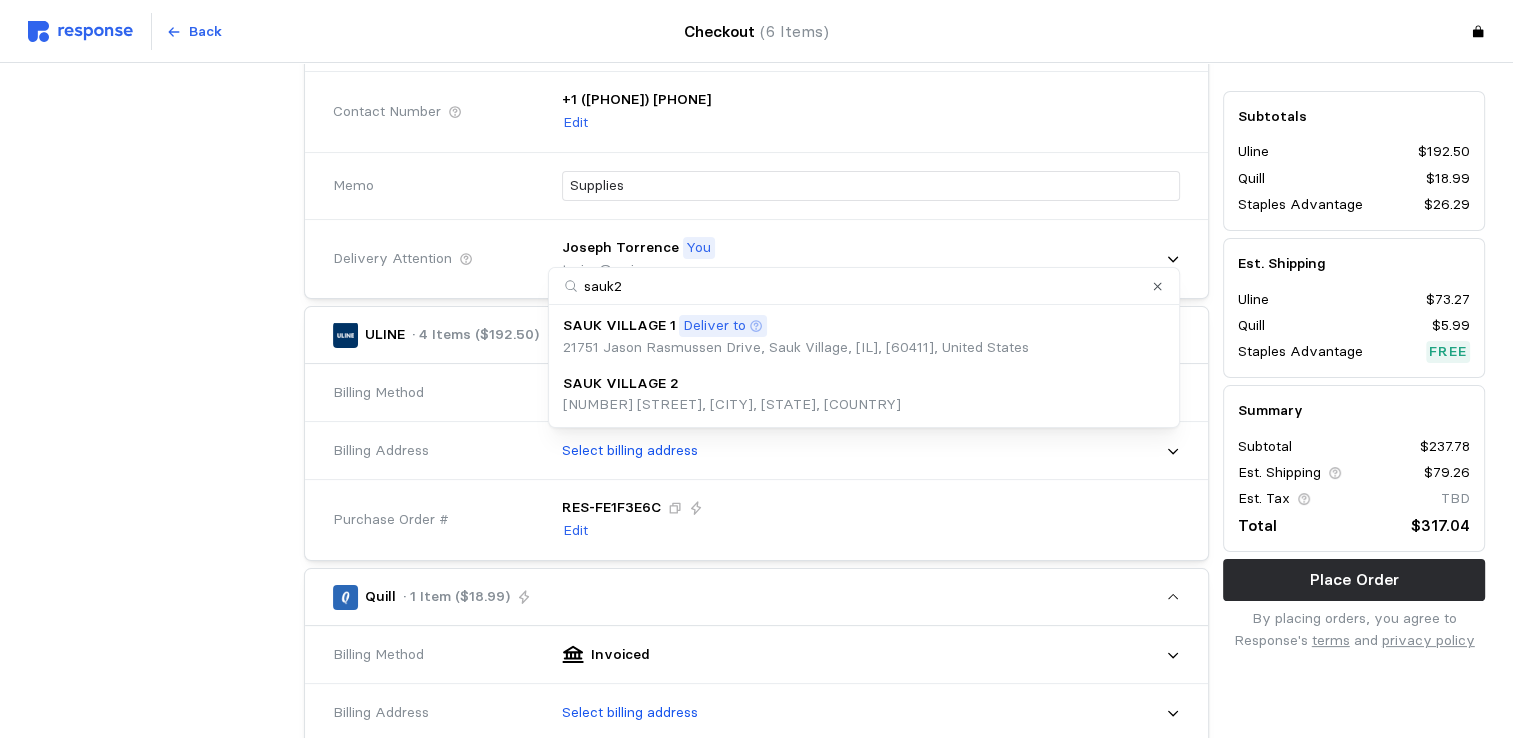 click on "[NUMBER] [STREET], [CITY], [STATE], [COUNTRY]" at bounding box center [732, 405] 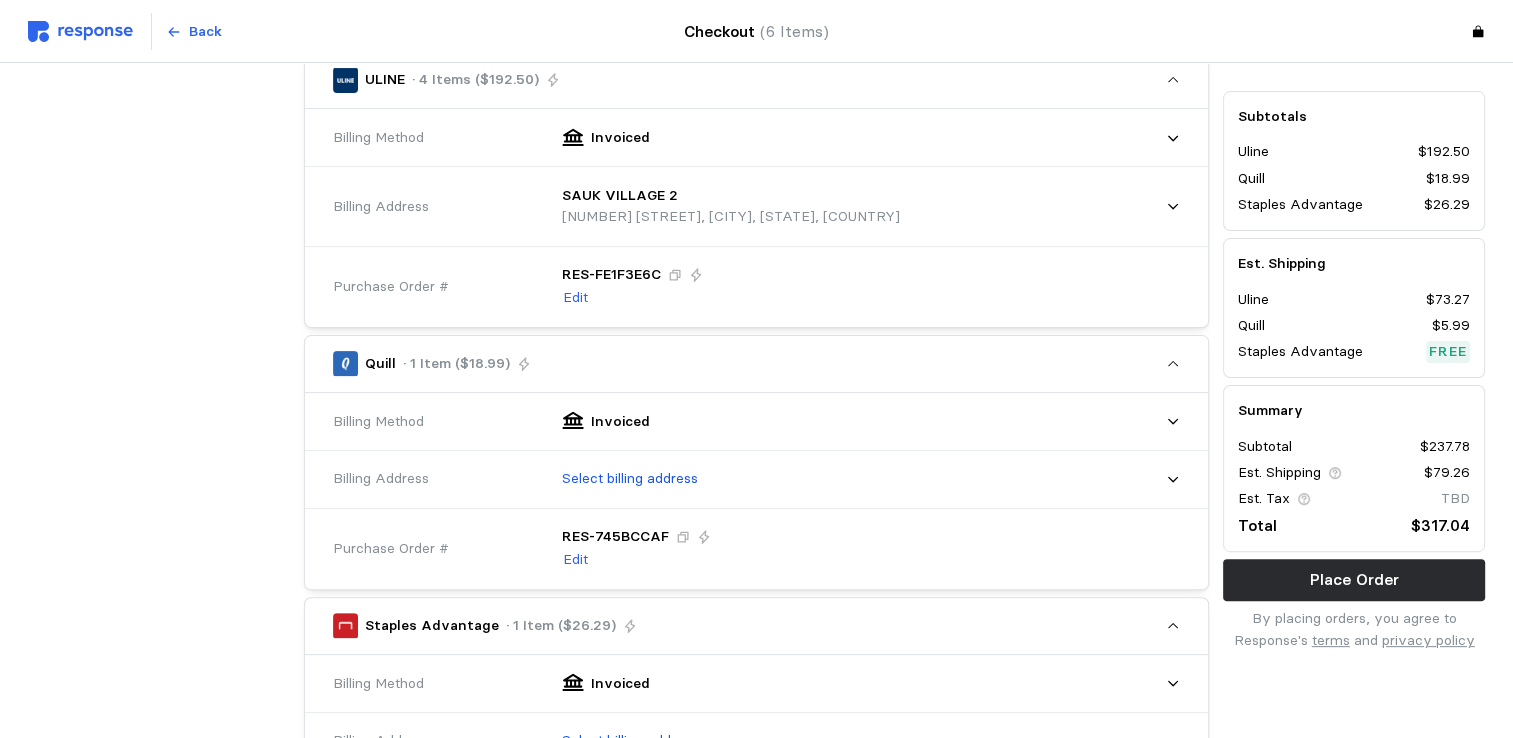 scroll, scrollTop: 533, scrollLeft: 0, axis: vertical 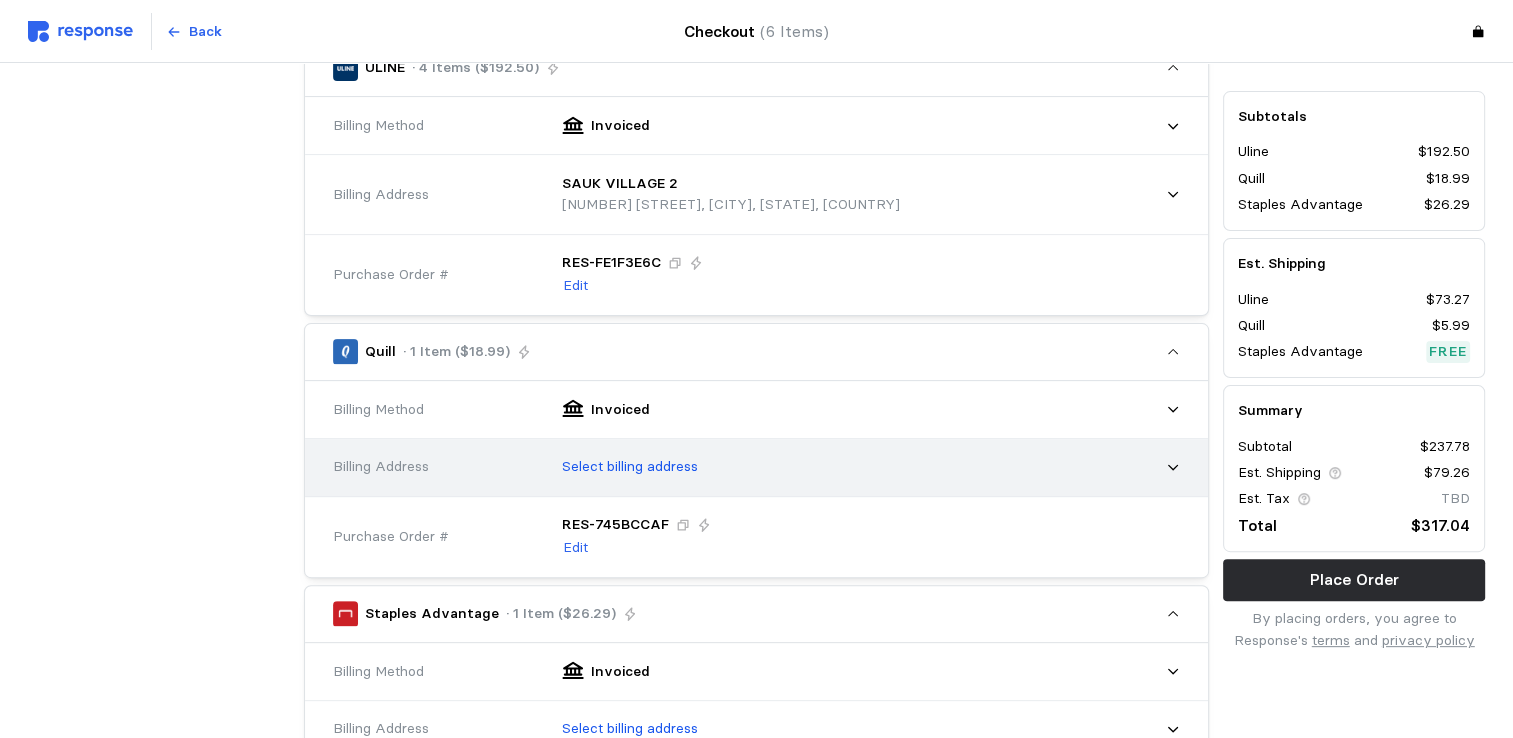 click on "Select billing address" at bounding box center (630, 467) 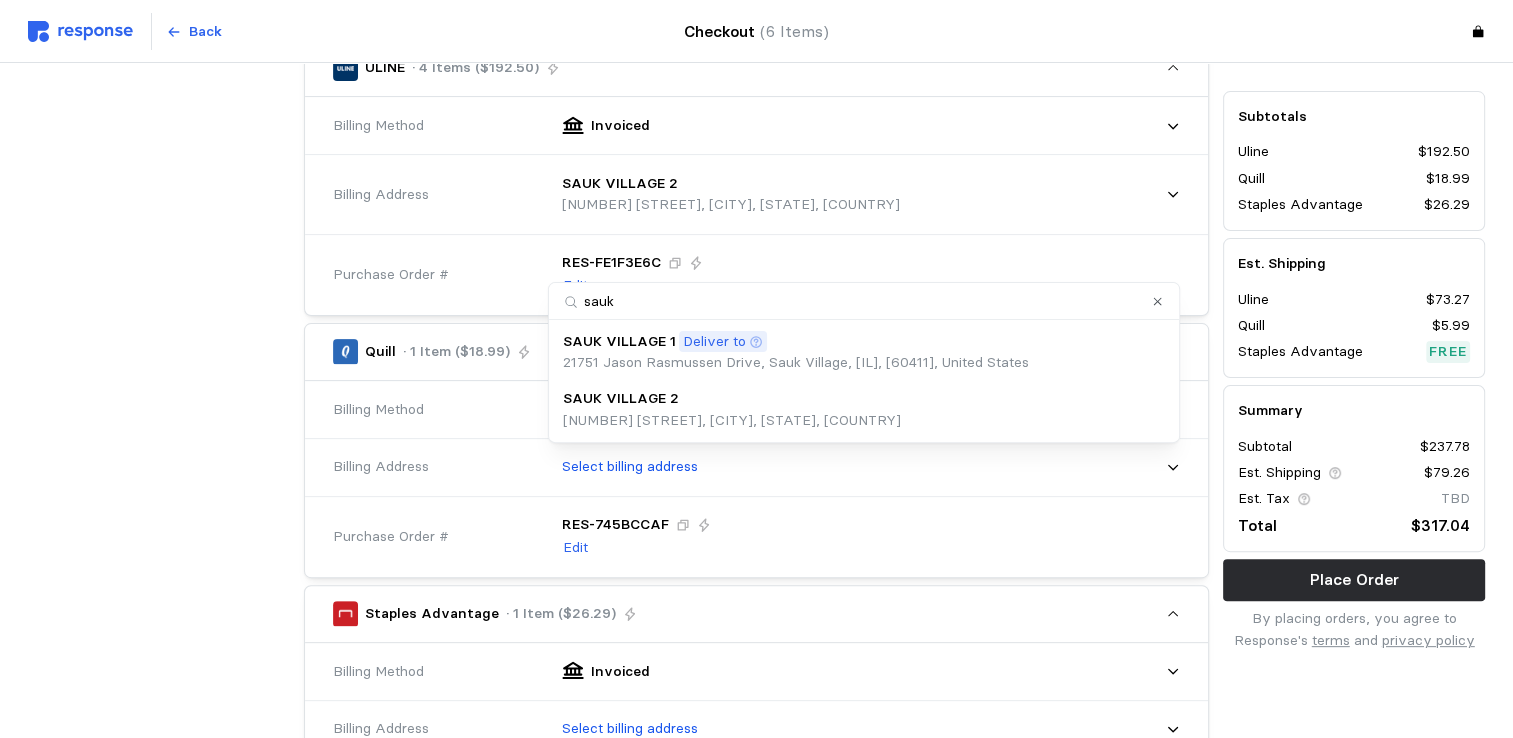 type on "sauk2" 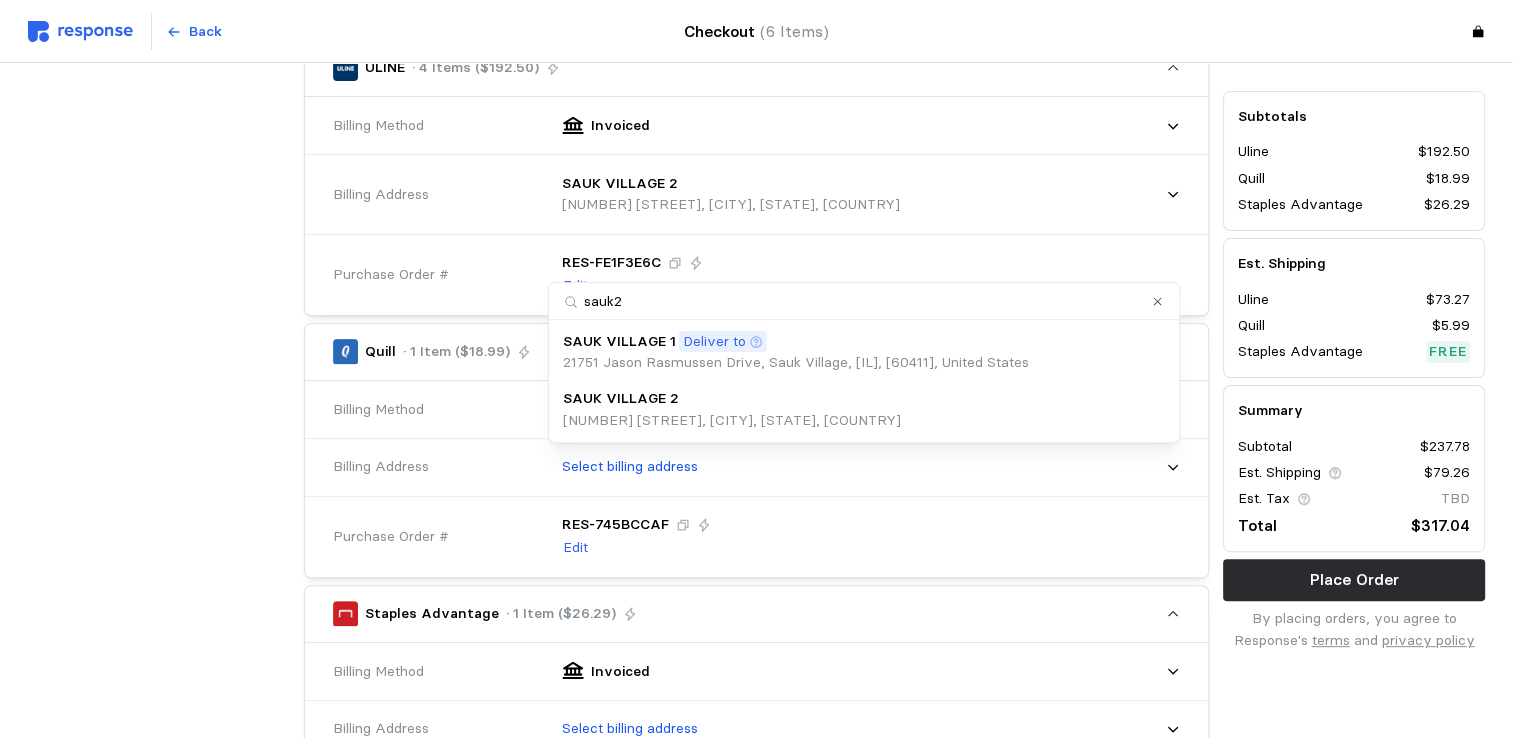 click on "SAUK VILLAGE 2" at bounding box center [621, 399] 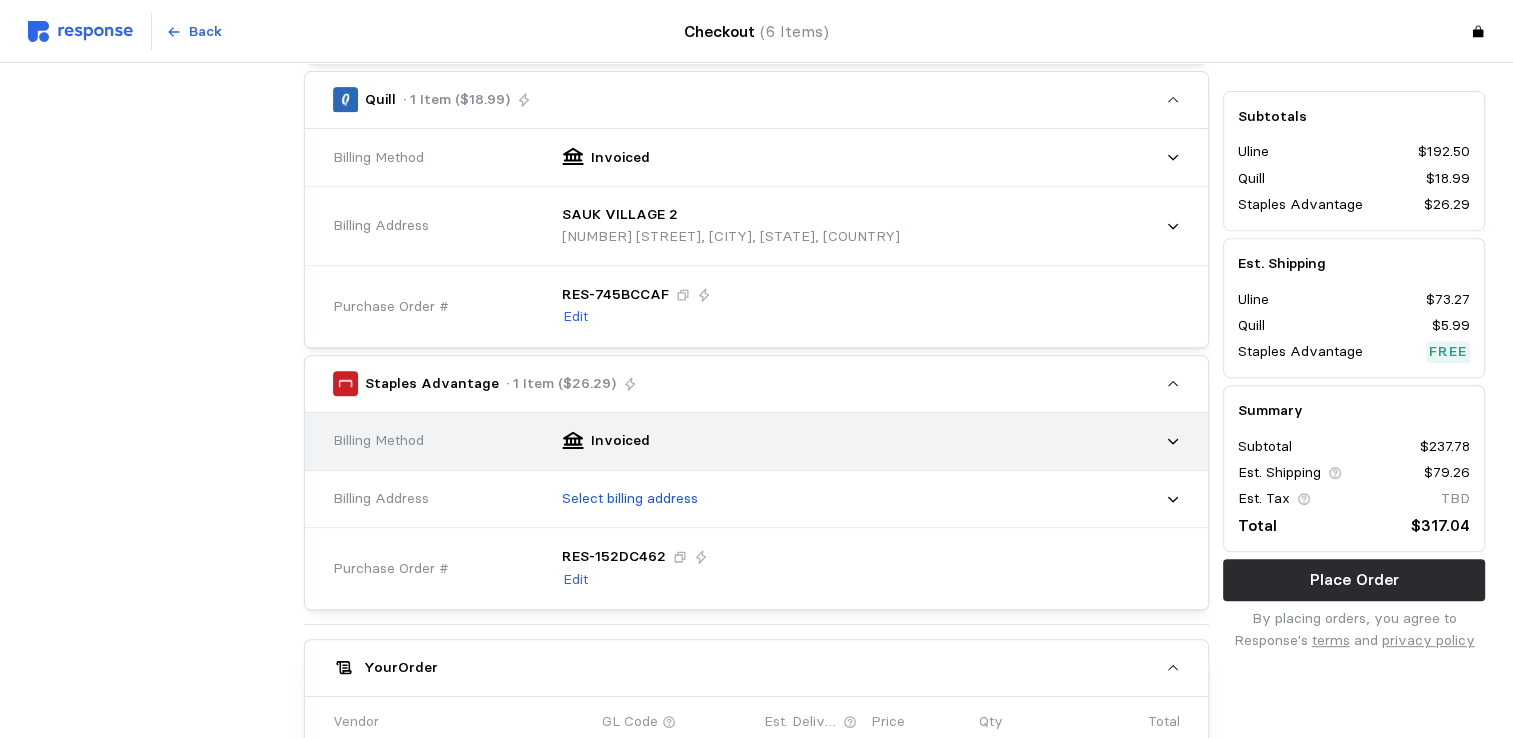 scroll, scrollTop: 800, scrollLeft: 0, axis: vertical 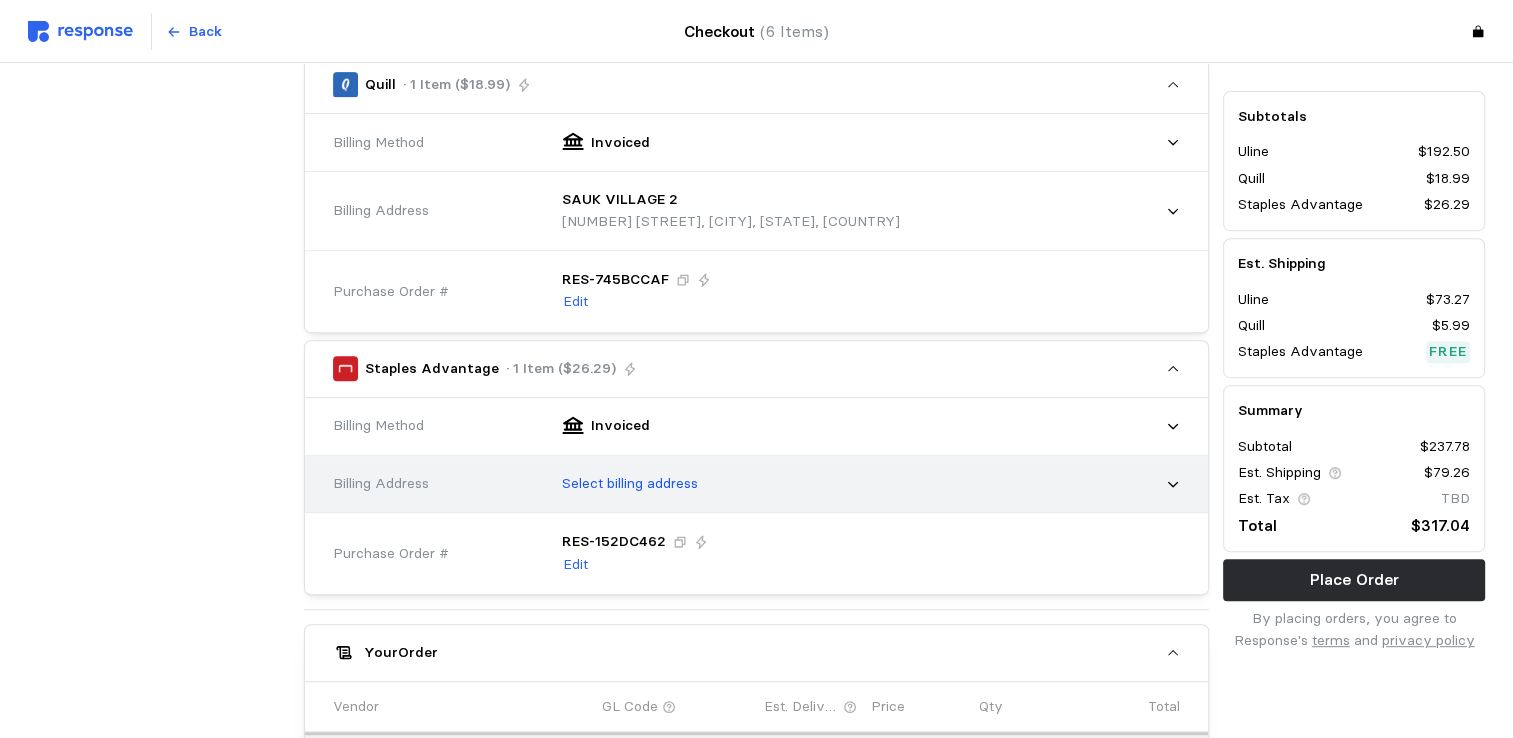click on "Select billing address" at bounding box center [630, 484] 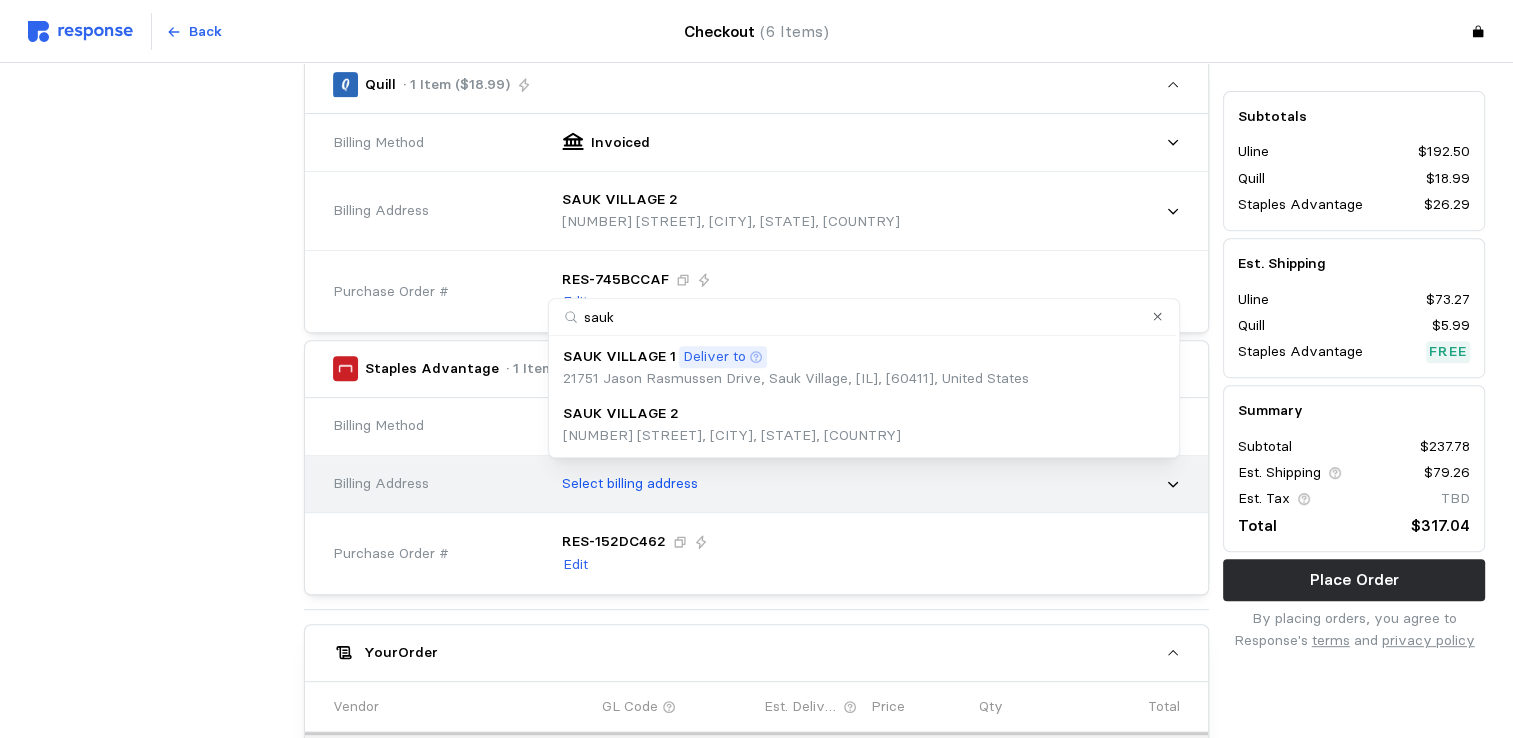type on "sauk2" 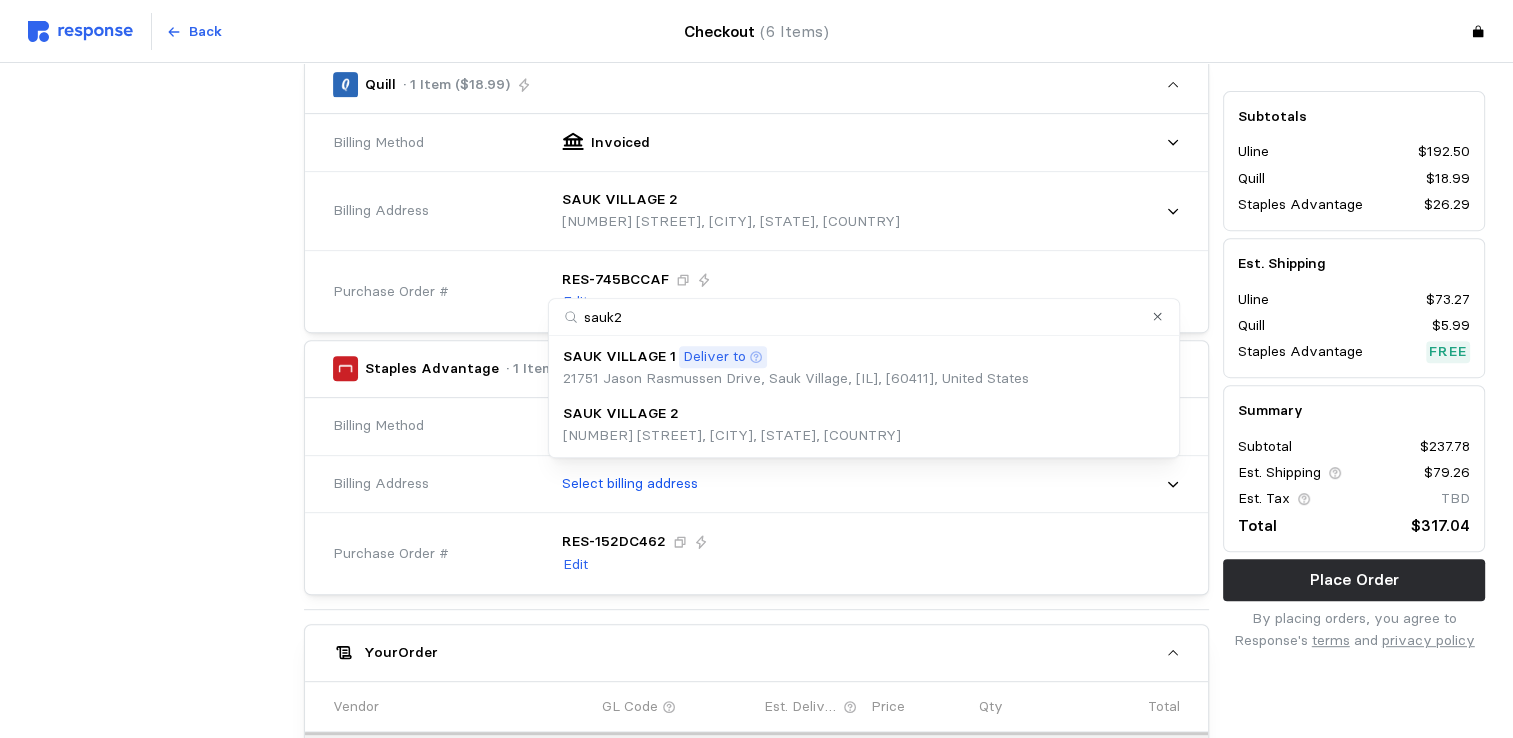 click on "[NUMBER] [STREET], [CITY], [STATE], [COUNTRY]" at bounding box center [732, 436] 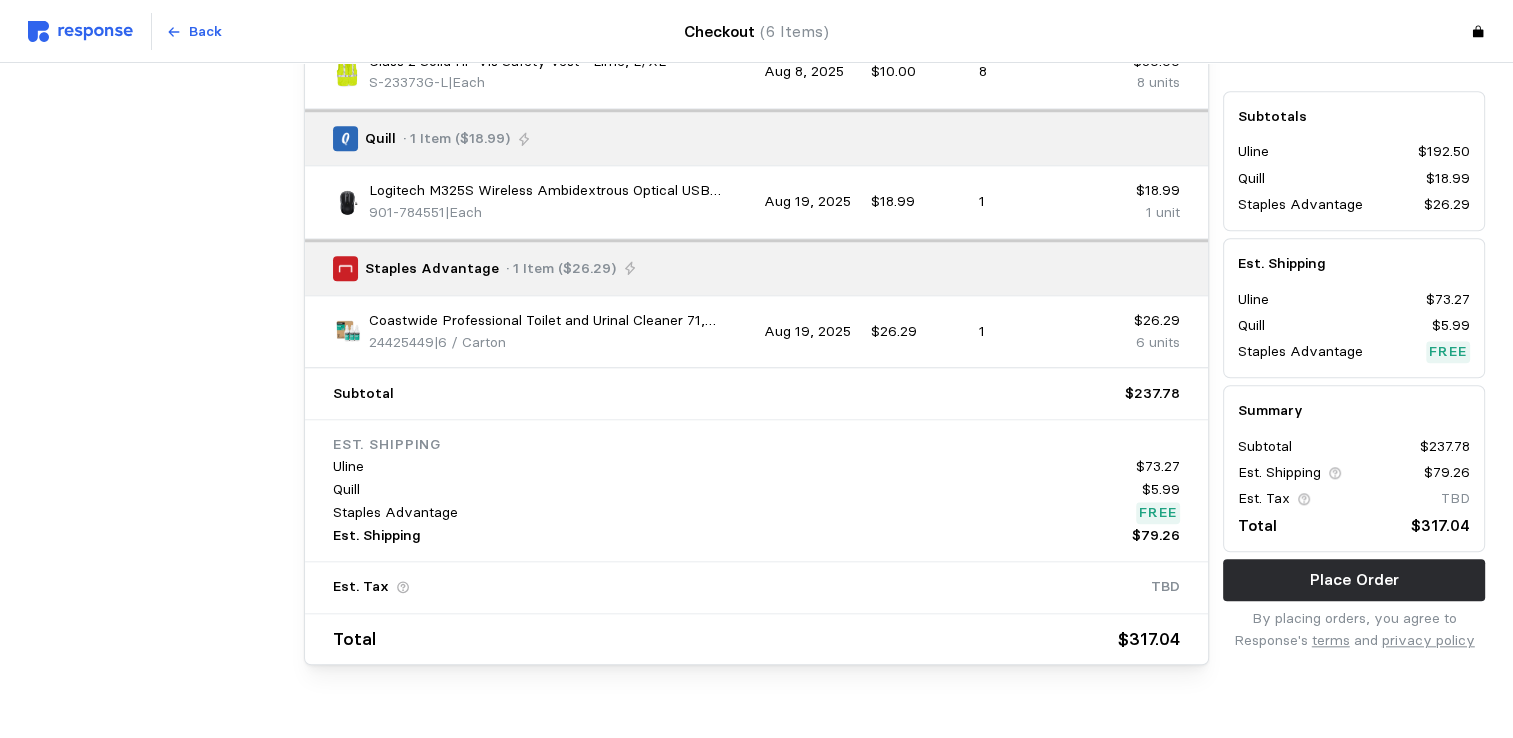 scroll, scrollTop: 1820, scrollLeft: 0, axis: vertical 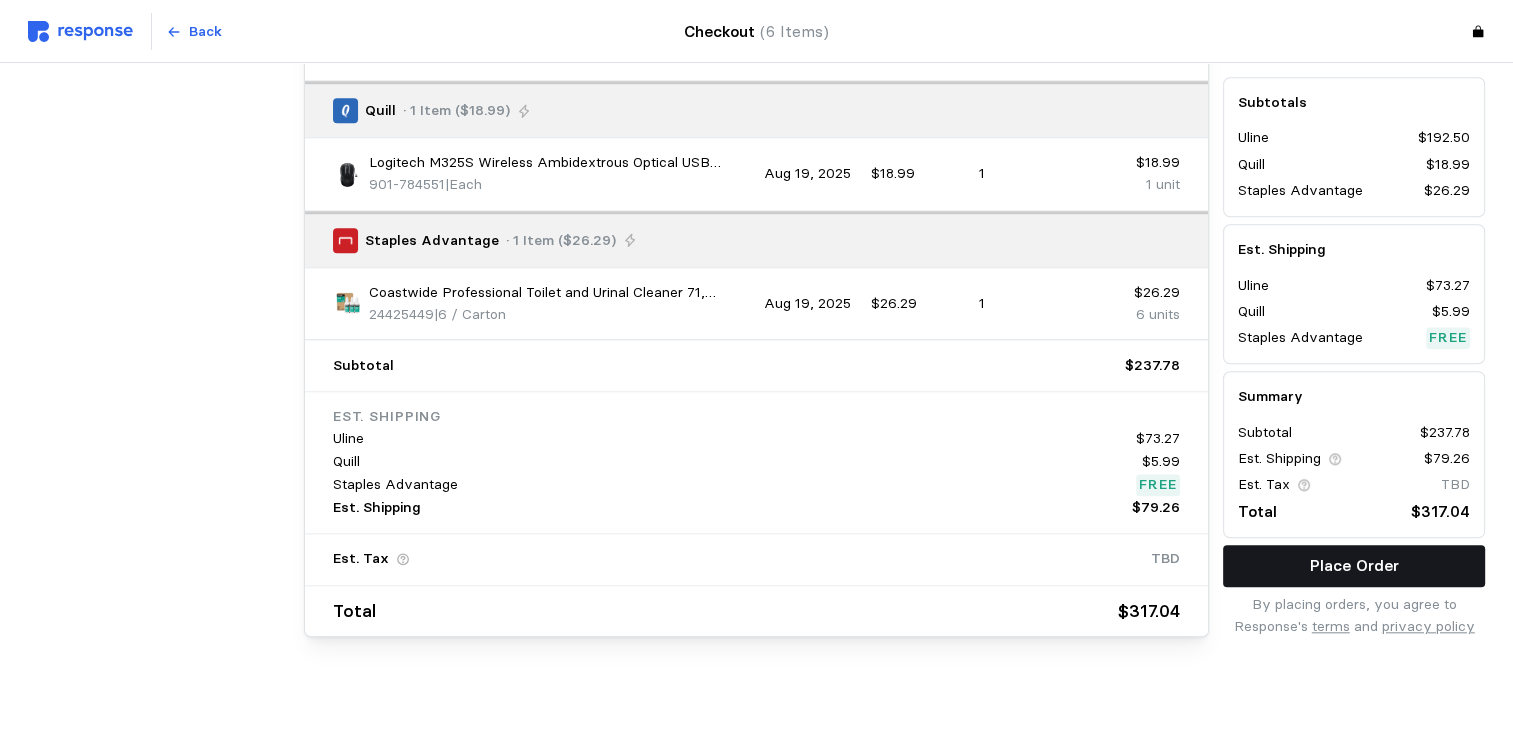 click on "Place Order" at bounding box center (1354, 565) 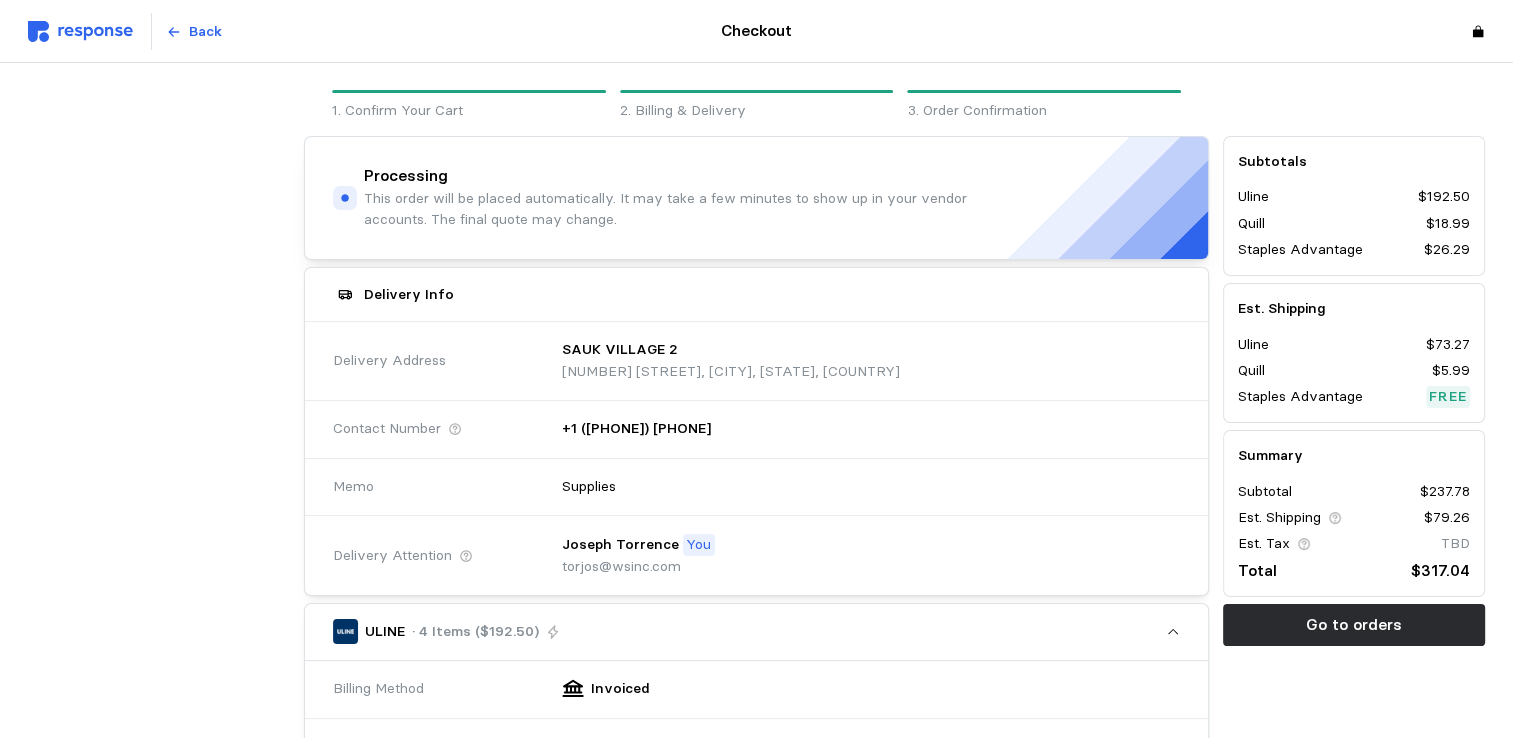 scroll, scrollTop: 0, scrollLeft: 0, axis: both 